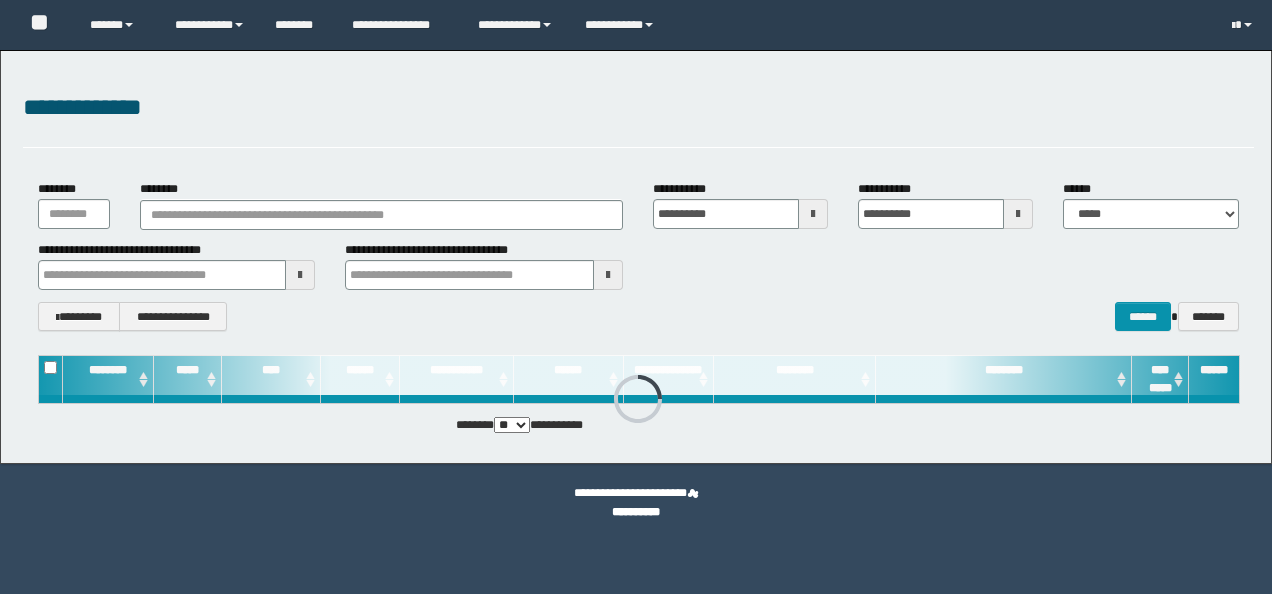 scroll, scrollTop: 0, scrollLeft: 0, axis: both 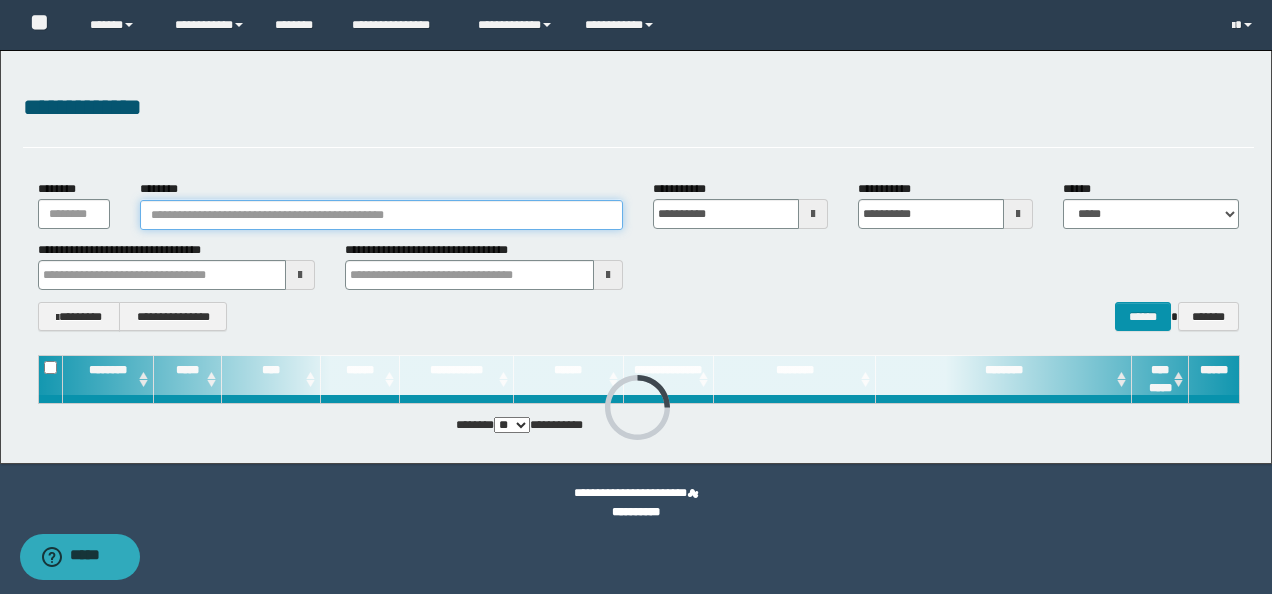click on "********" at bounding box center [381, 215] 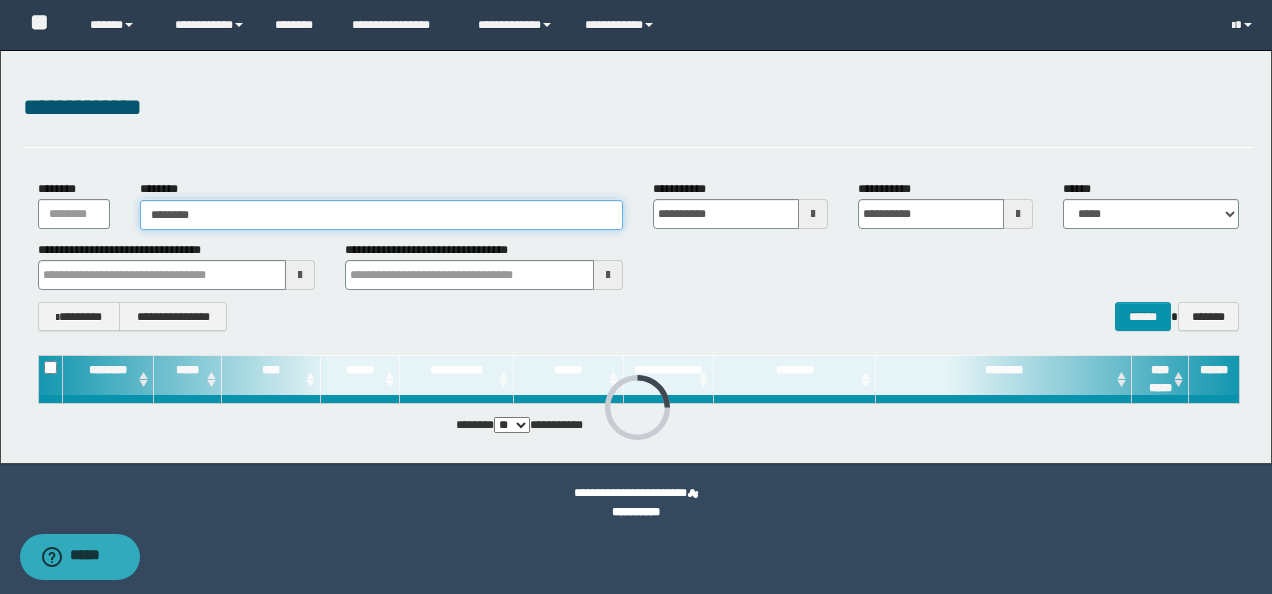 type on "********" 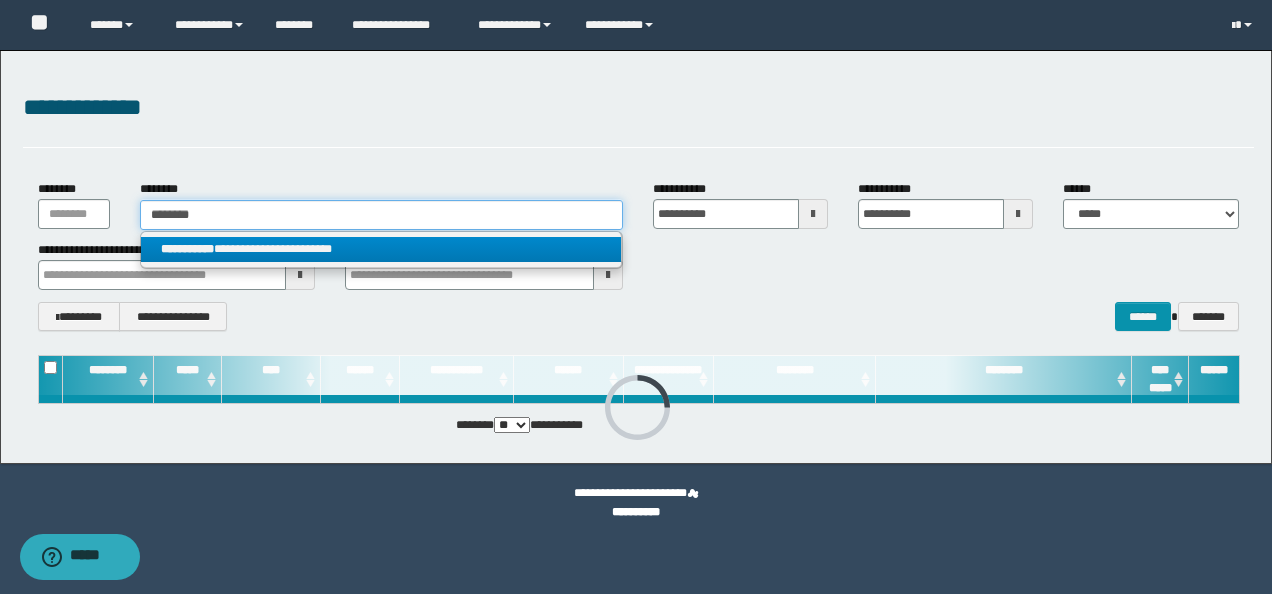 type on "********" 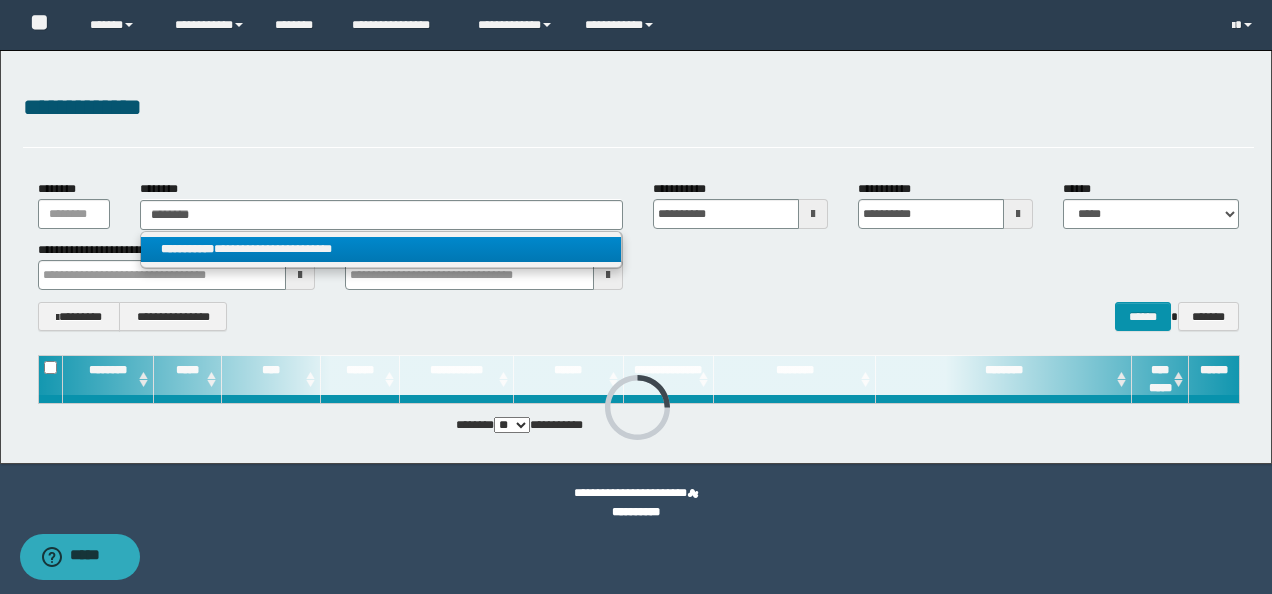 click on "**********" at bounding box center [381, 249] 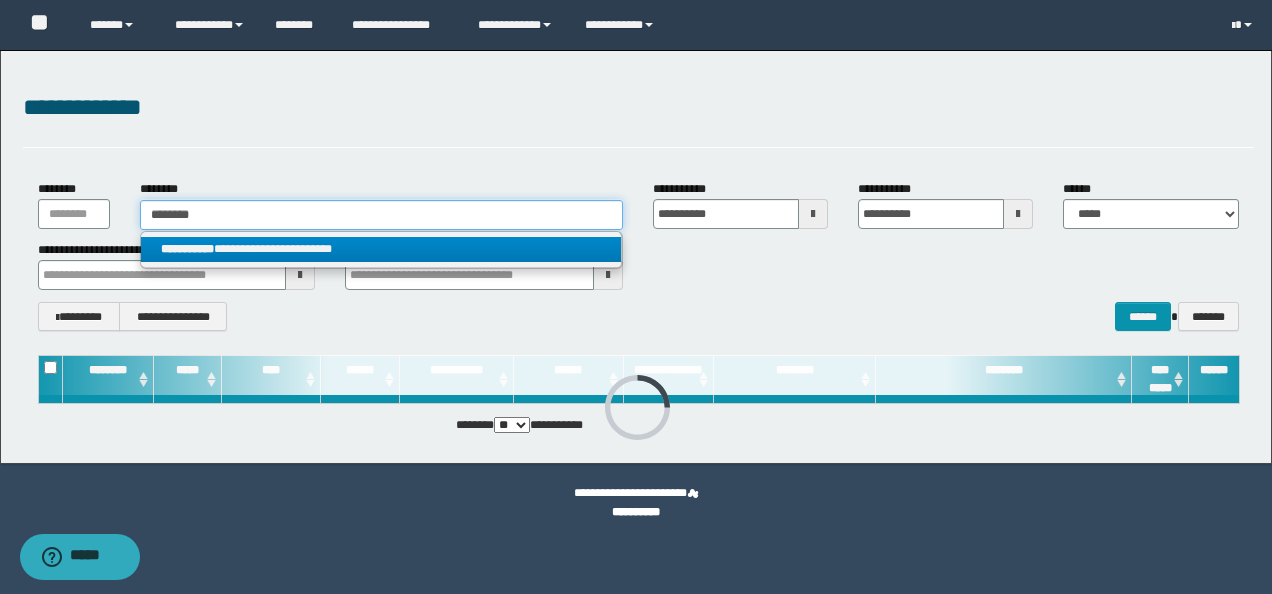 type 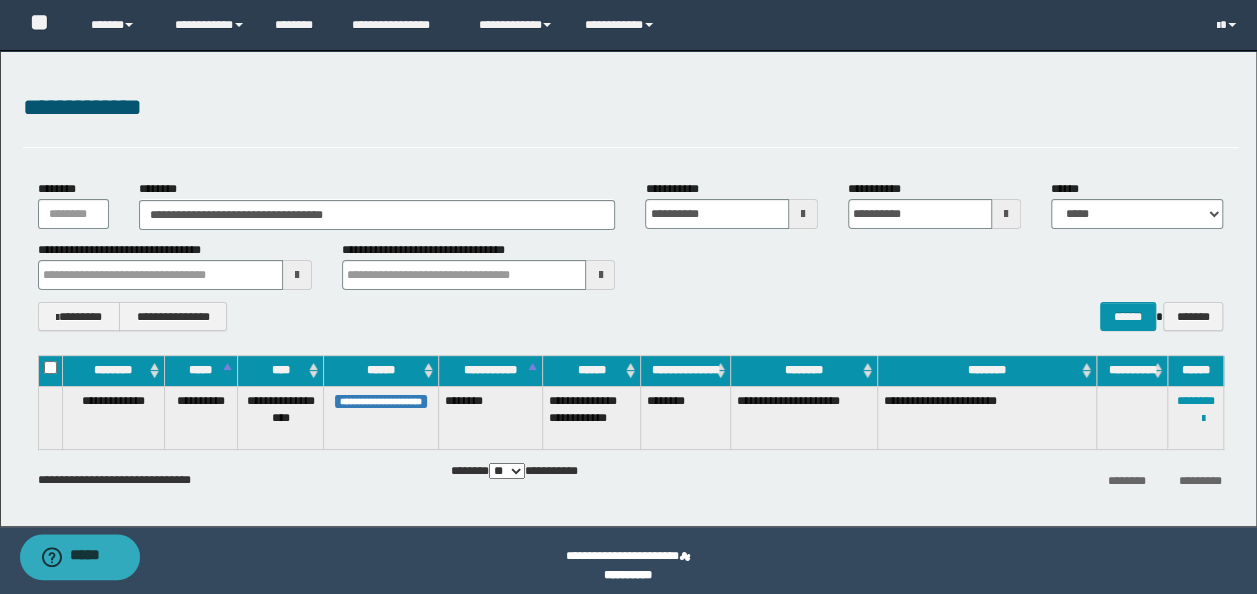 click on "**********" at bounding box center (1196, 417) 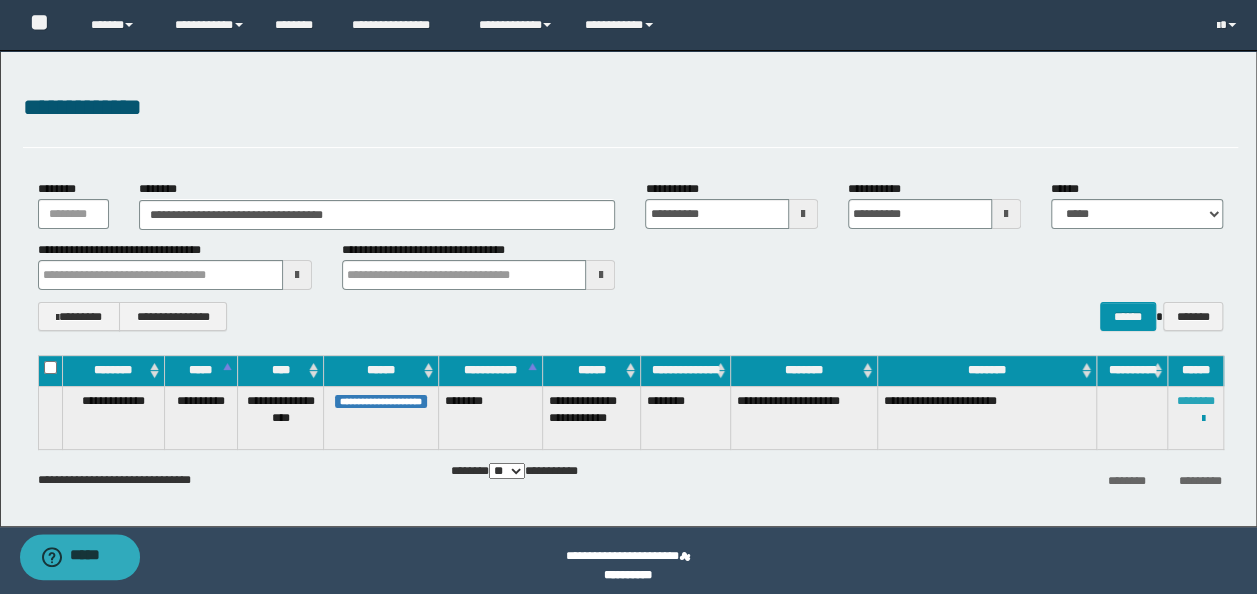 click on "********" at bounding box center (1196, 401) 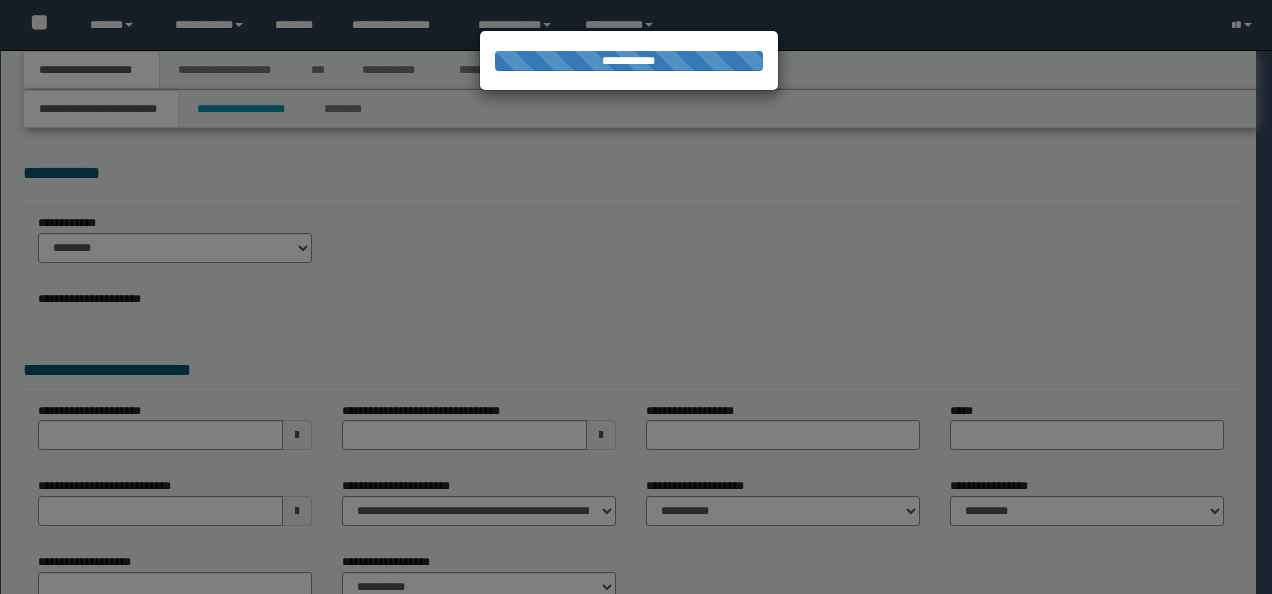 scroll, scrollTop: 0, scrollLeft: 0, axis: both 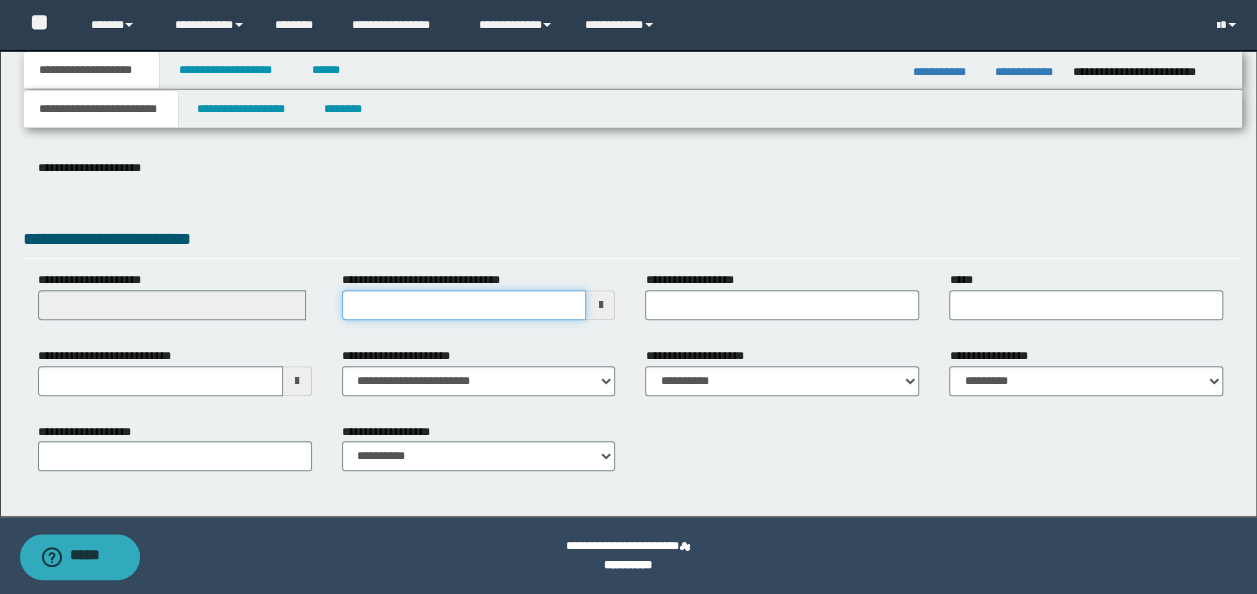 click on "**********" at bounding box center [464, 305] 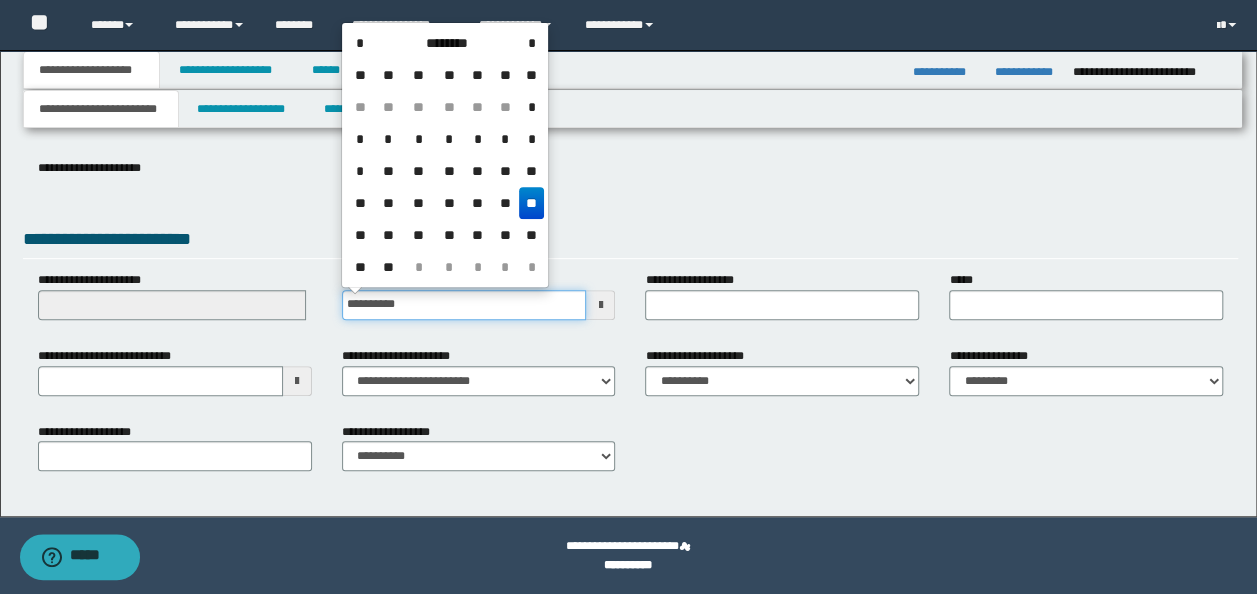 type on "**********" 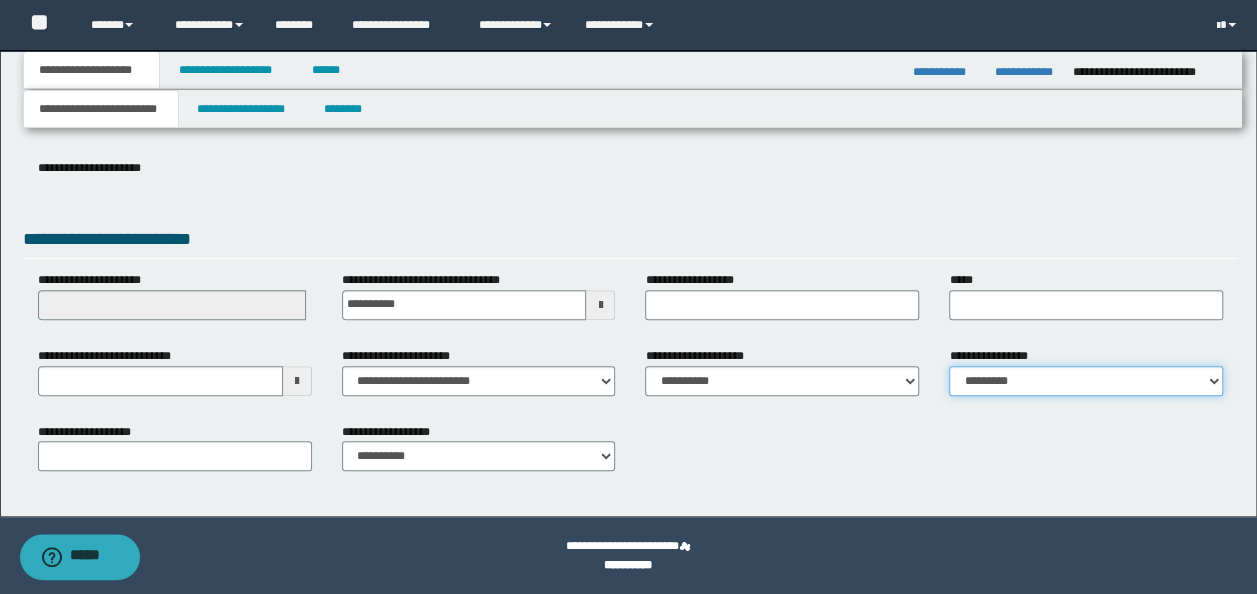 drag, startPoint x: 1040, startPoint y: 373, endPoint x: 1035, endPoint y: 394, distance: 21.587032 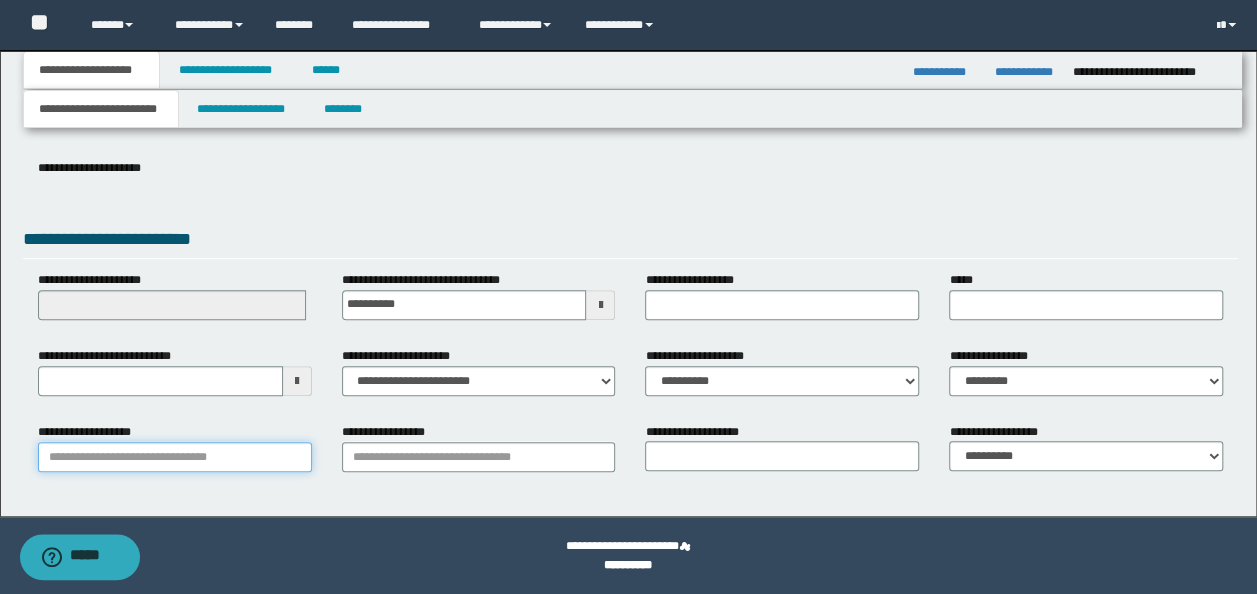click on "**********" at bounding box center (175, 457) 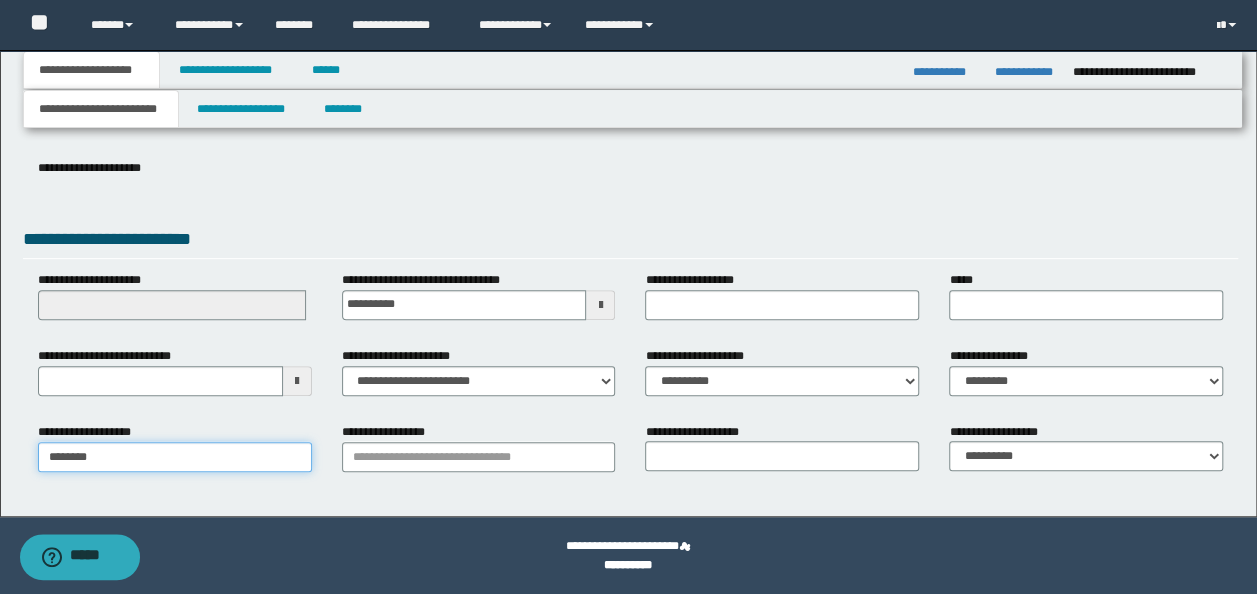 type on "*********" 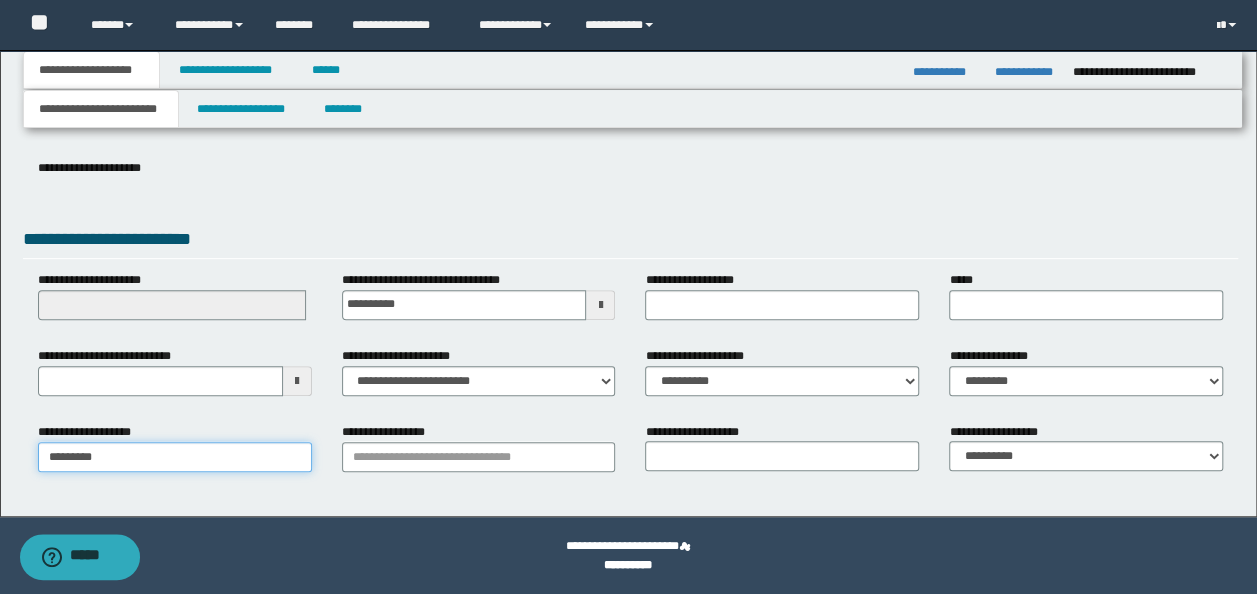 type on "*********" 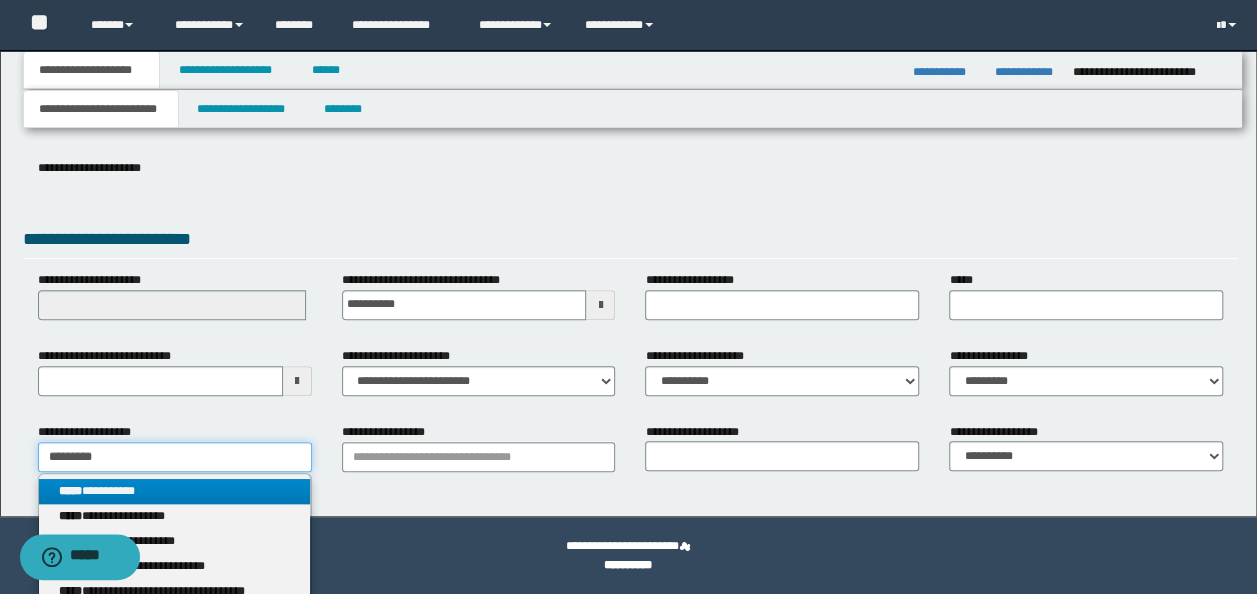 type on "*********" 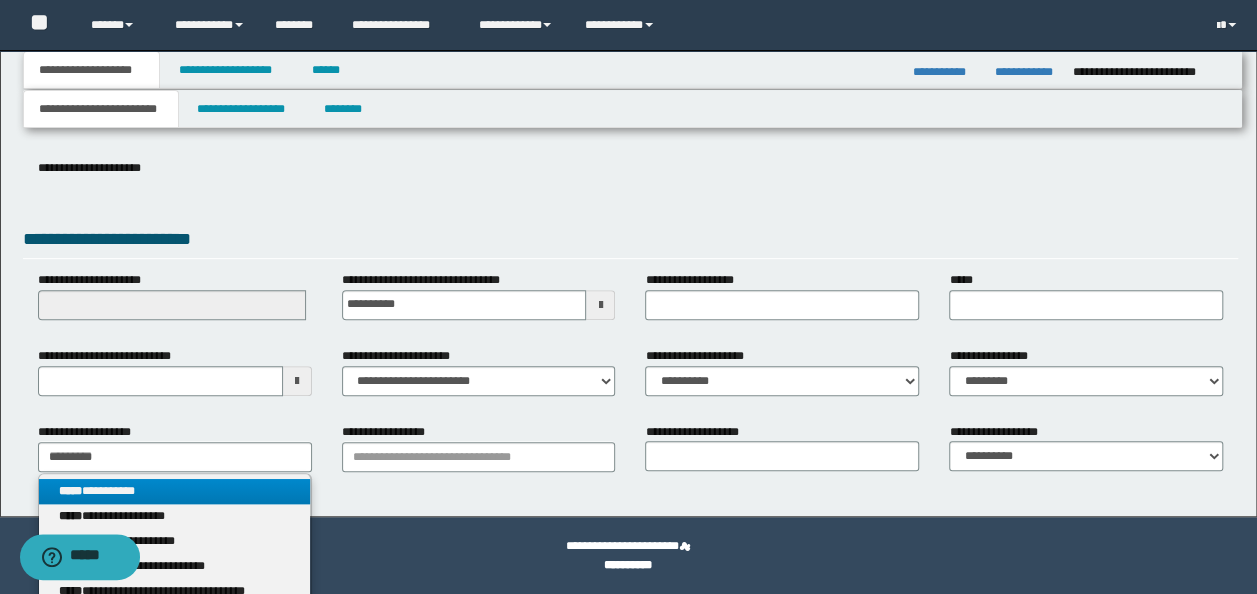 click on "**********" at bounding box center [174, 491] 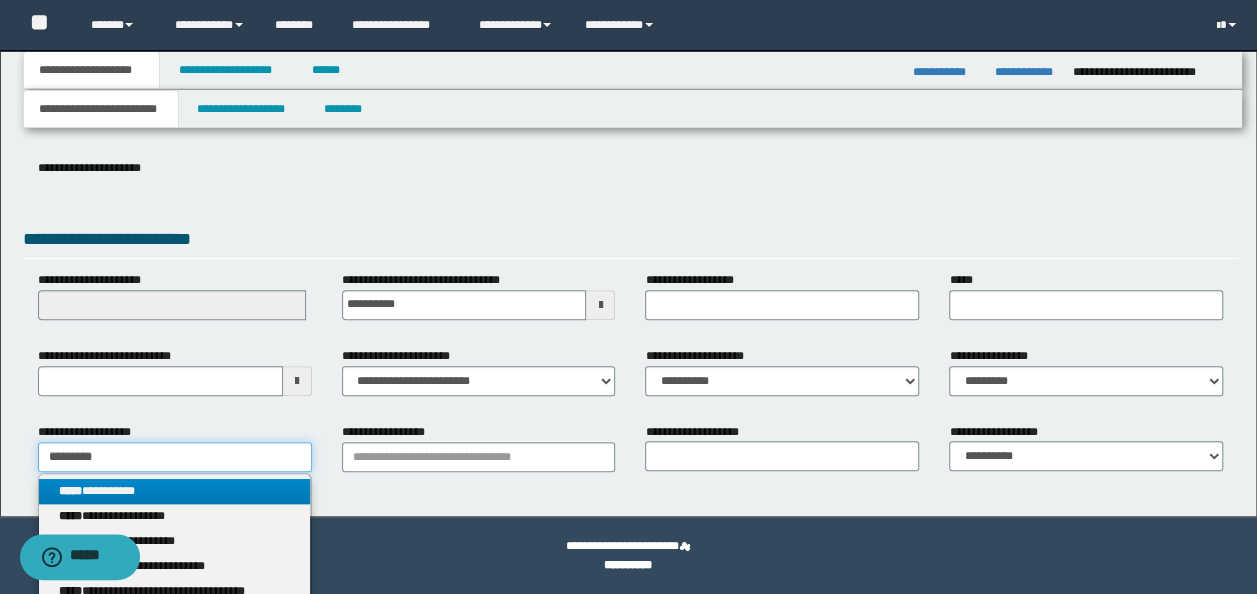 type 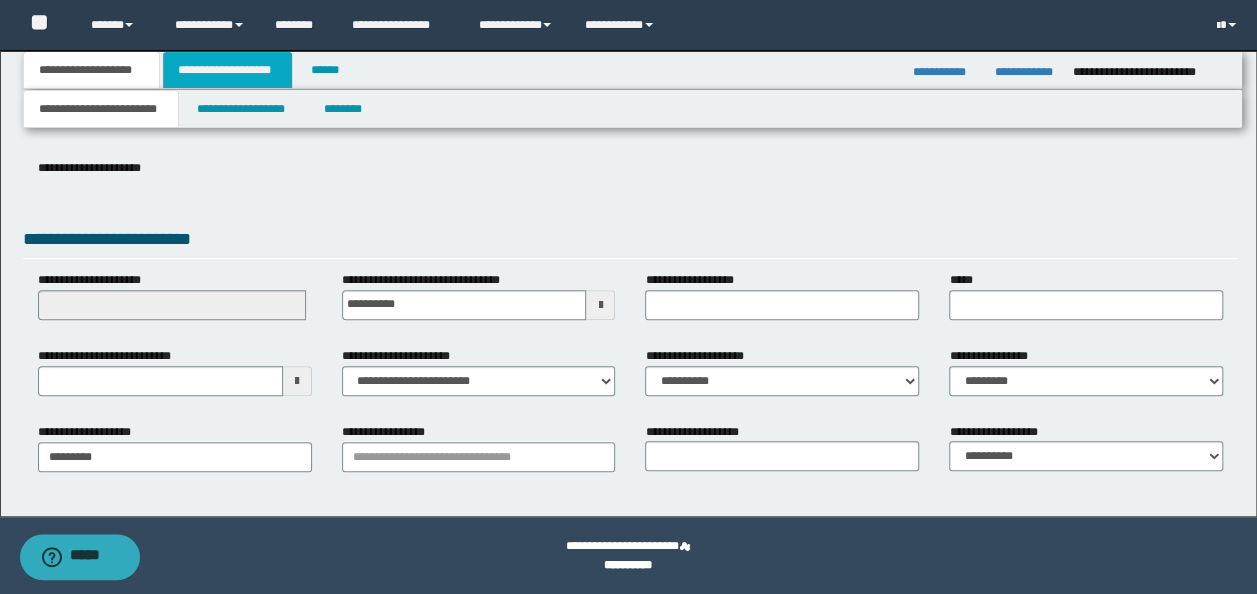 click on "**********" at bounding box center (227, 70) 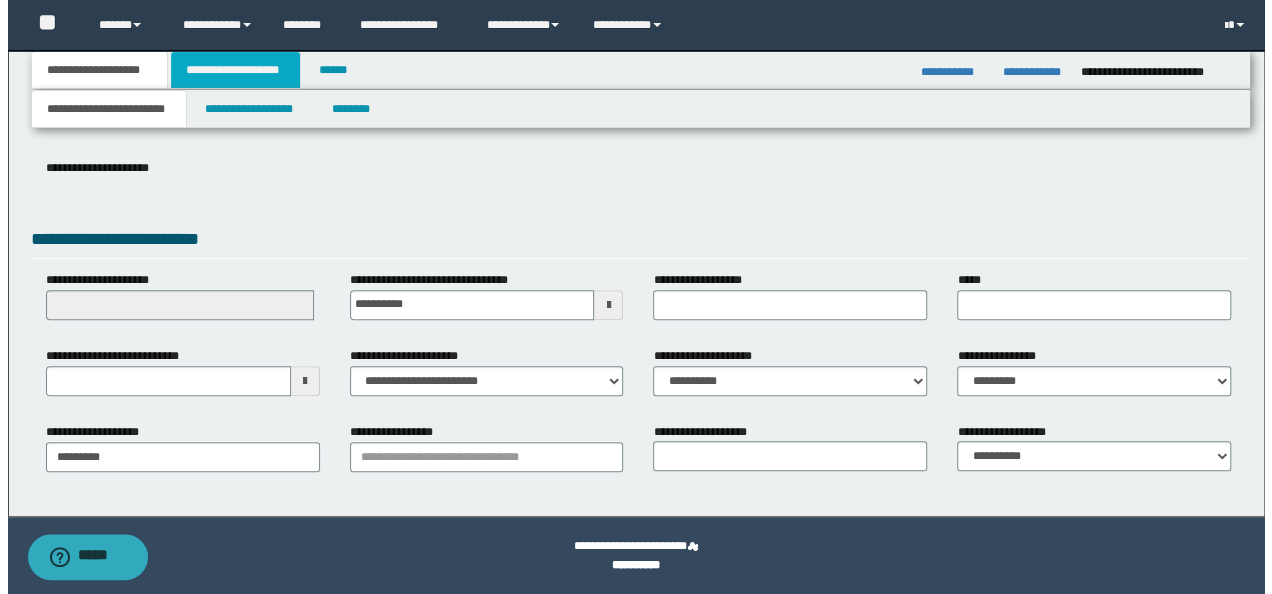 scroll, scrollTop: 0, scrollLeft: 0, axis: both 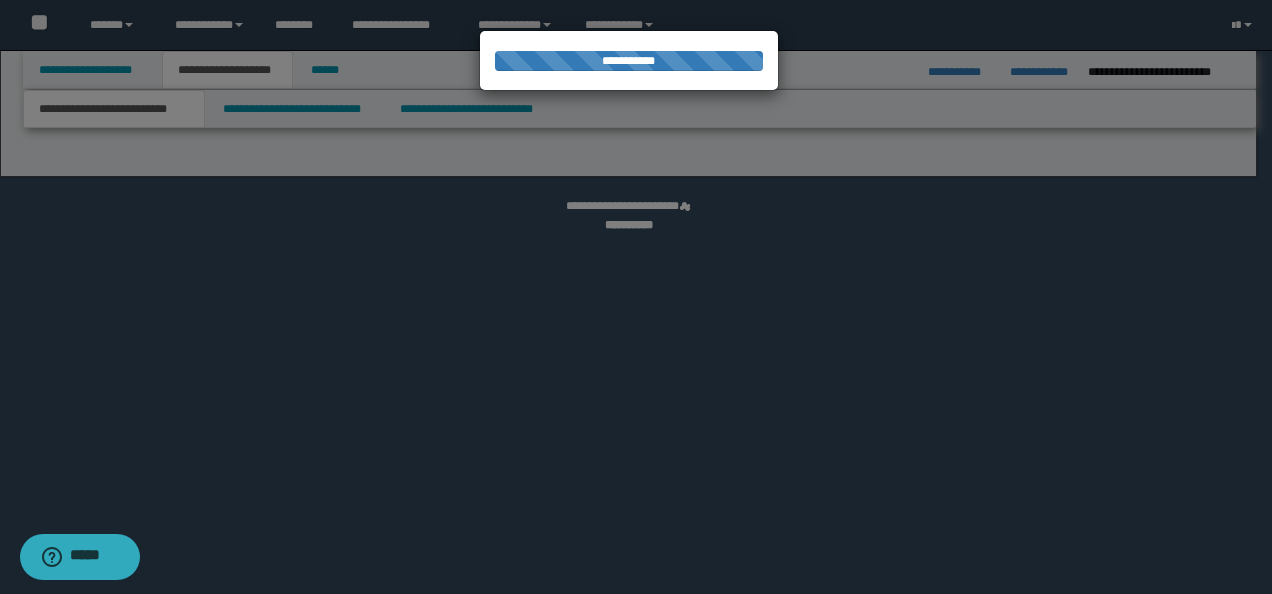 click at bounding box center (636, 297) 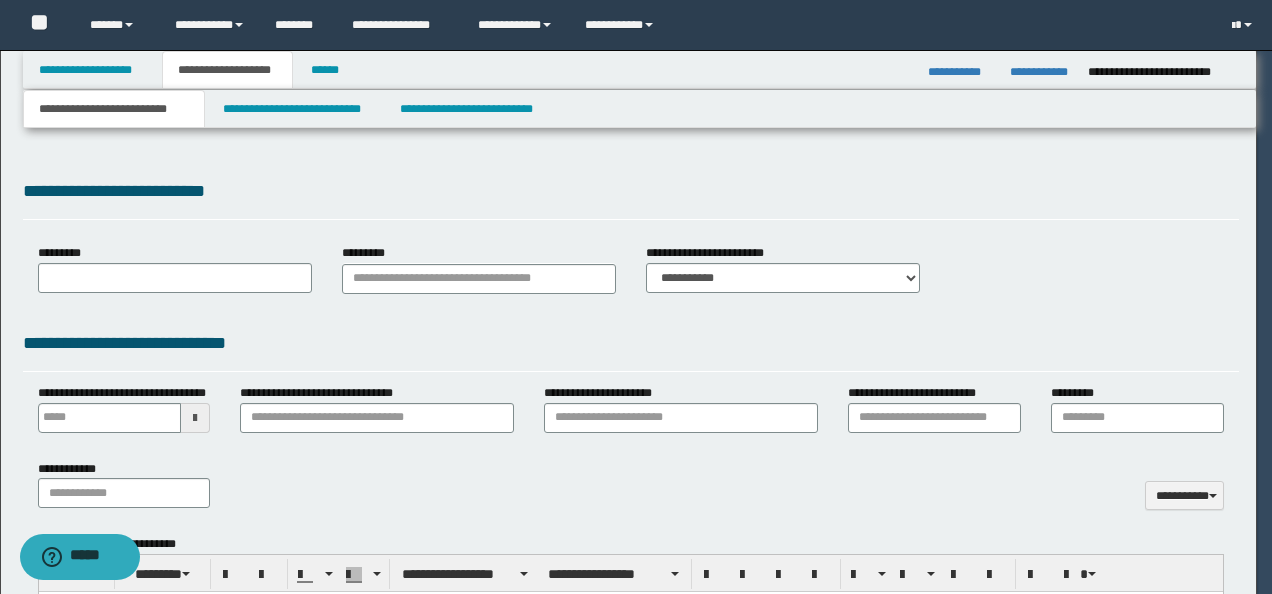 type 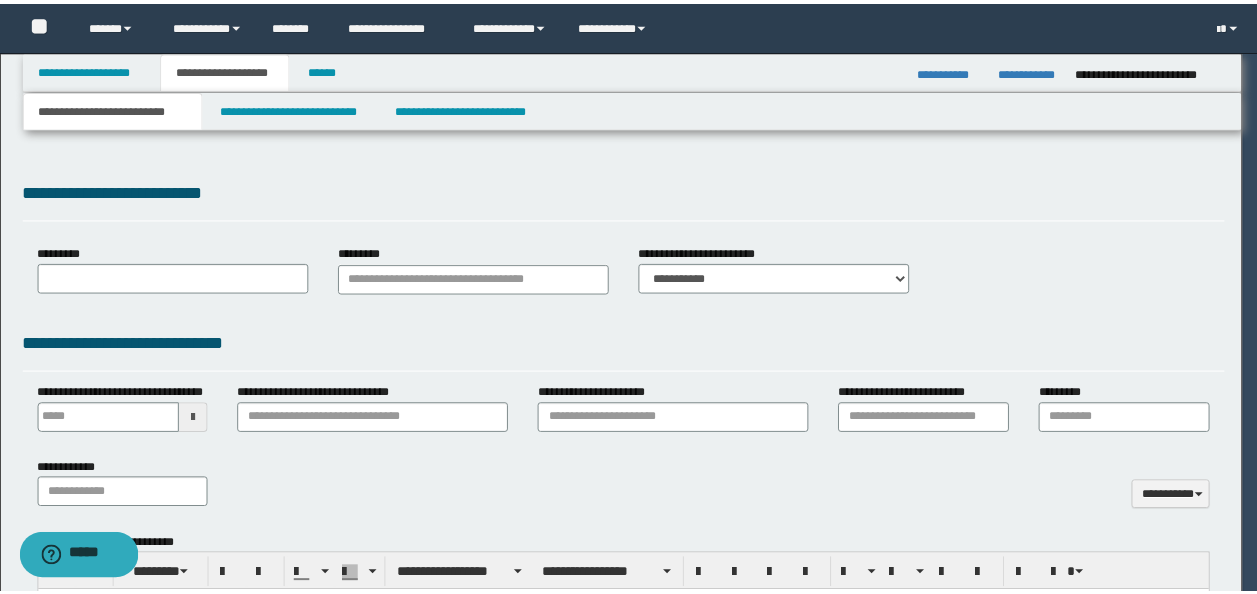 scroll, scrollTop: 0, scrollLeft: 0, axis: both 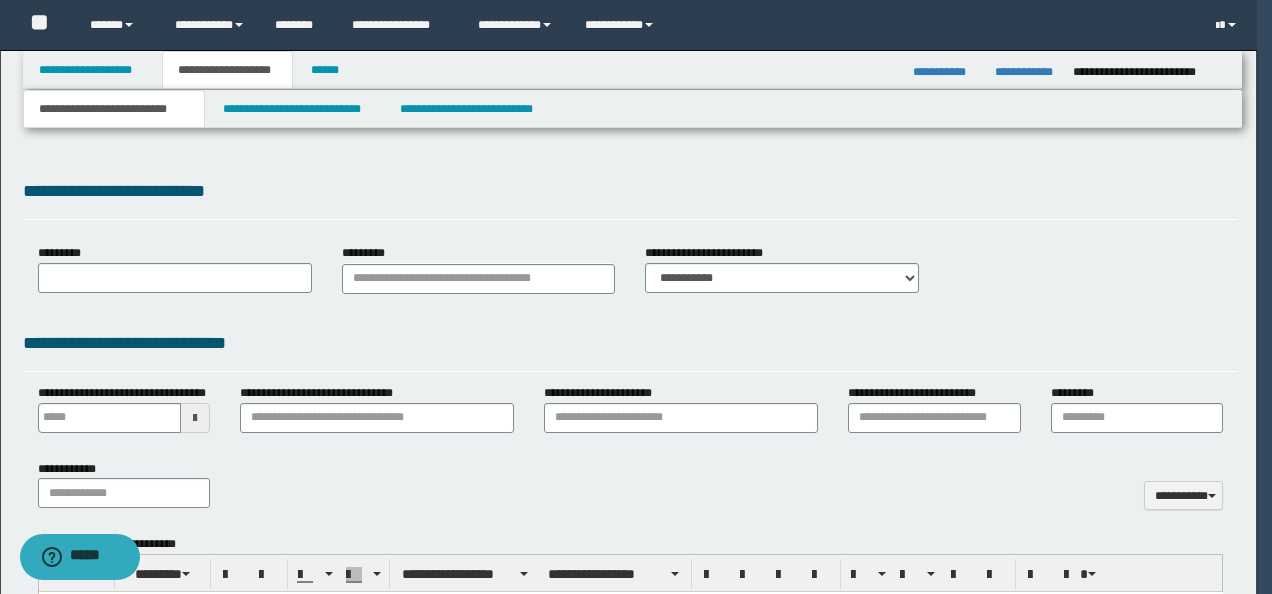 select on "*" 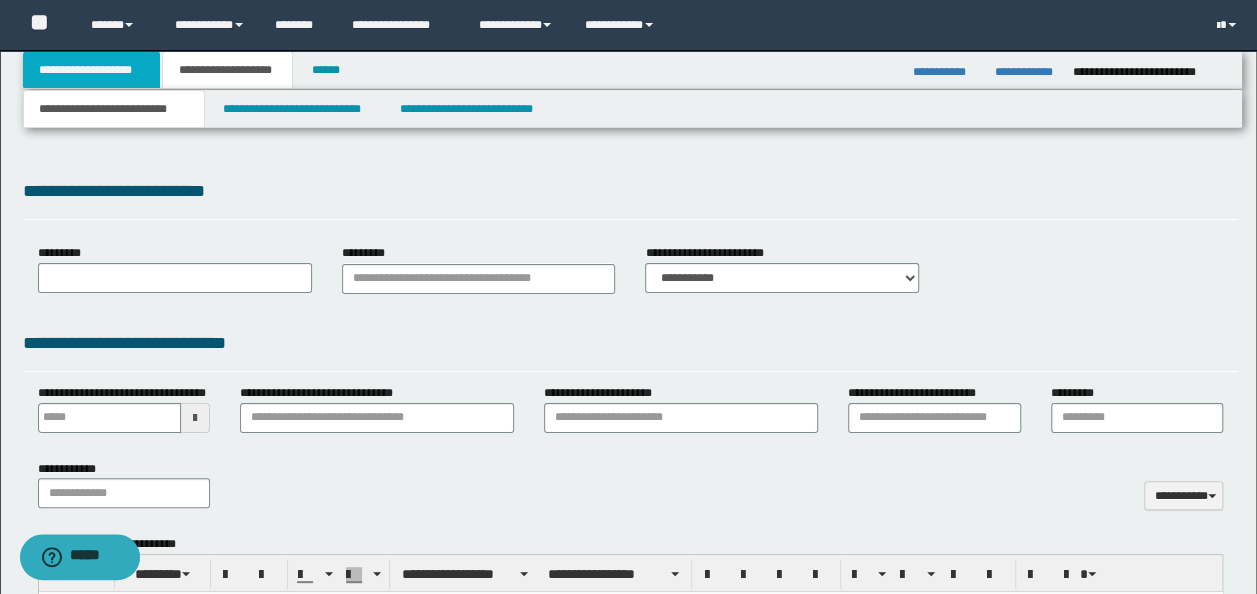 click on "**********" at bounding box center (92, 70) 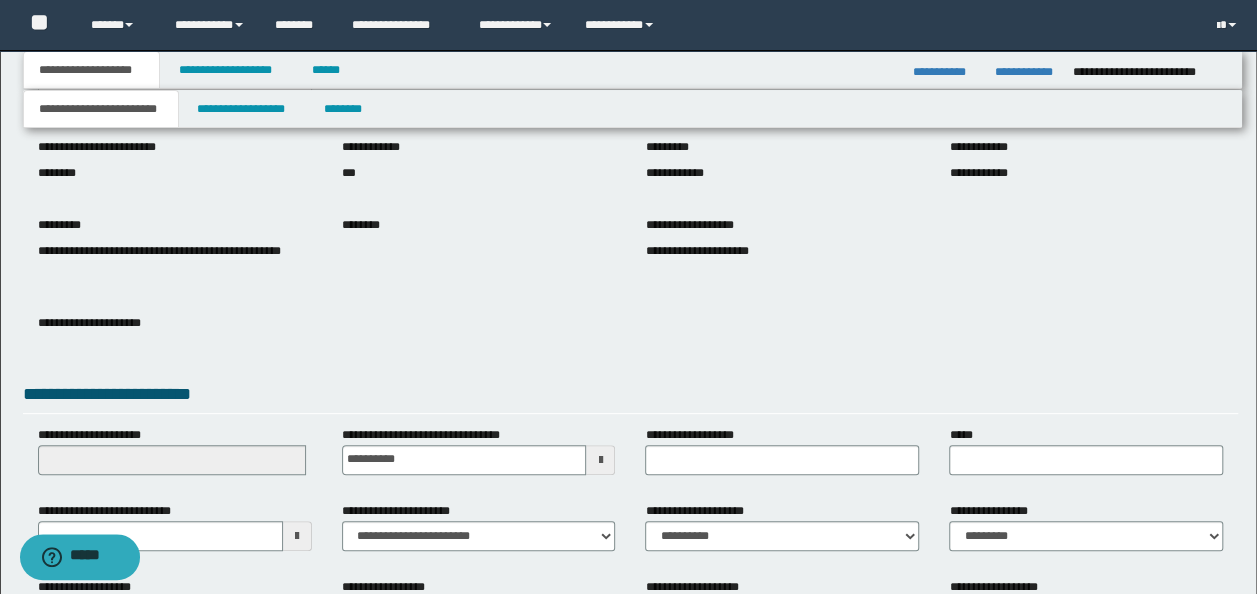 scroll, scrollTop: 300, scrollLeft: 0, axis: vertical 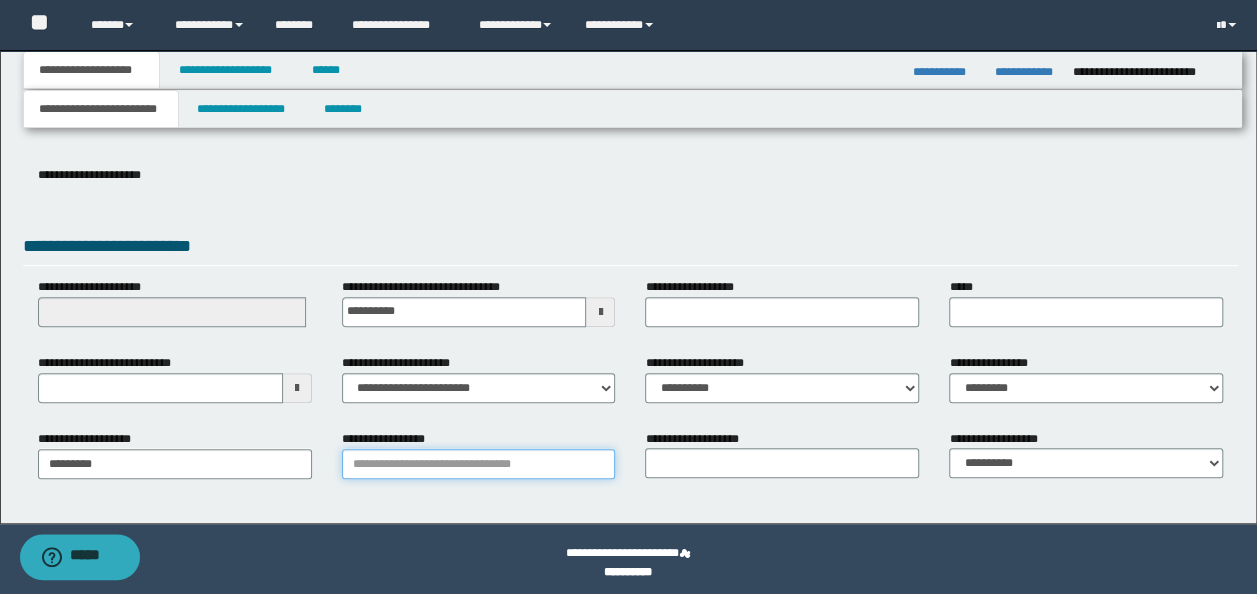 click on "**********" at bounding box center [479, 464] 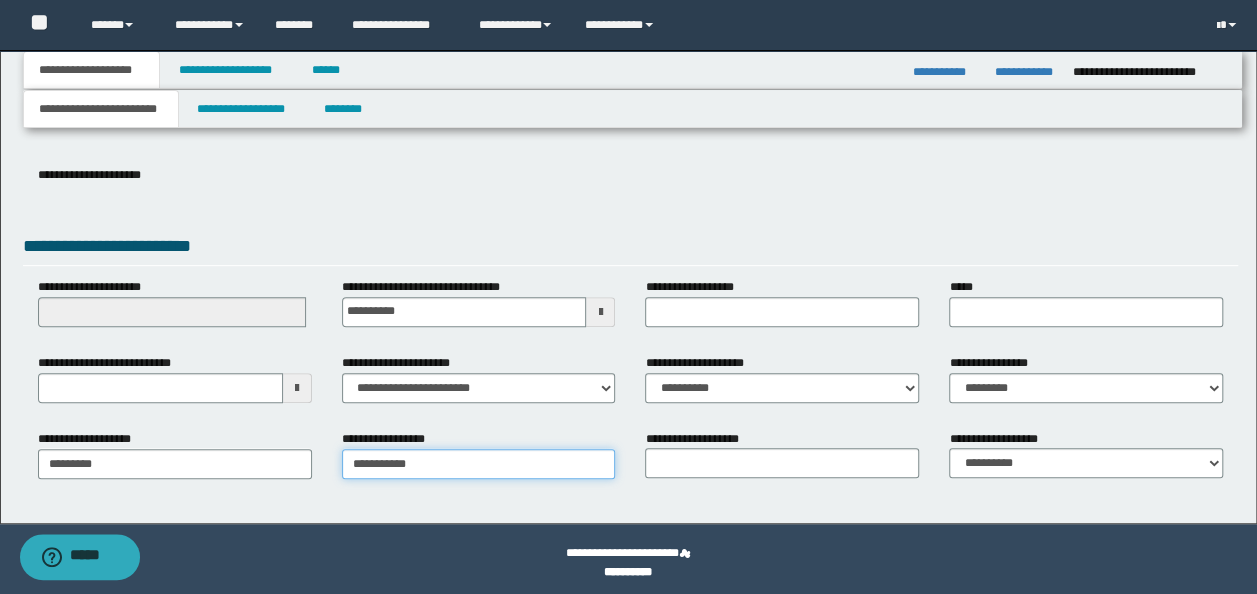 type on "**********" 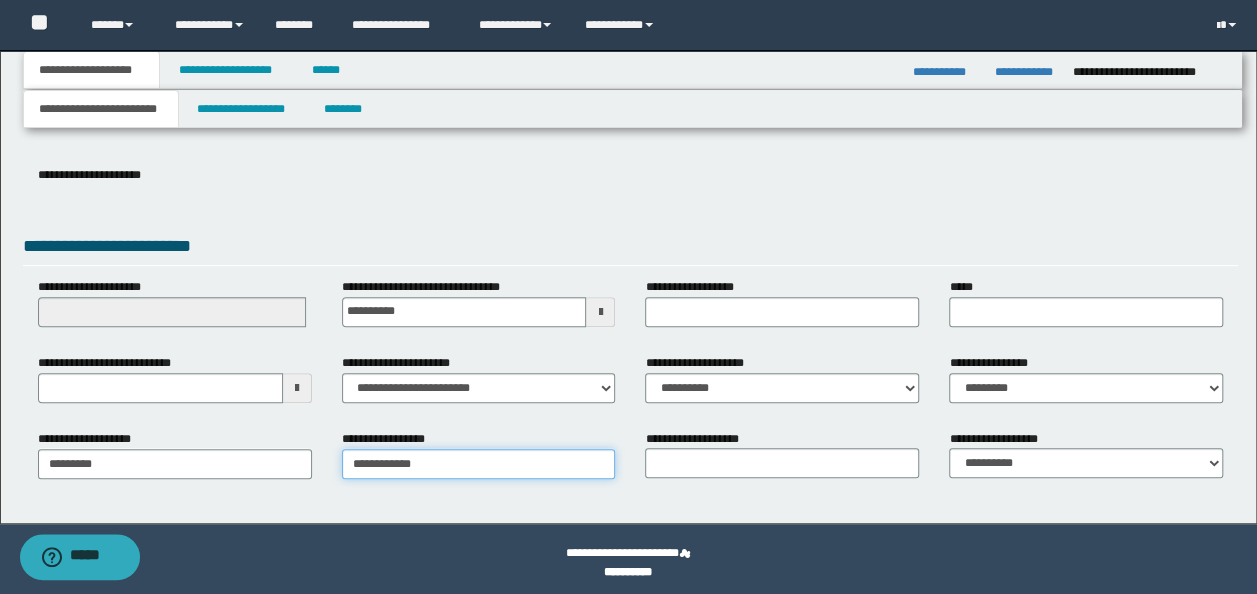 type on "**********" 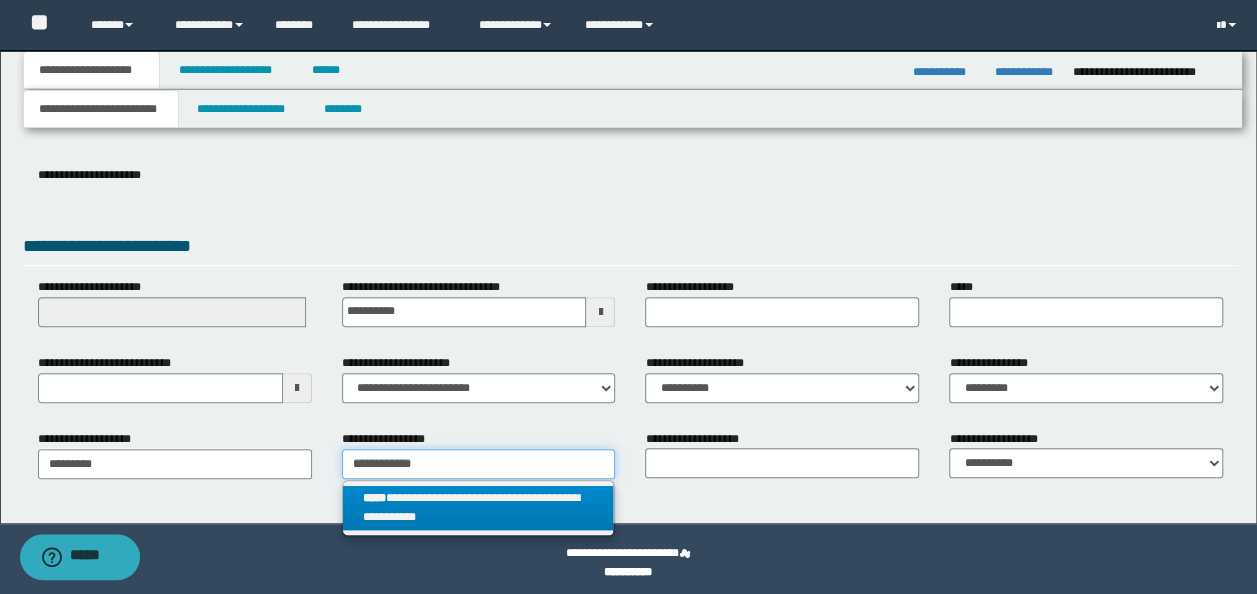 type on "**********" 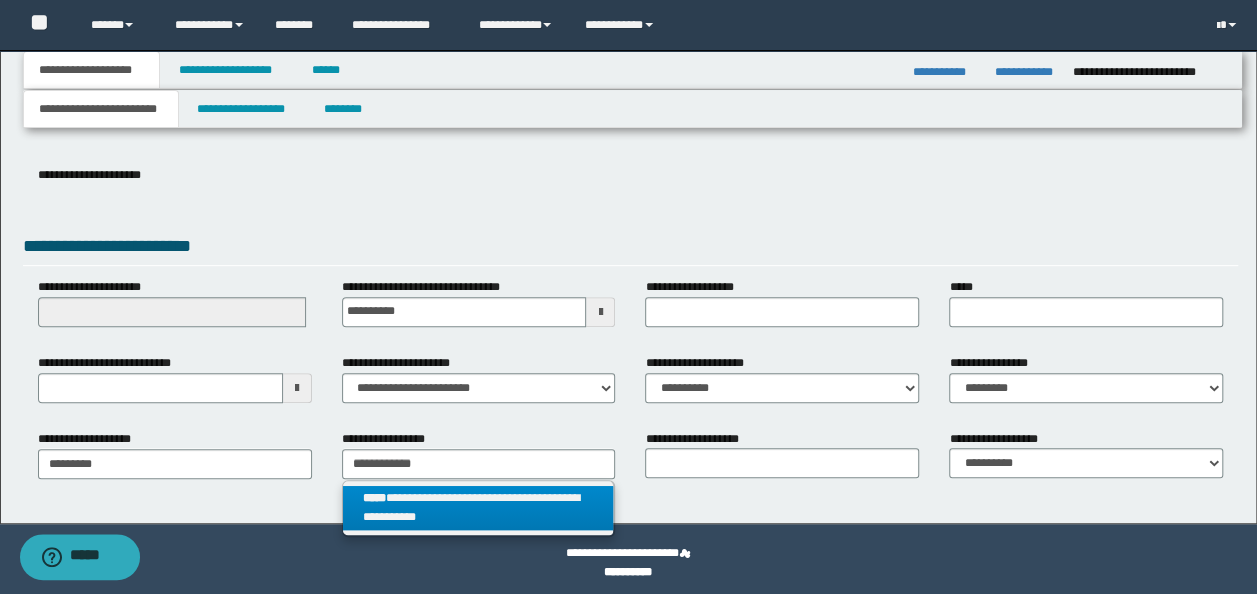 click on "**********" at bounding box center [478, 508] 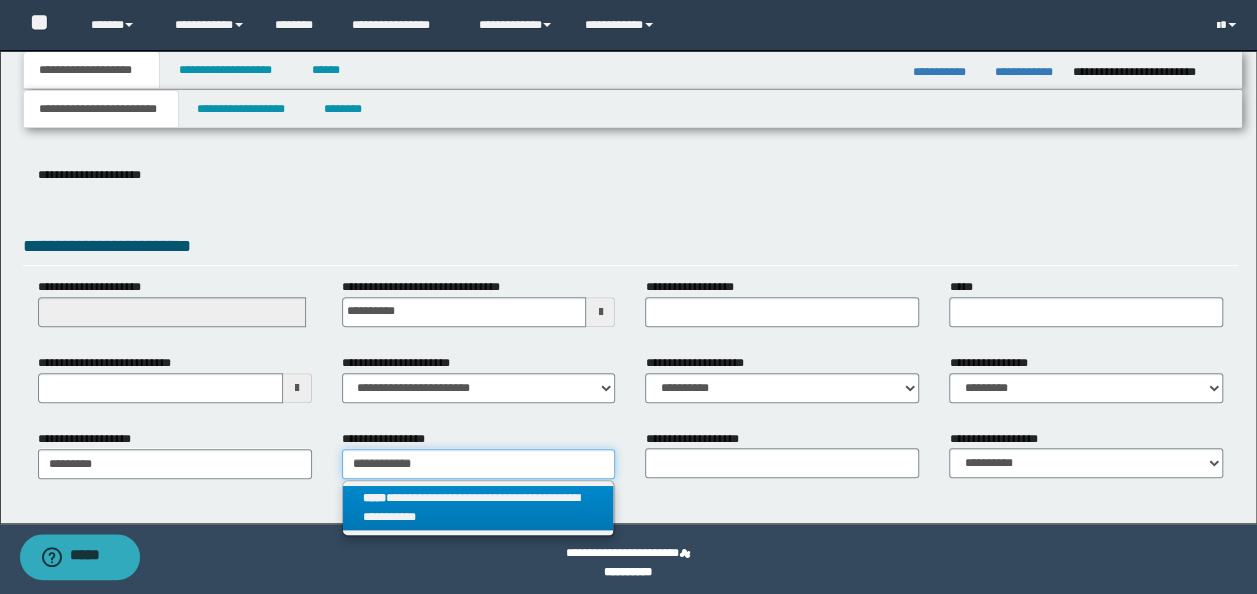 type 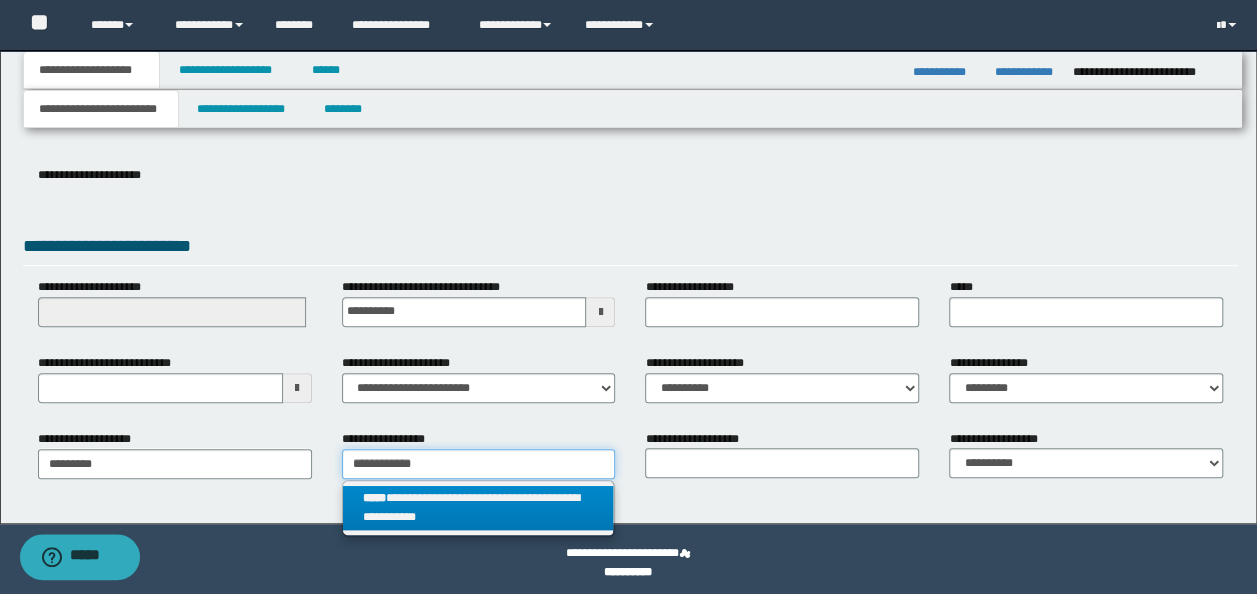 type on "**********" 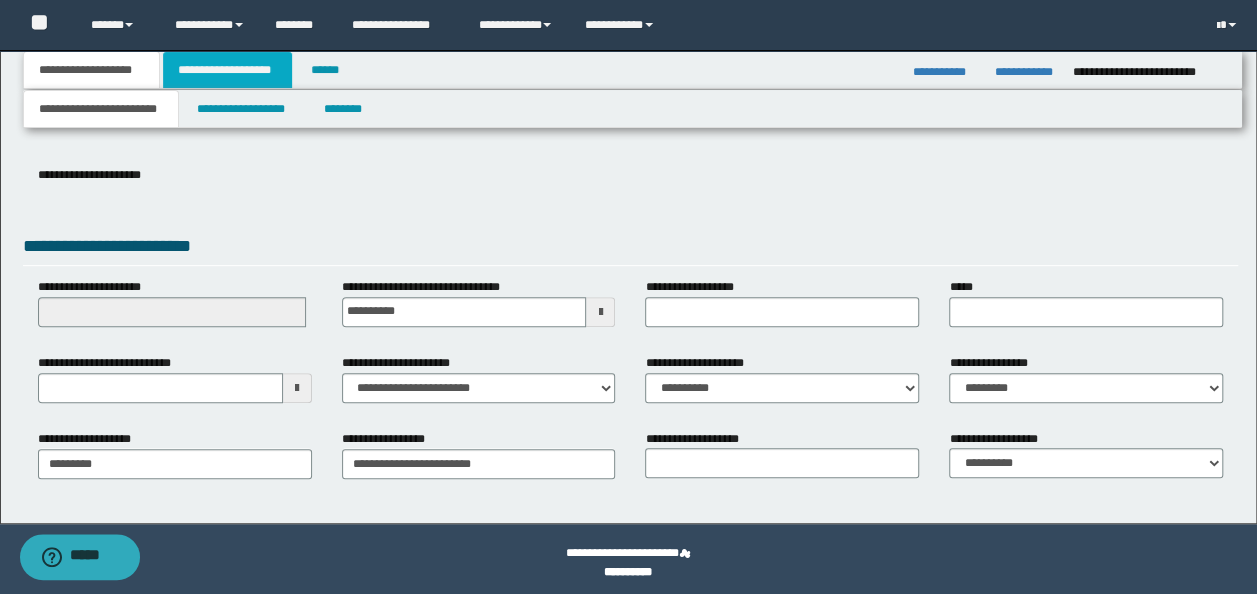 click on "**********" at bounding box center (227, 70) 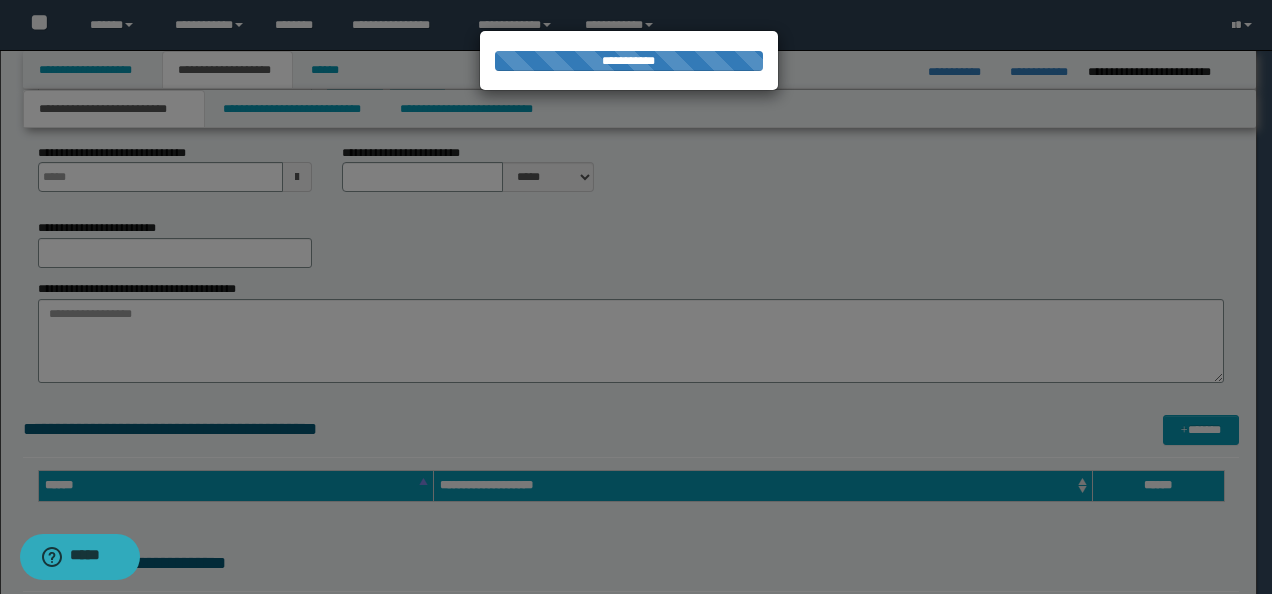 type 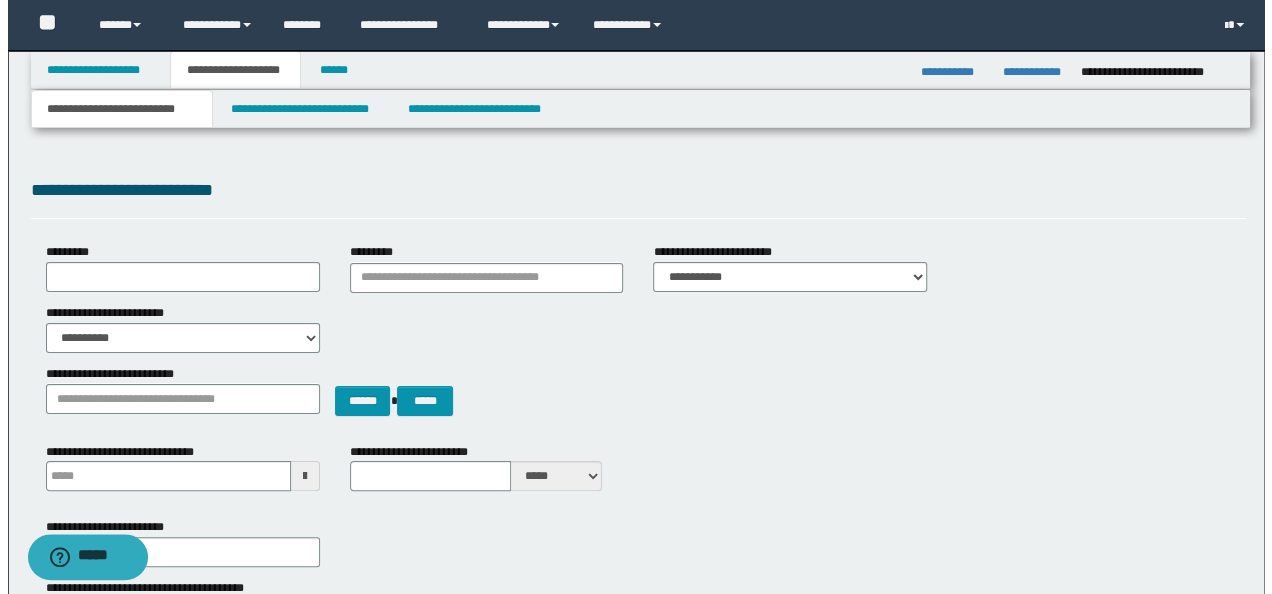 scroll, scrollTop: 0, scrollLeft: 0, axis: both 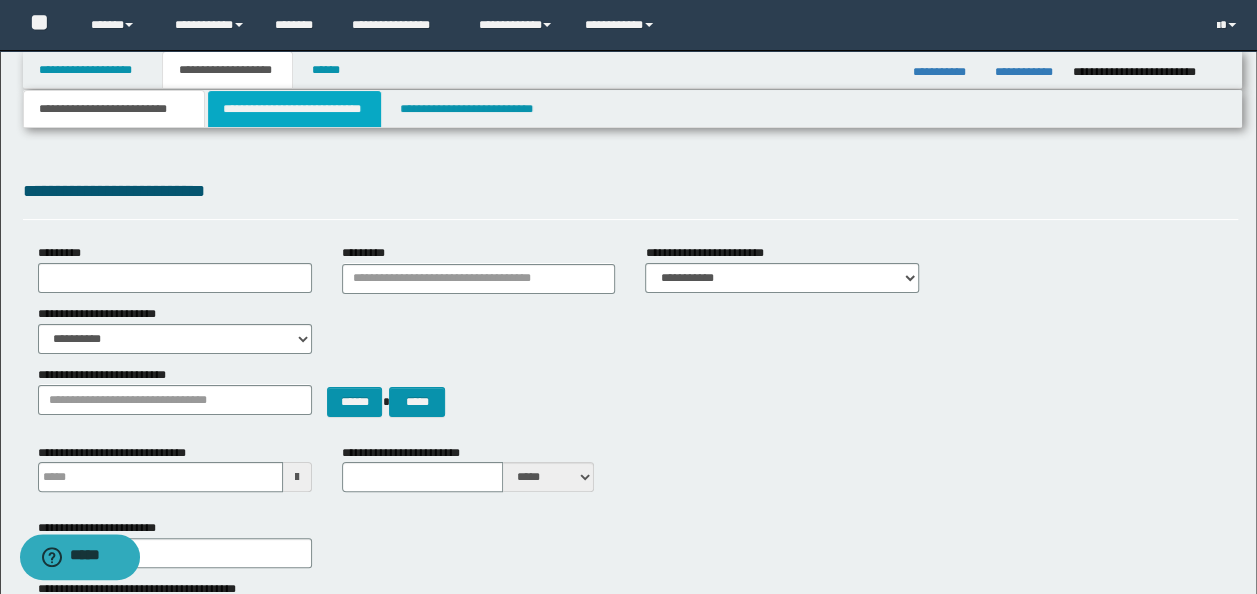 click on "**********" at bounding box center (294, 109) 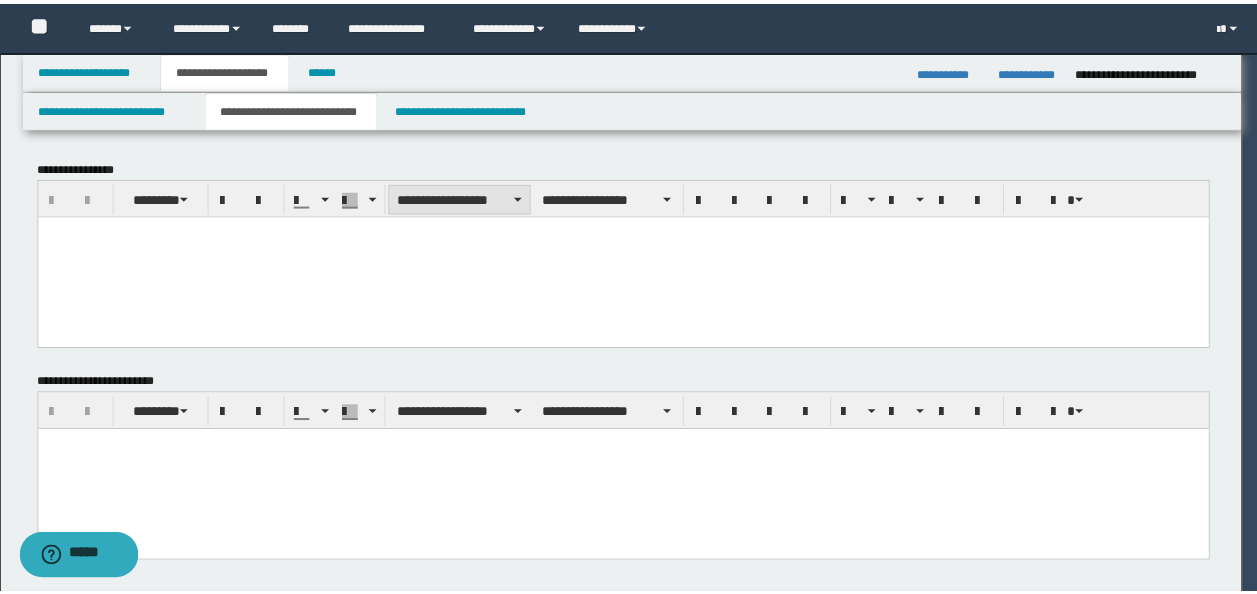 scroll, scrollTop: 0, scrollLeft: 0, axis: both 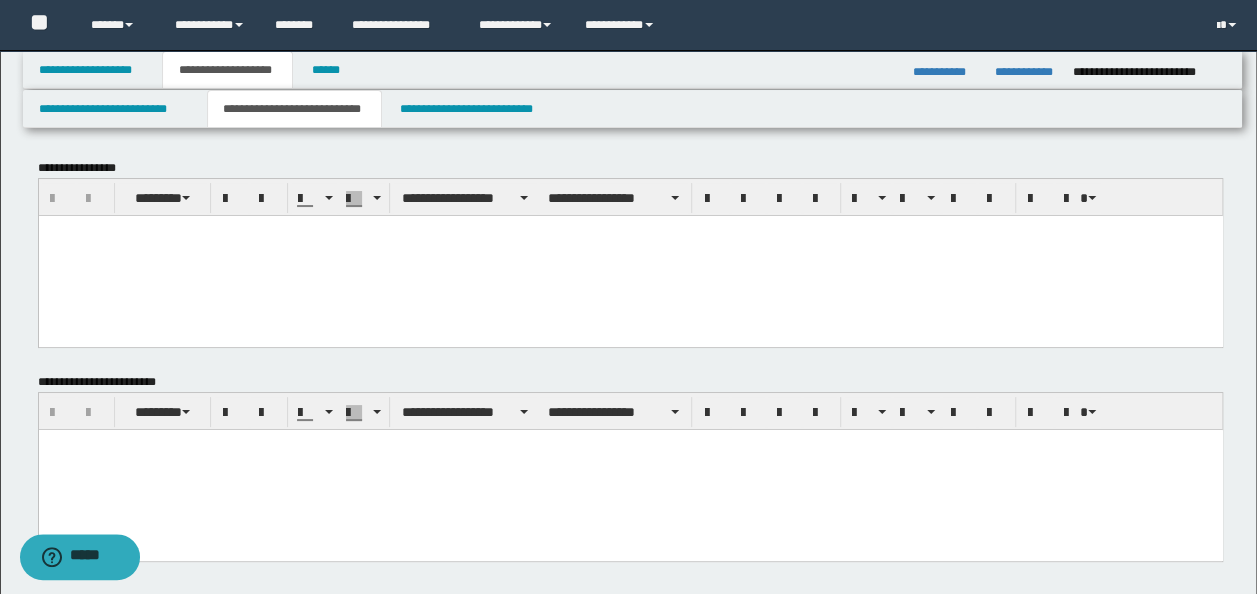 click at bounding box center [630, 255] 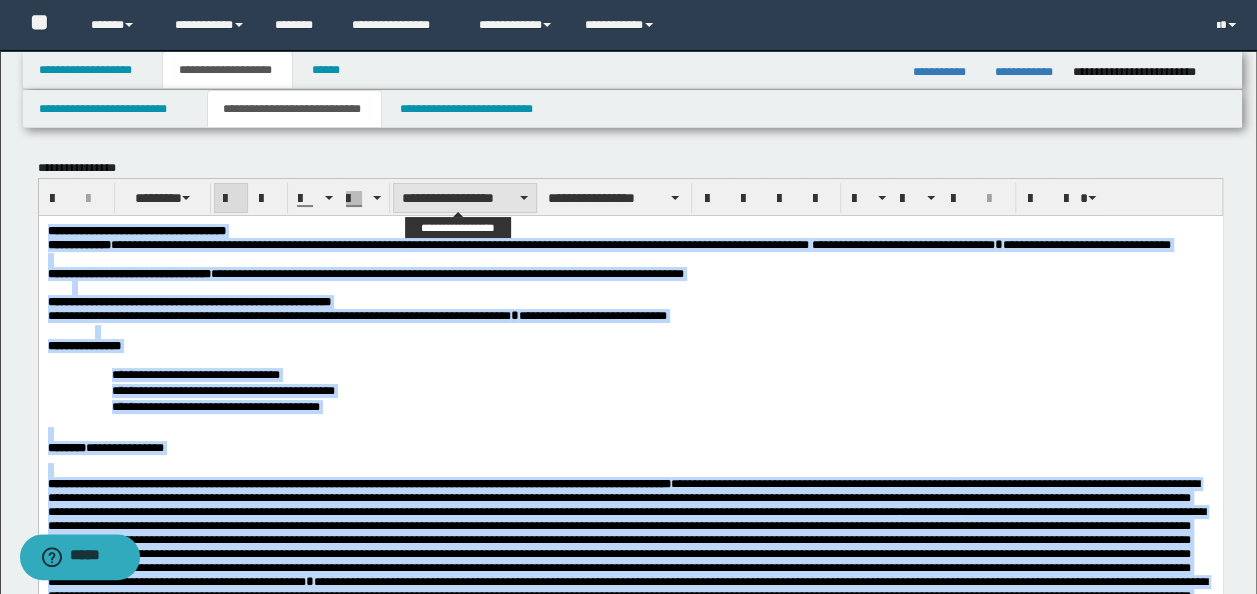 click on "**********" at bounding box center (465, 198) 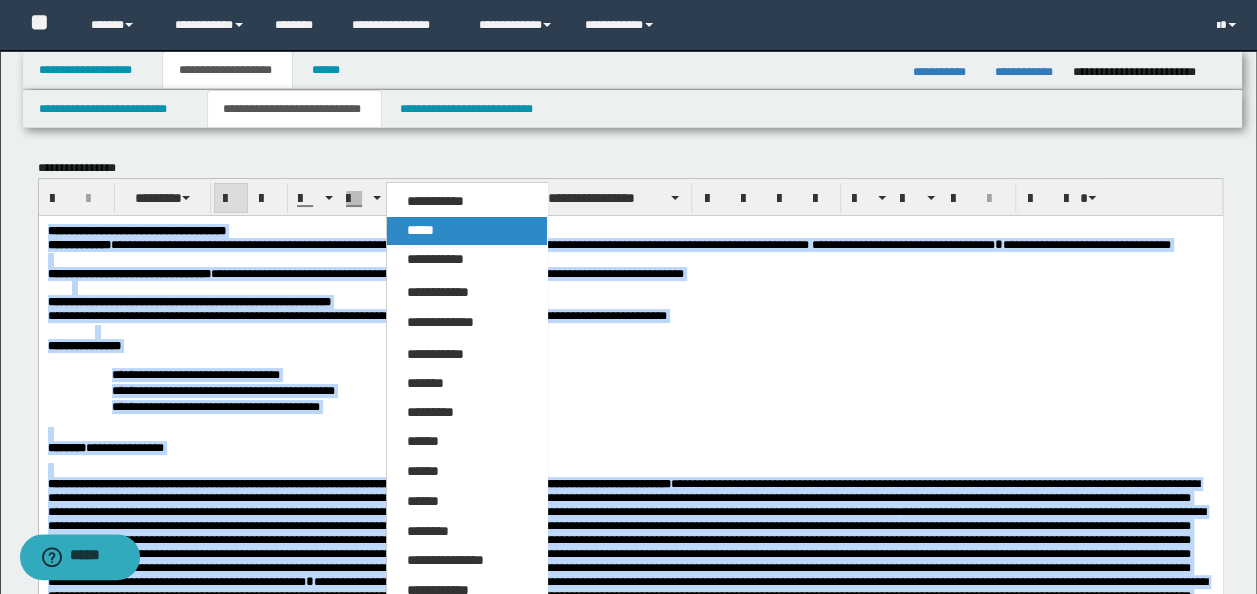 click on "*****" at bounding box center [466, 231] 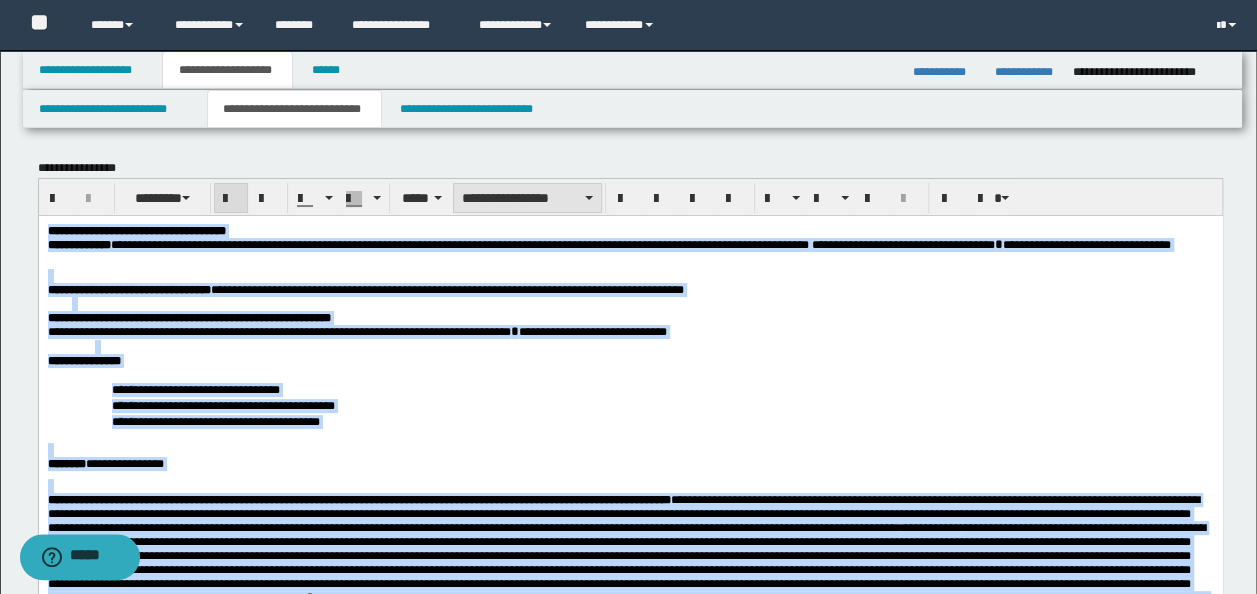click on "**********" at bounding box center [527, 198] 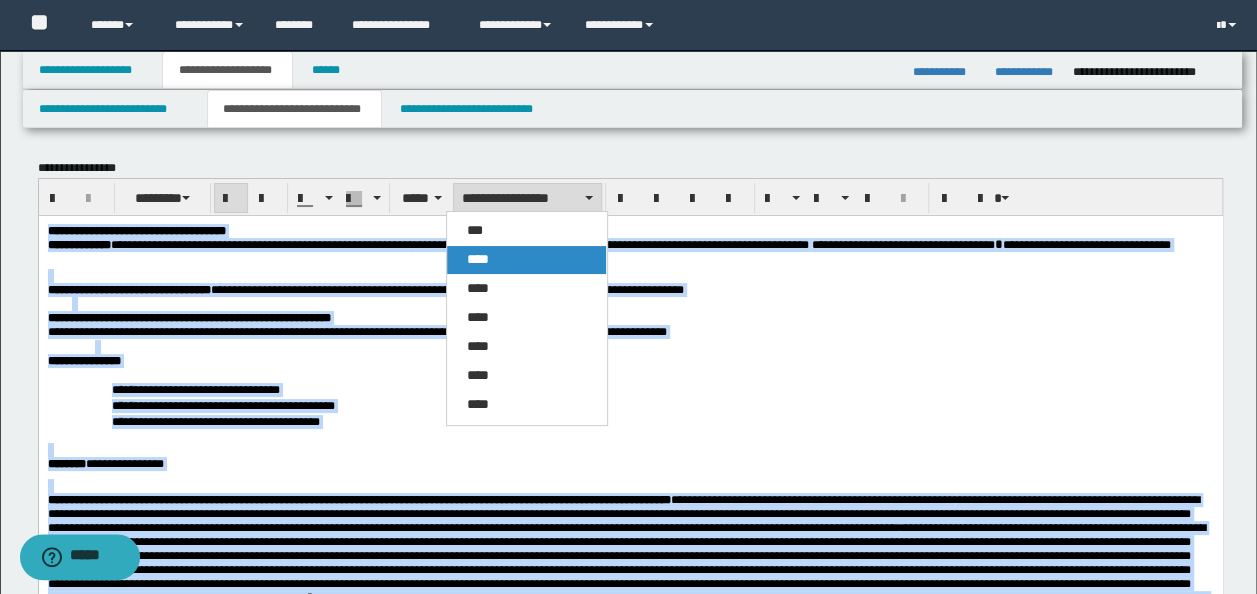 click on "****" at bounding box center (526, 260) 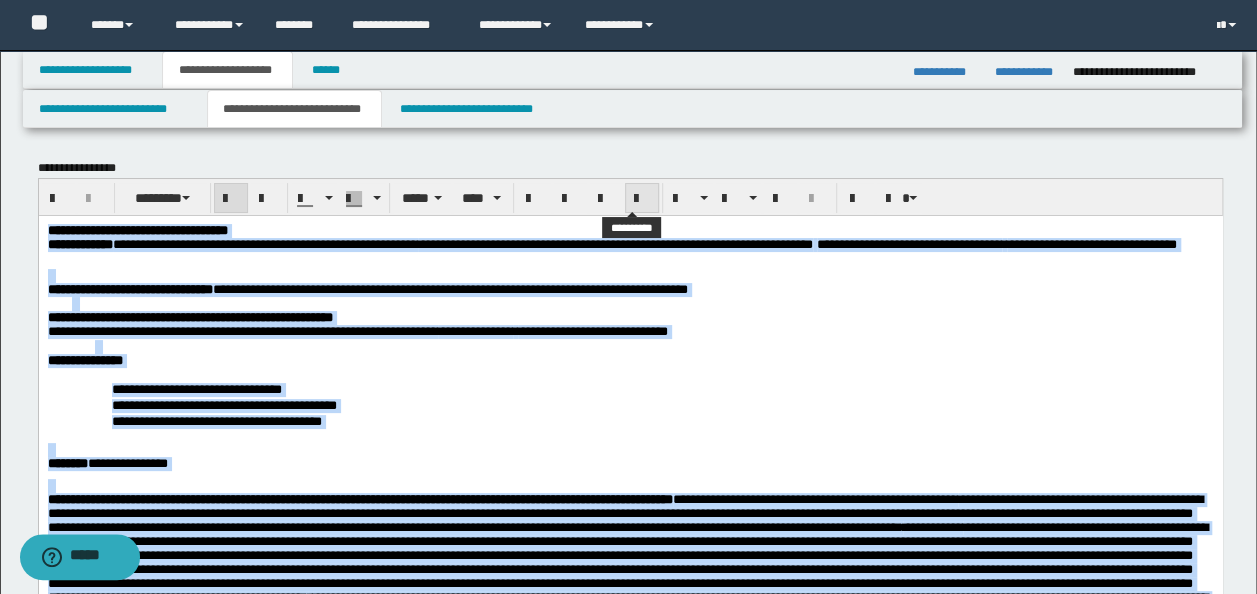 click at bounding box center (642, 199) 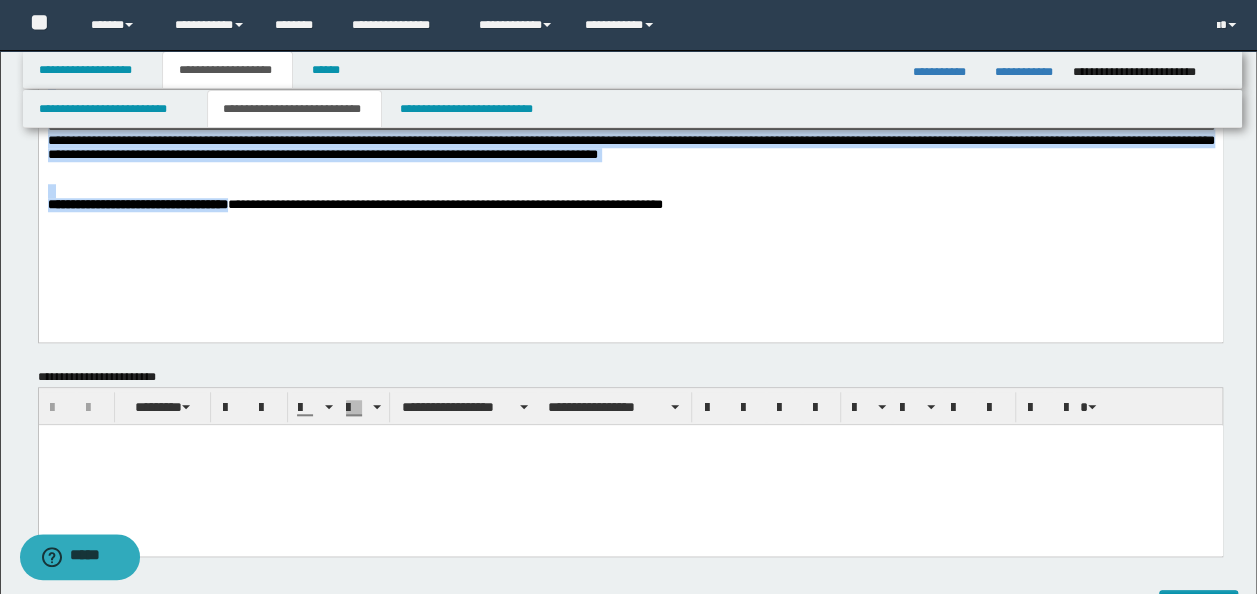 scroll, scrollTop: 900, scrollLeft: 0, axis: vertical 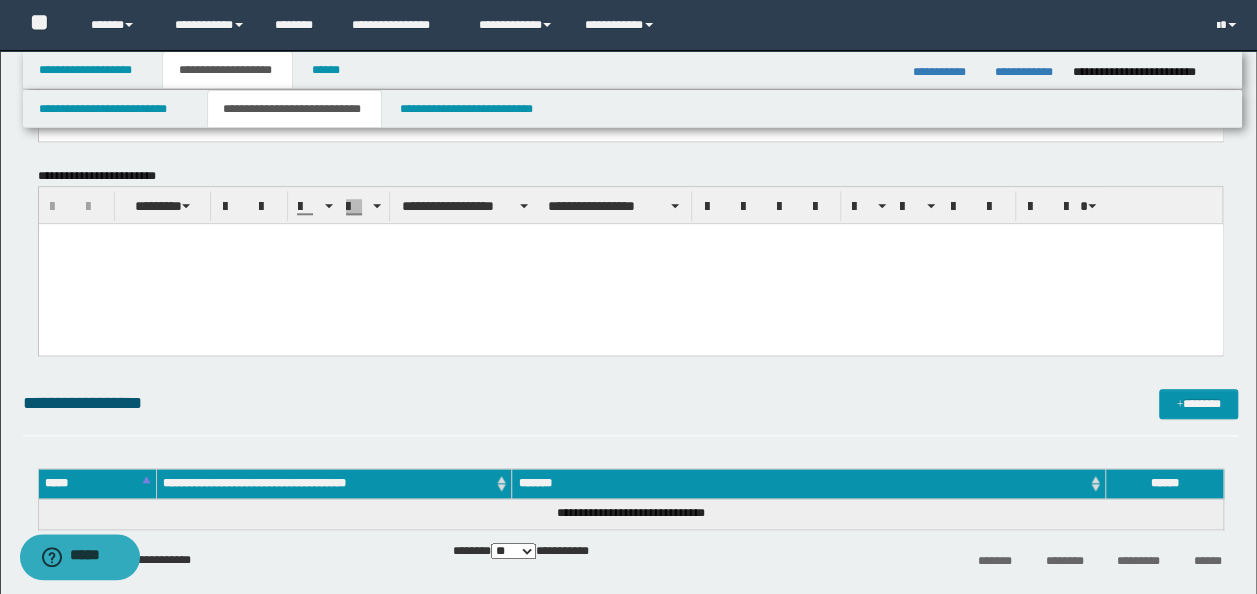 click at bounding box center [630, 264] 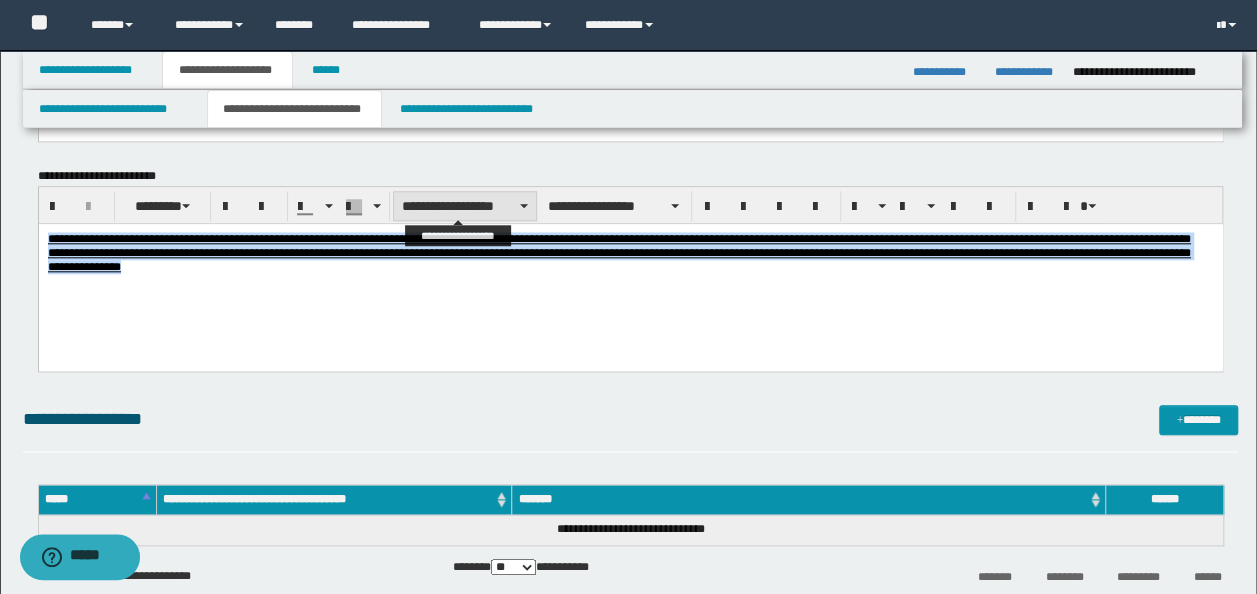 click on "**********" at bounding box center (465, 206) 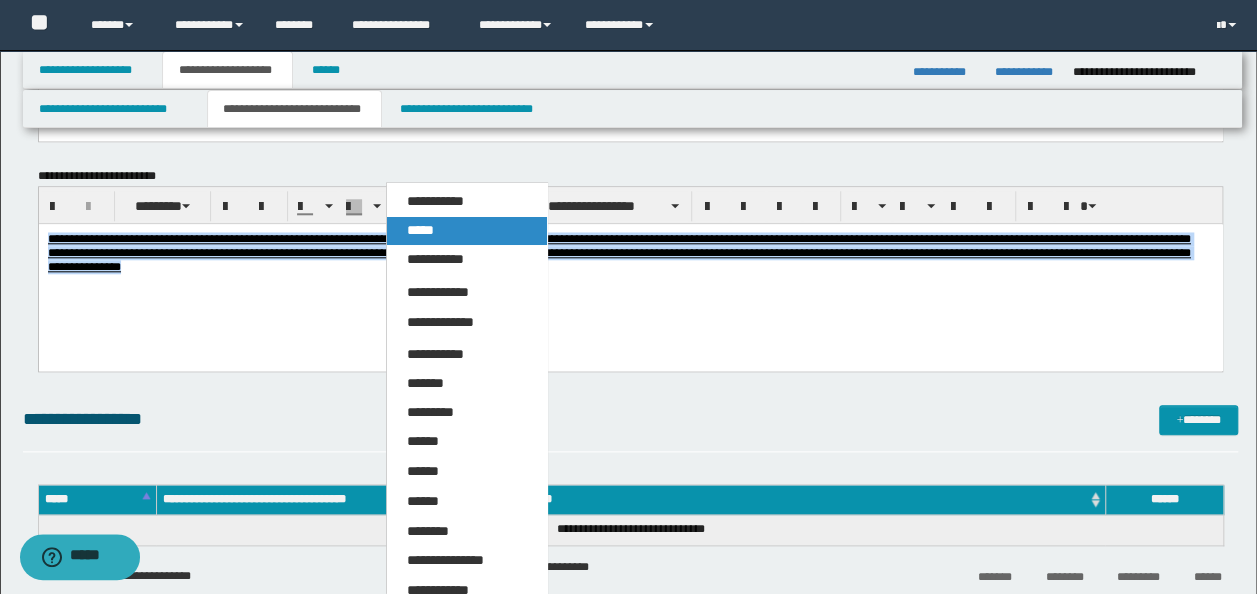 click on "*****" at bounding box center [466, 231] 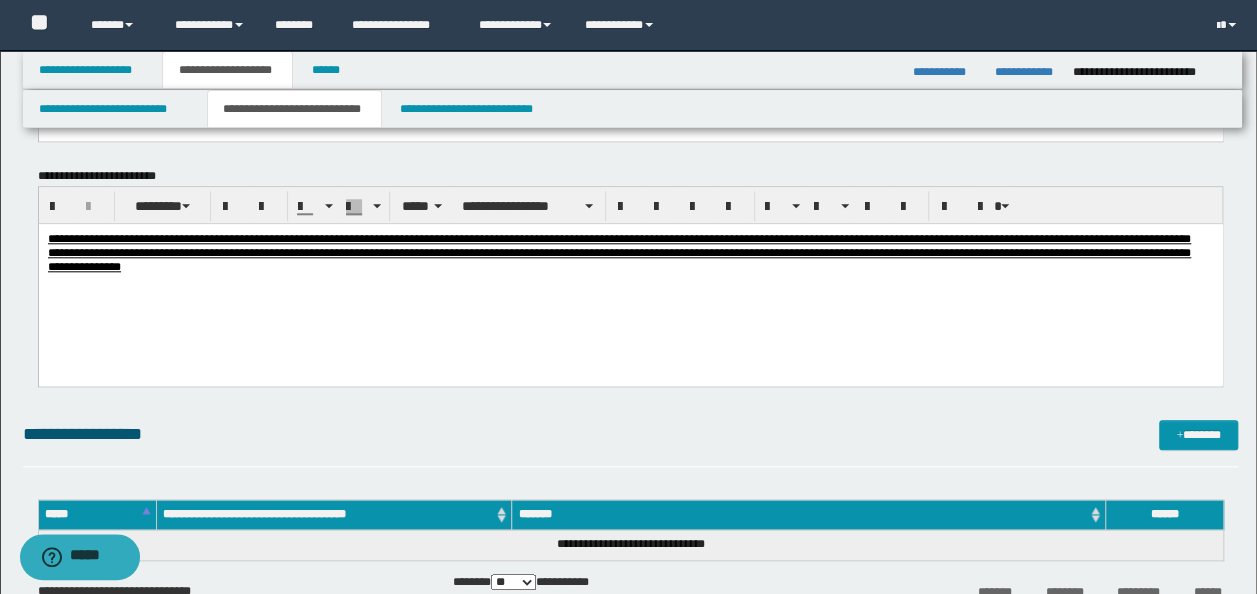 drag, startPoint x: 561, startPoint y: 220, endPoint x: 522, endPoint y: 0, distance: 223.43008 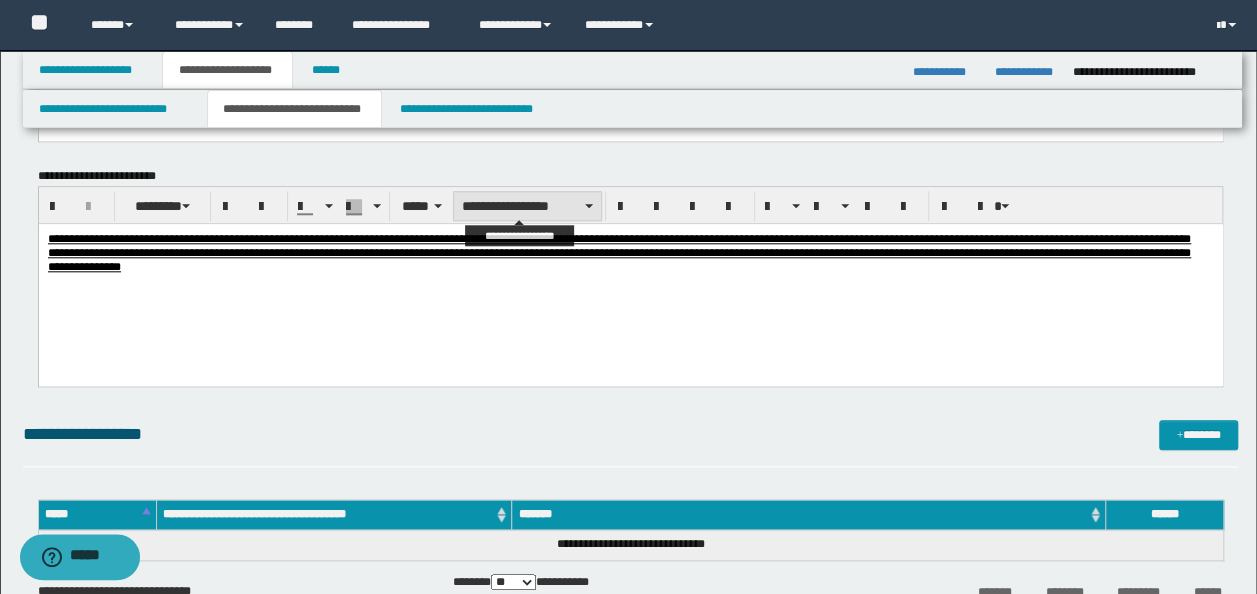click on "**********" at bounding box center (527, 206) 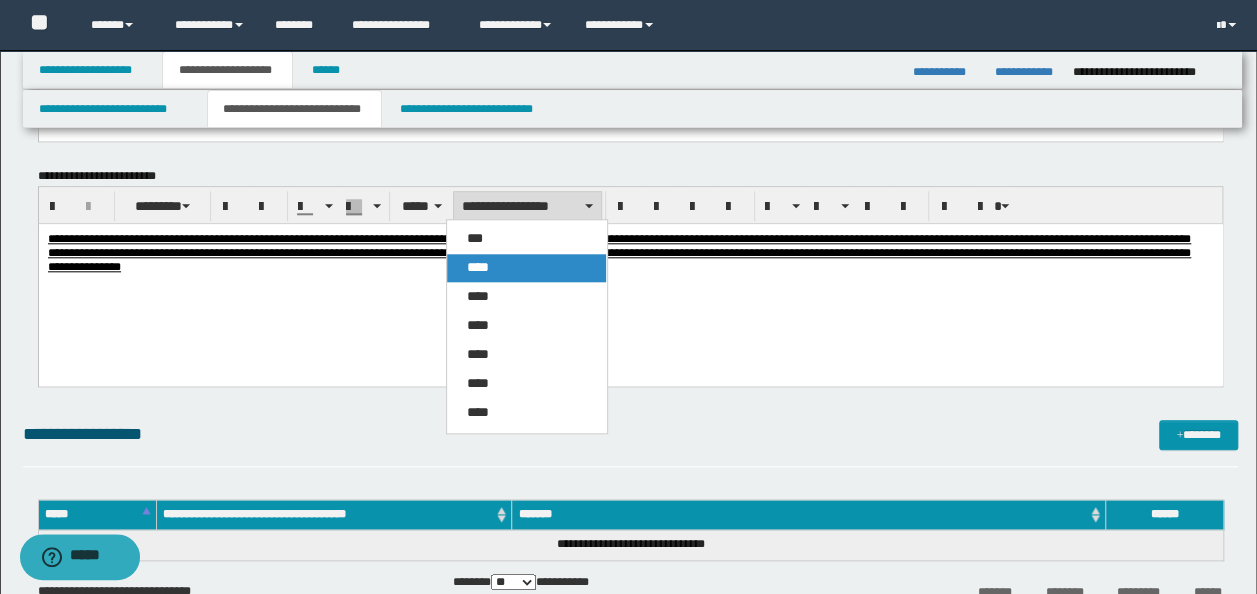 click on "****" at bounding box center [526, 268] 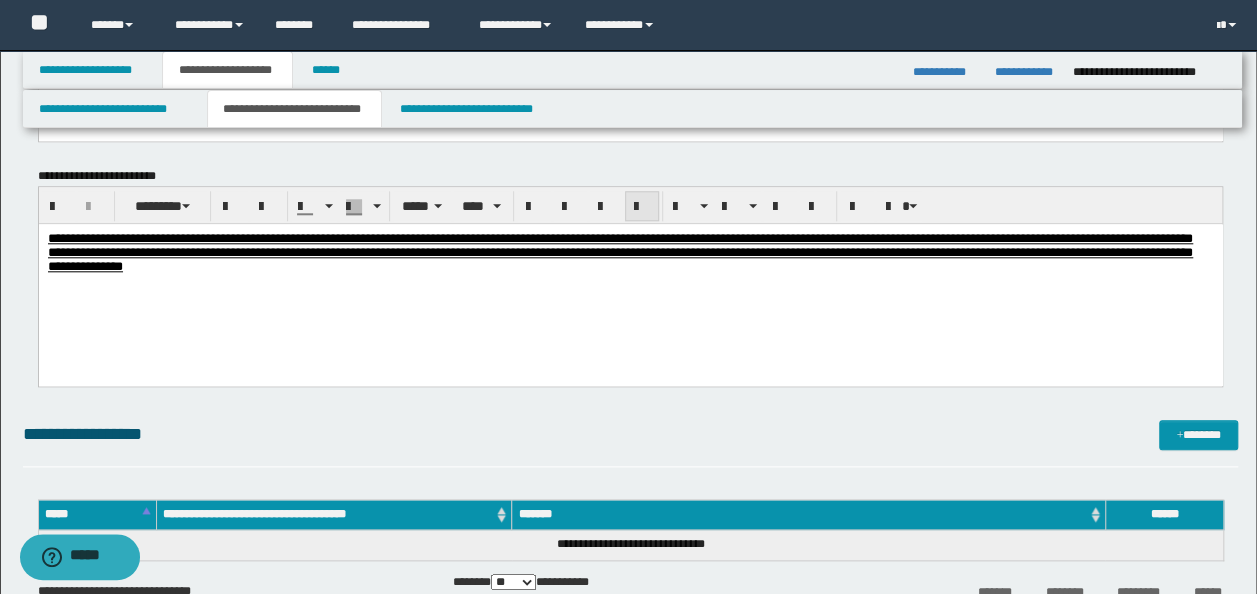 click at bounding box center (642, 207) 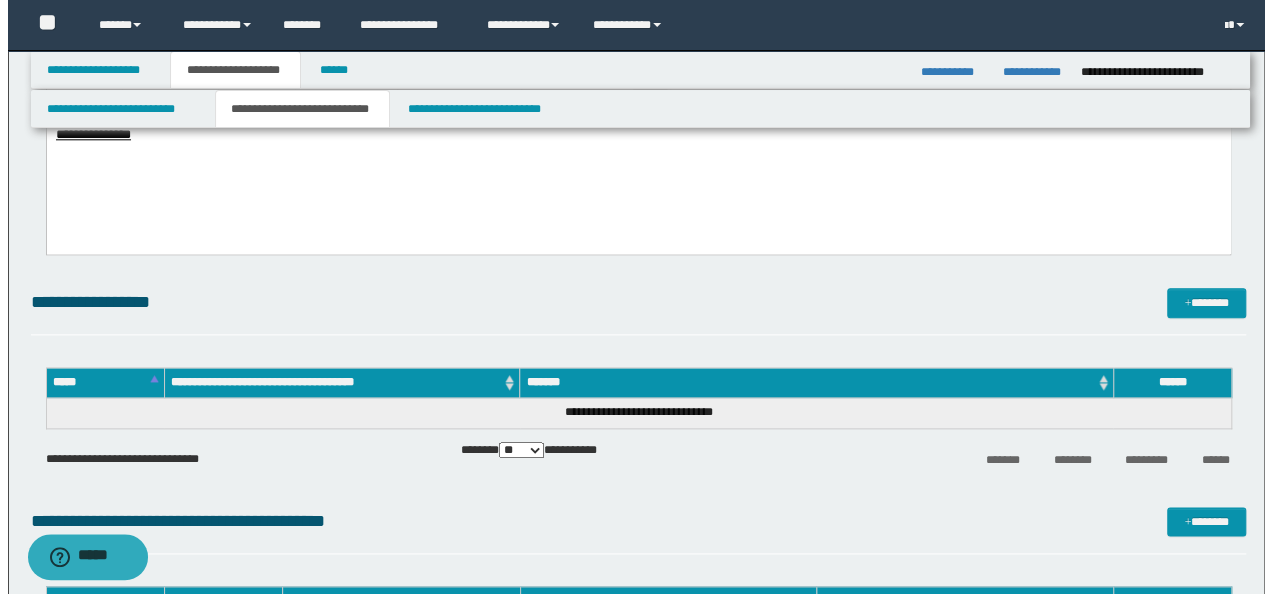 scroll, scrollTop: 1200, scrollLeft: 0, axis: vertical 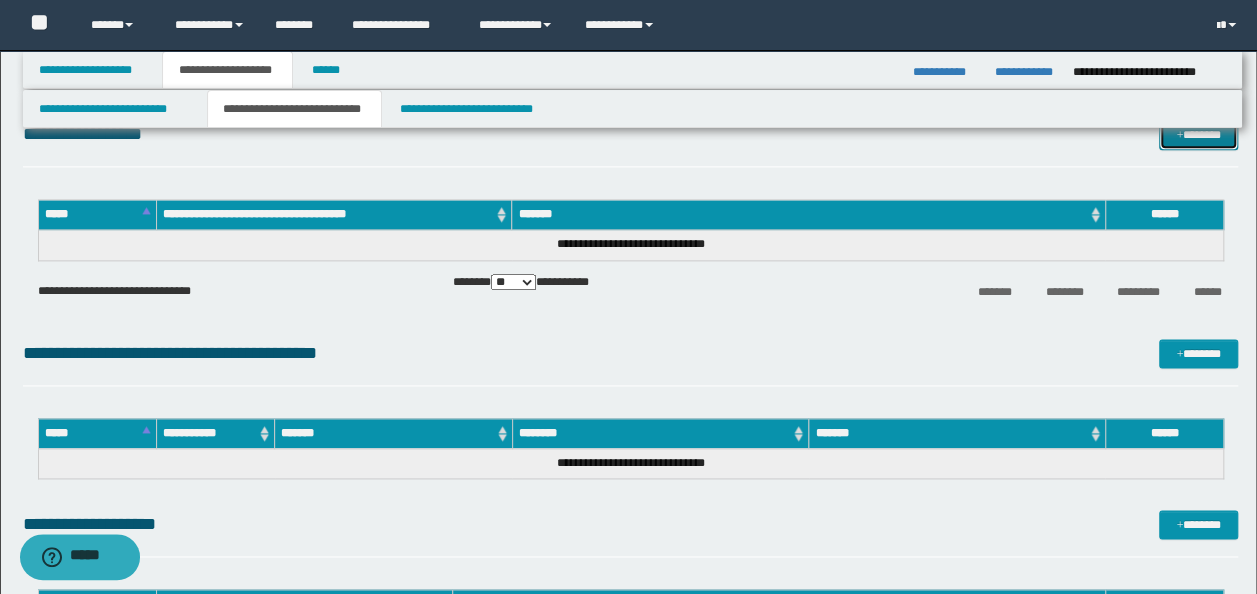 click on "*******" at bounding box center (1198, 134) 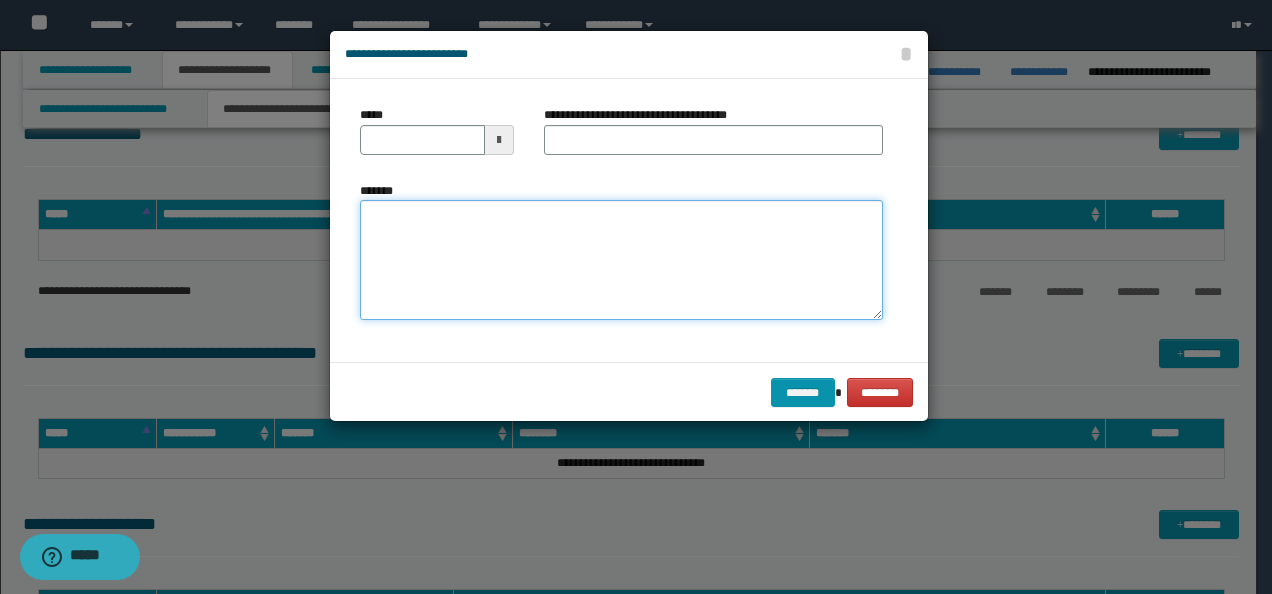click on "*******" at bounding box center (621, 260) 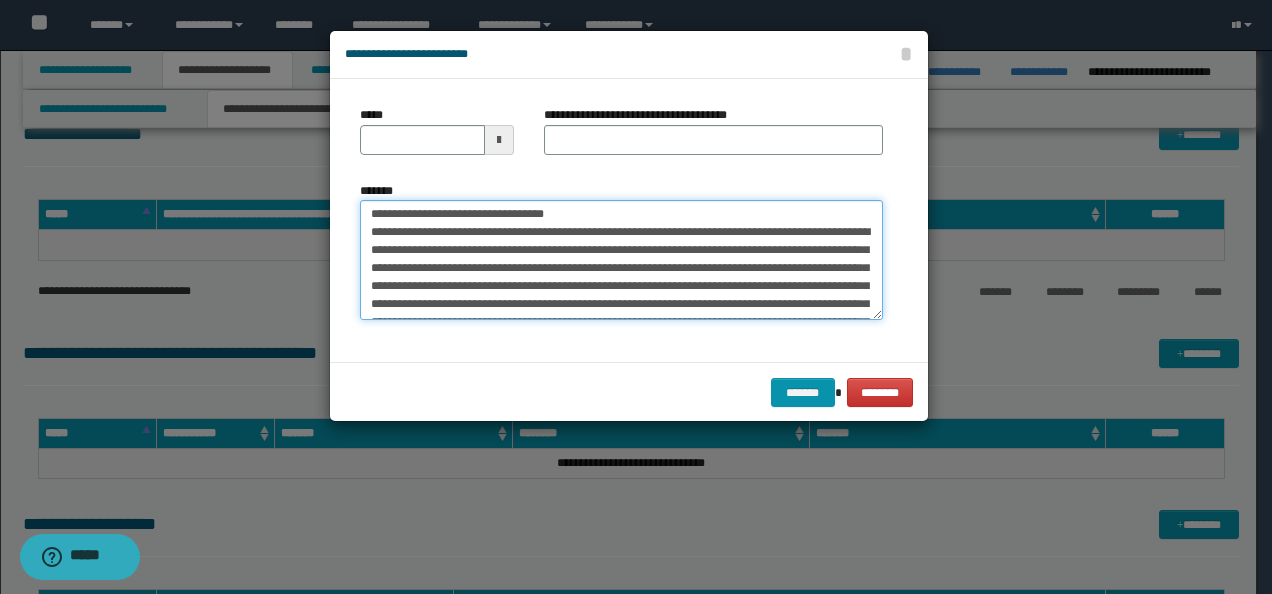 scroll, scrollTop: 0, scrollLeft: 0, axis: both 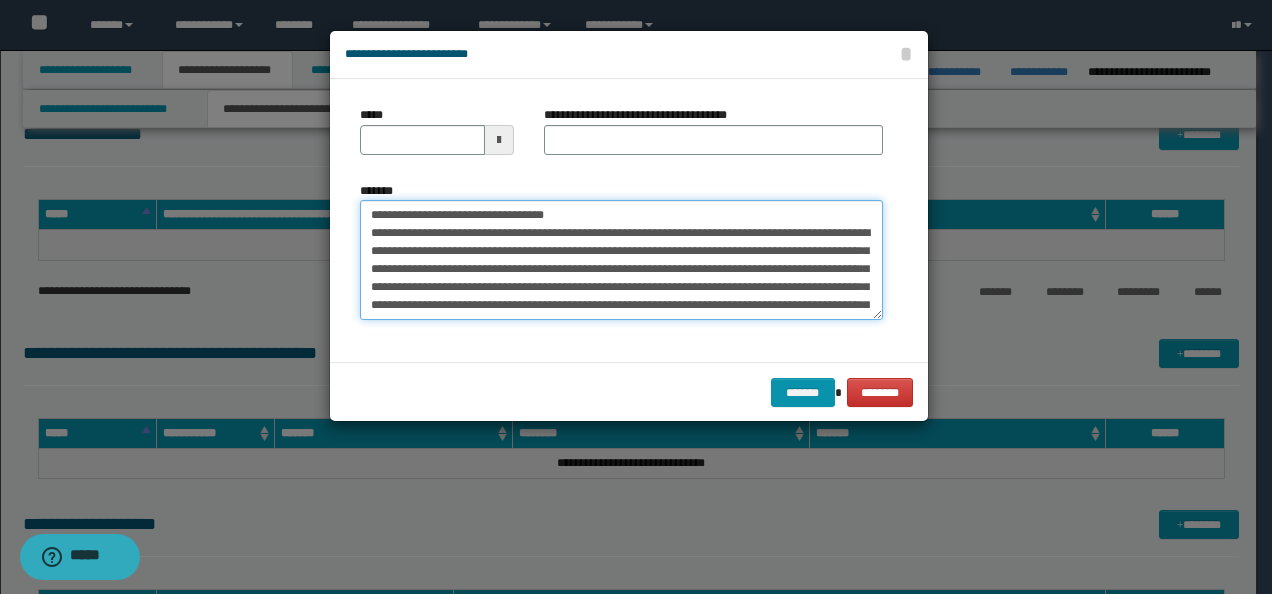 drag, startPoint x: 408, startPoint y: 210, endPoint x: 218, endPoint y: 205, distance: 190.06578 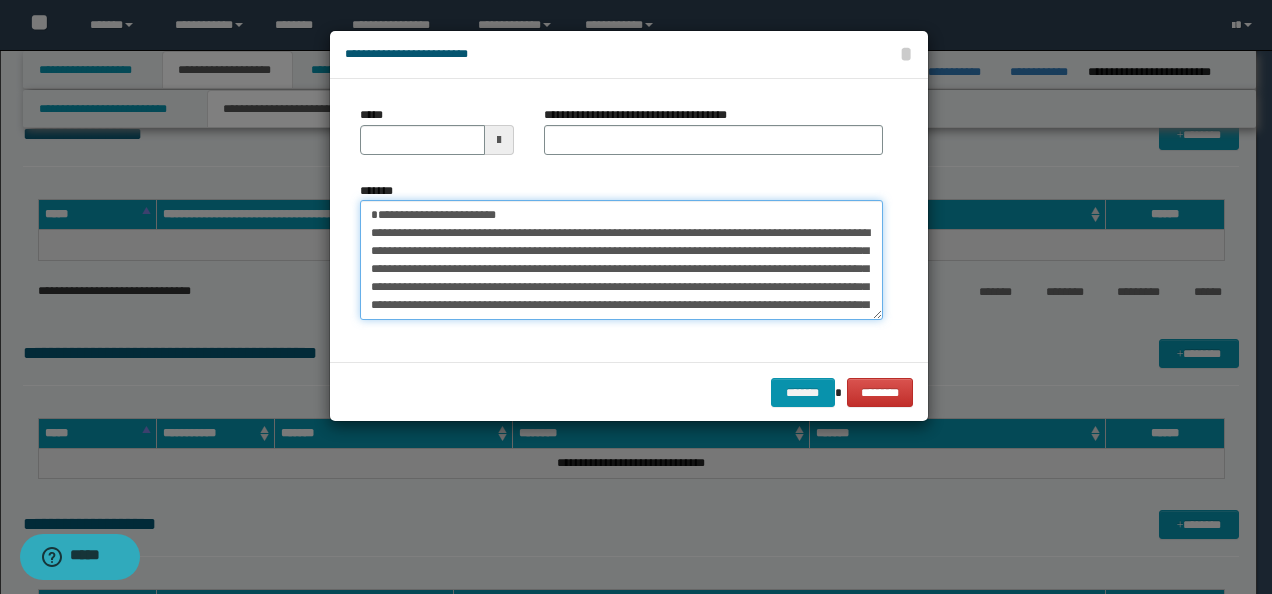 type 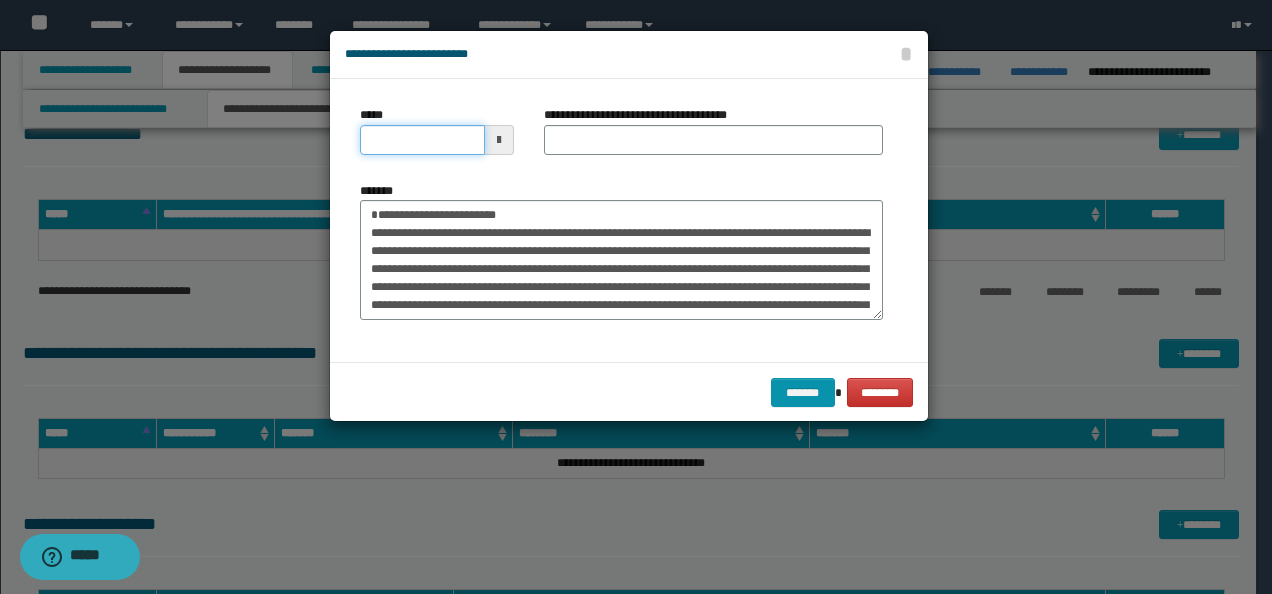 click on "*****" at bounding box center (422, 140) 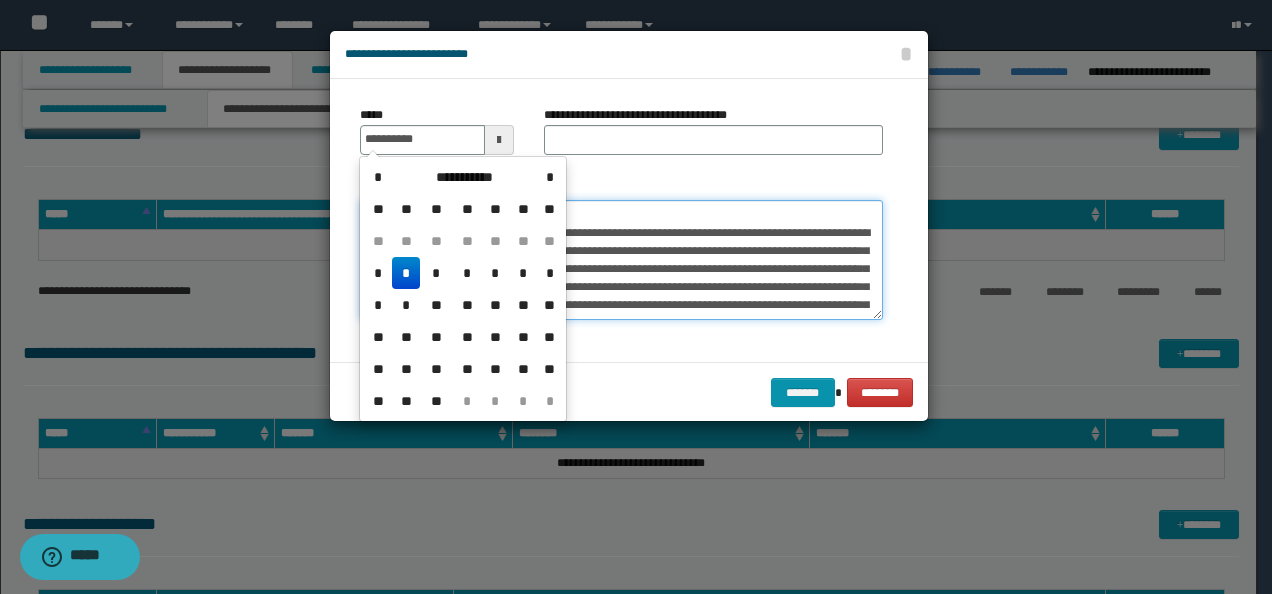 type on "**********" 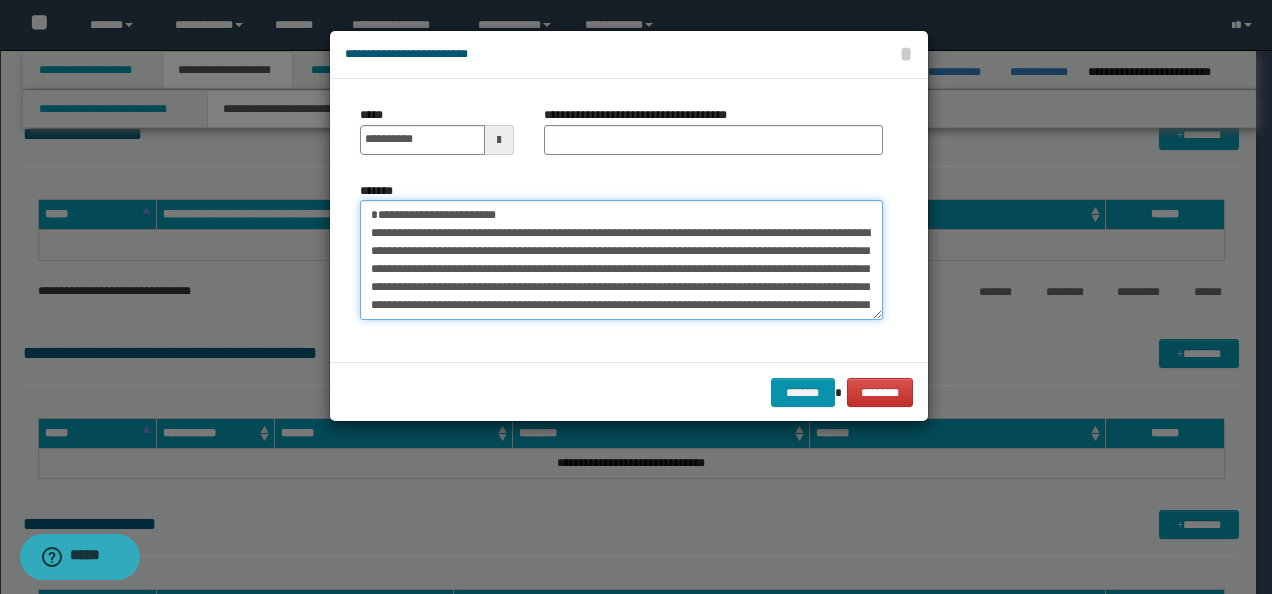drag, startPoint x: 408, startPoint y: 208, endPoint x: 8, endPoint y: 192, distance: 400.3199 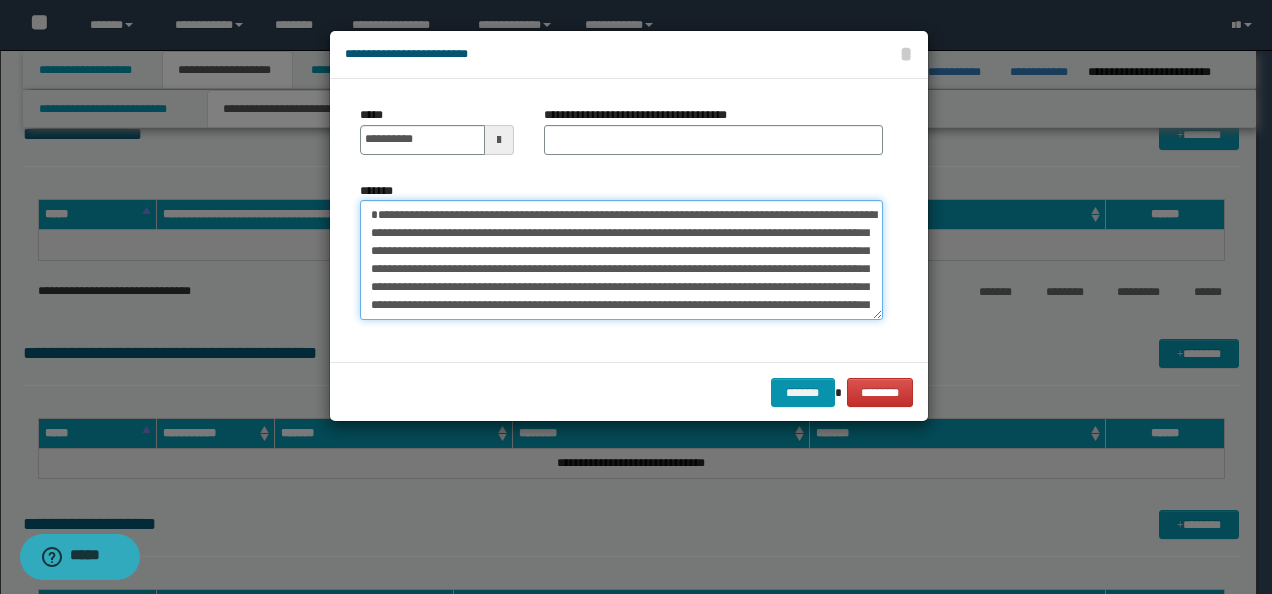 type on "**********" 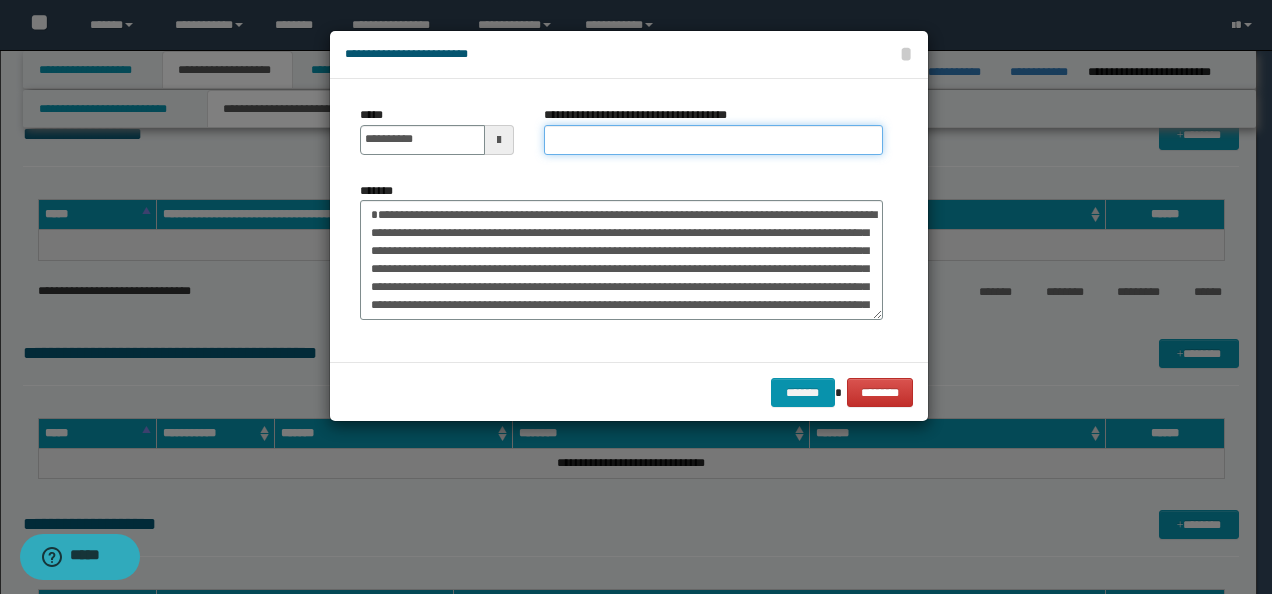 click on "**********" at bounding box center [713, 140] 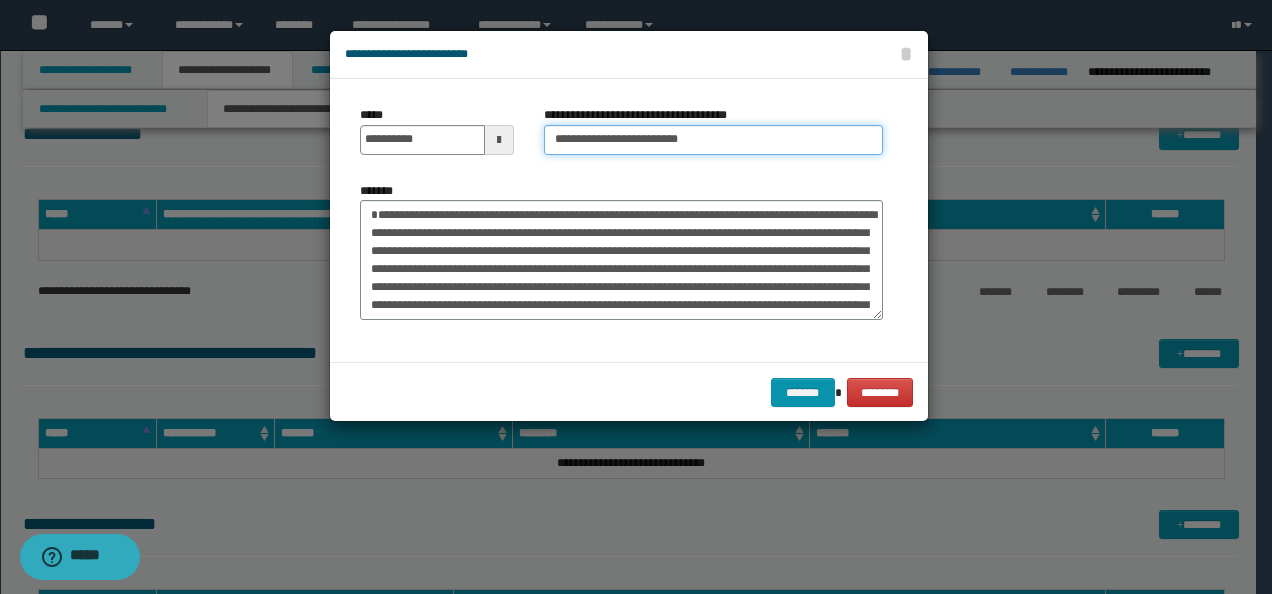 type on "**********" 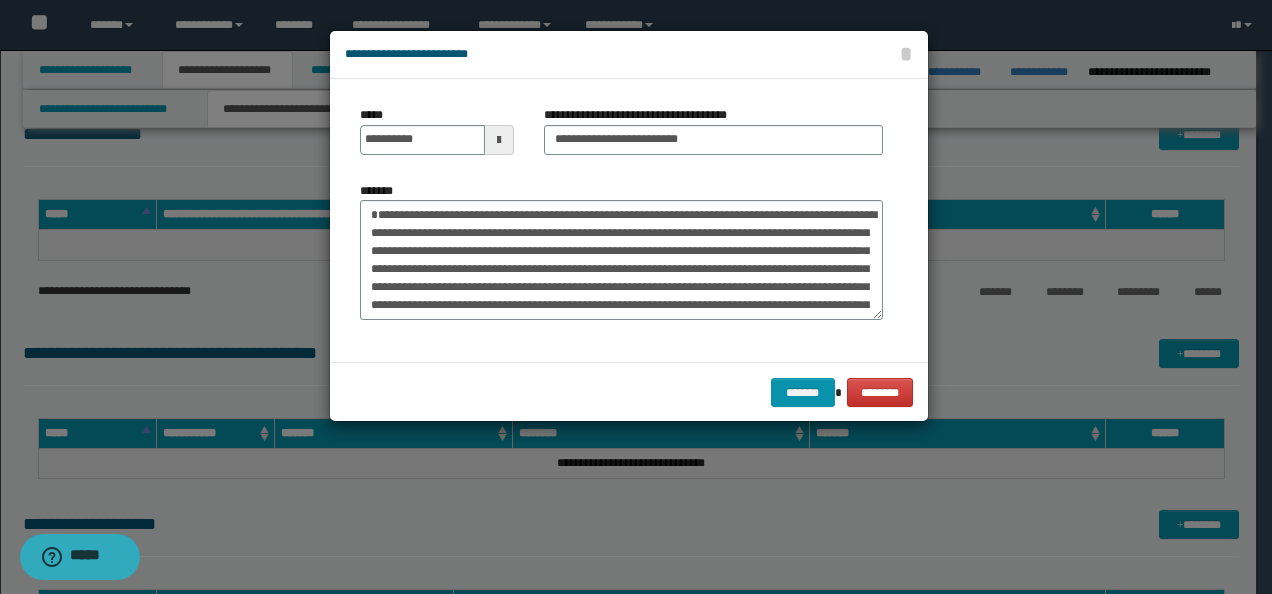 click on "*******
********" at bounding box center (629, 392) 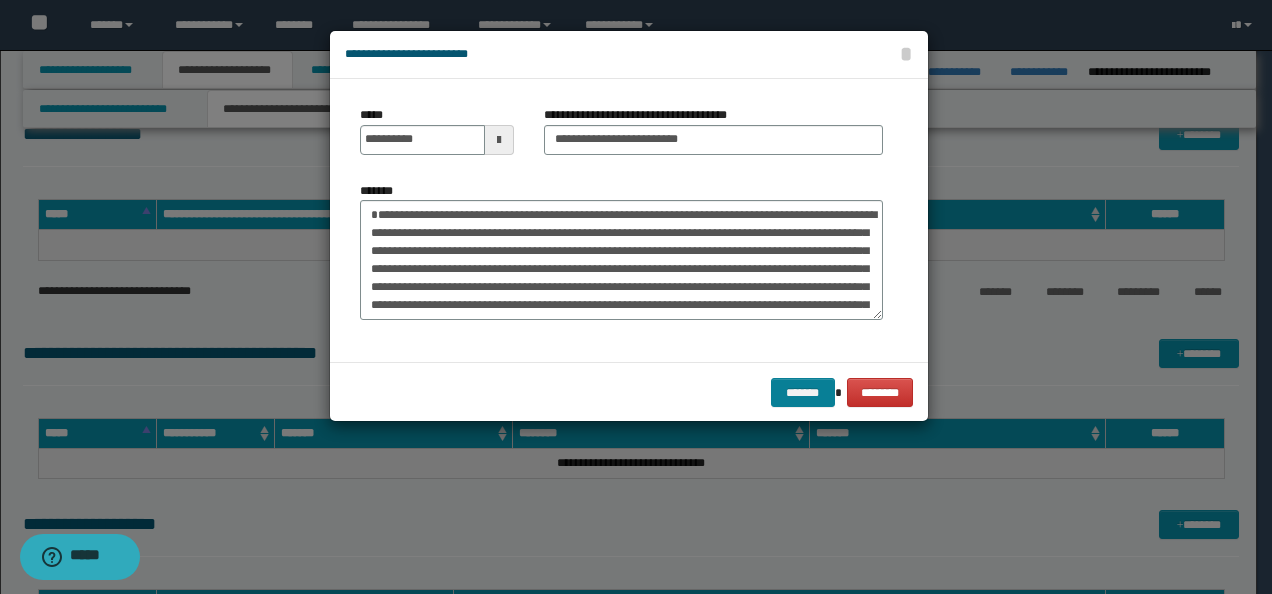 click on "*******
********" at bounding box center (629, 392) 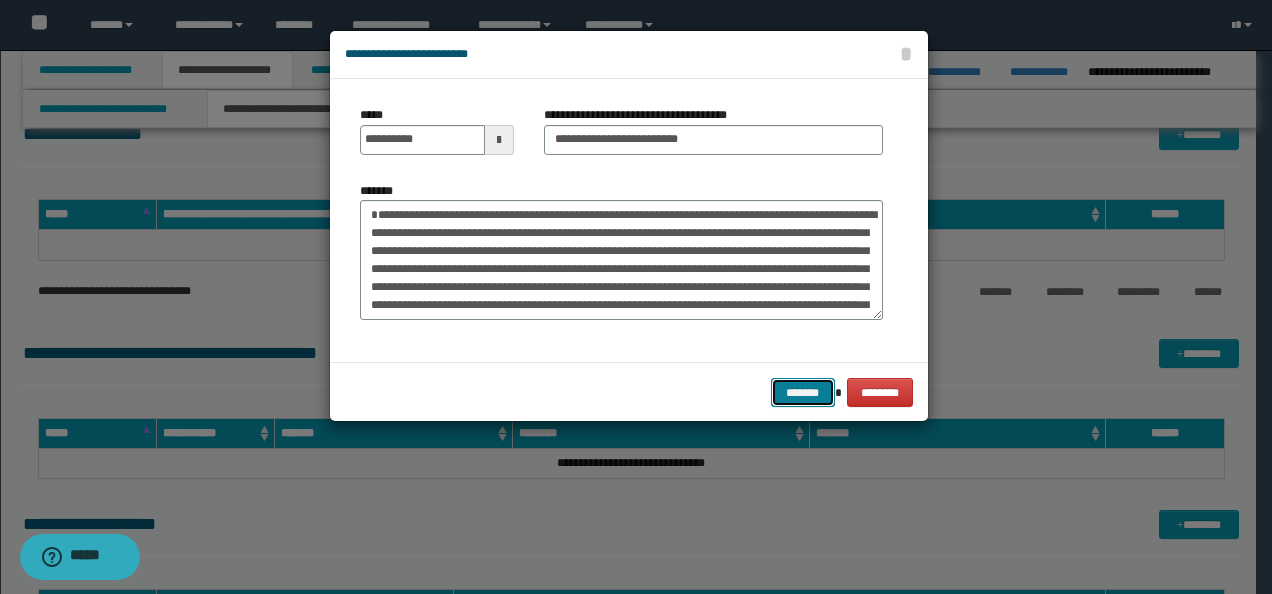 click on "*******" at bounding box center [803, 392] 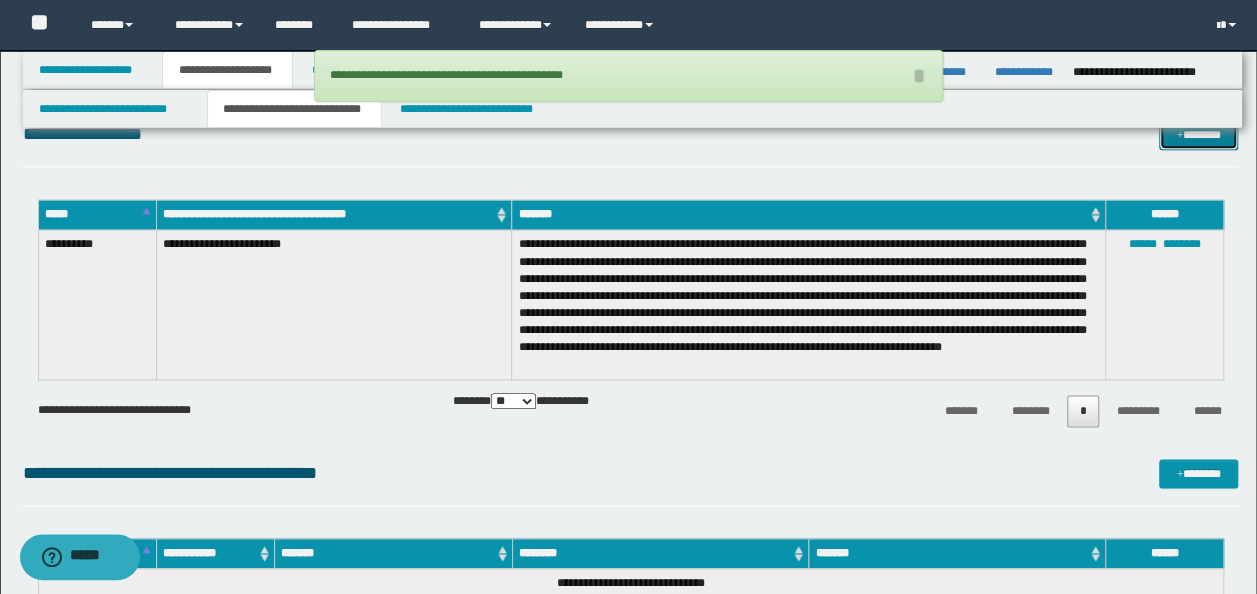 click on "*******" at bounding box center (1198, 134) 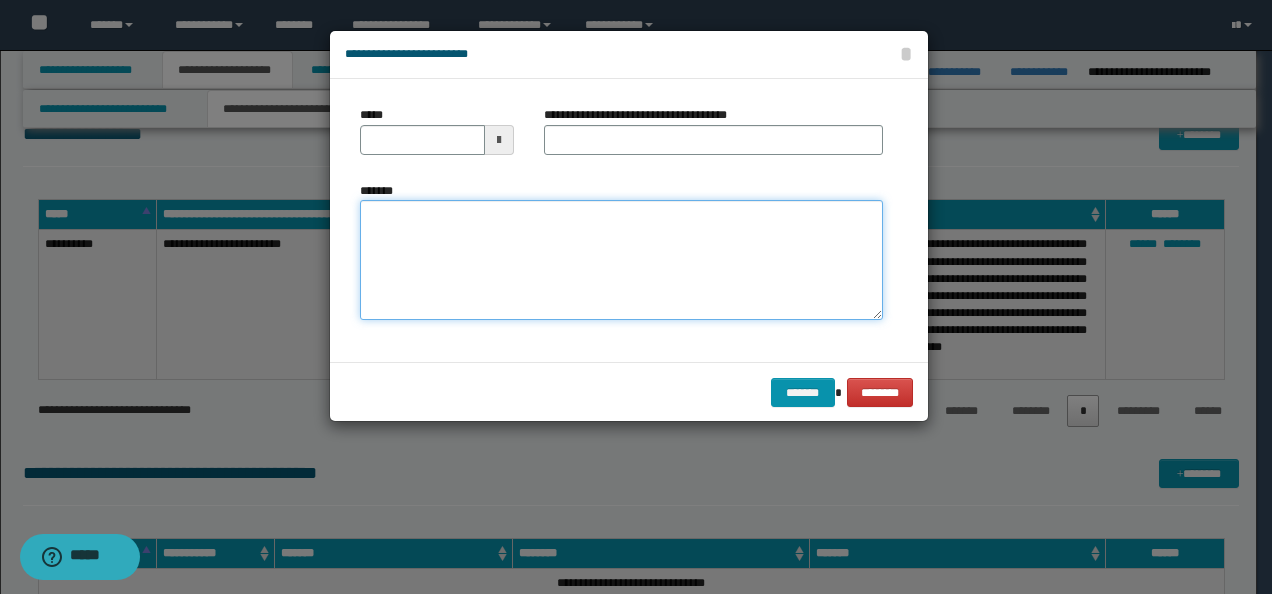 click on "*******" at bounding box center [621, 259] 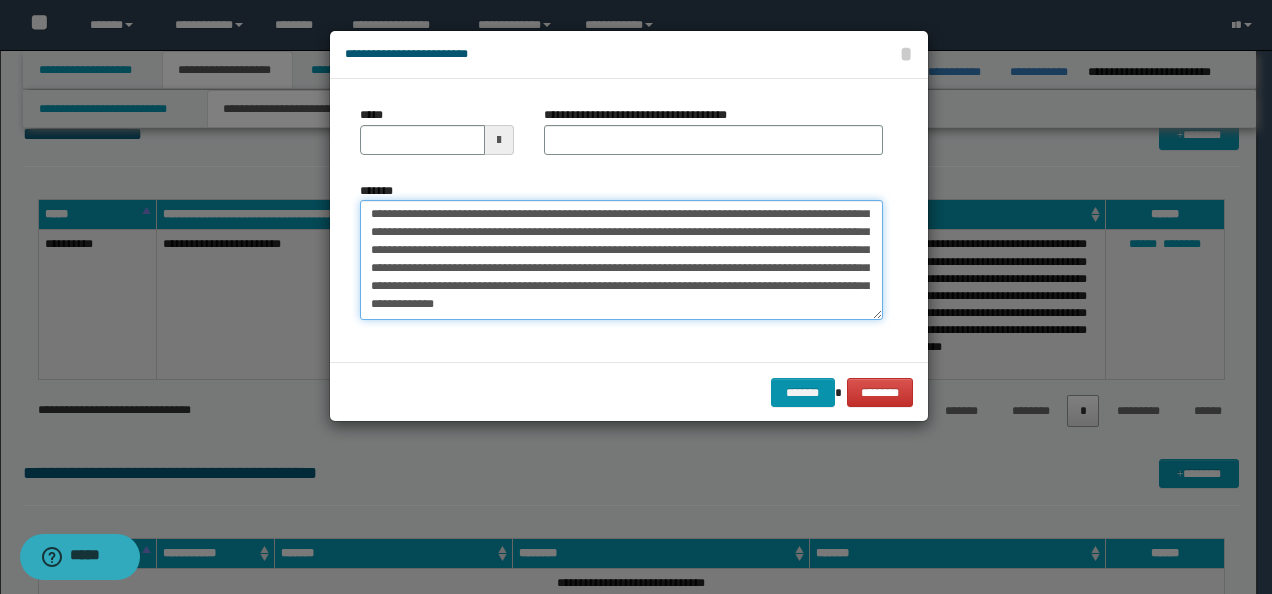 scroll, scrollTop: 0, scrollLeft: 0, axis: both 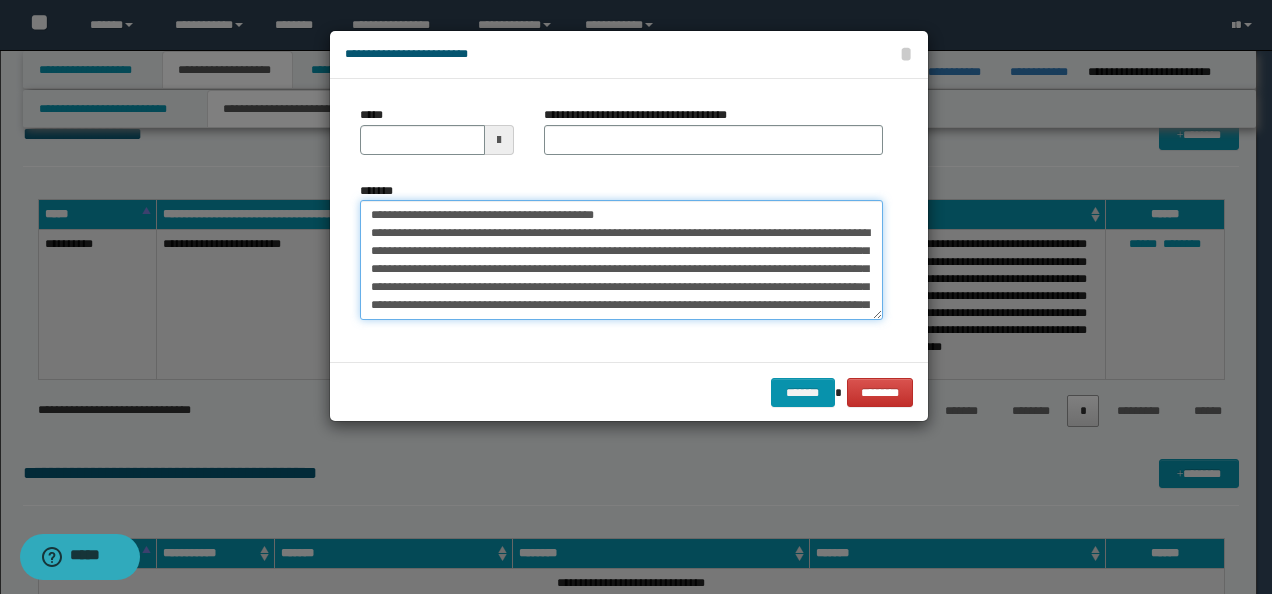 drag, startPoint x: 431, startPoint y: 212, endPoint x: 204, endPoint y: 202, distance: 227.22015 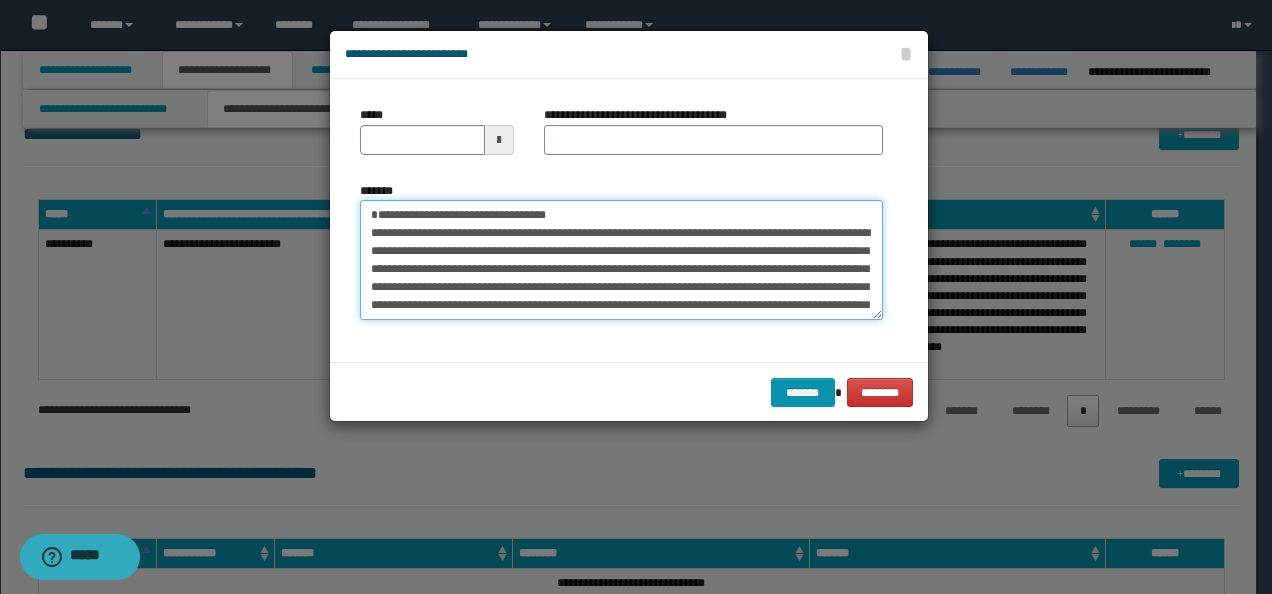 type 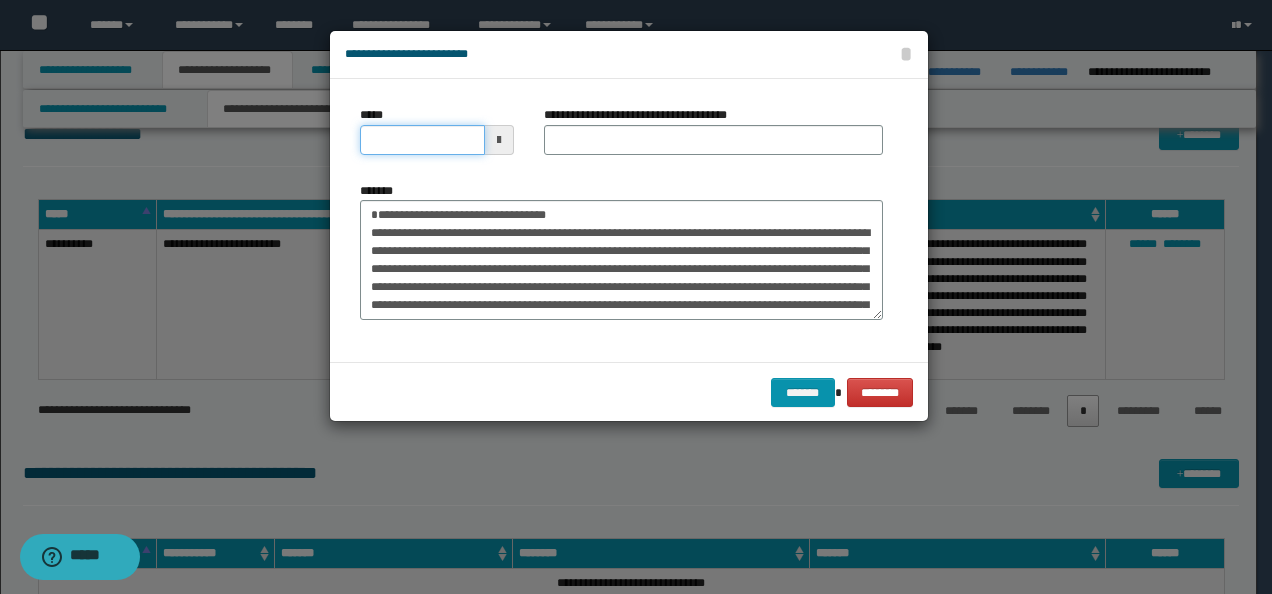 click on "*****" at bounding box center (422, 140) 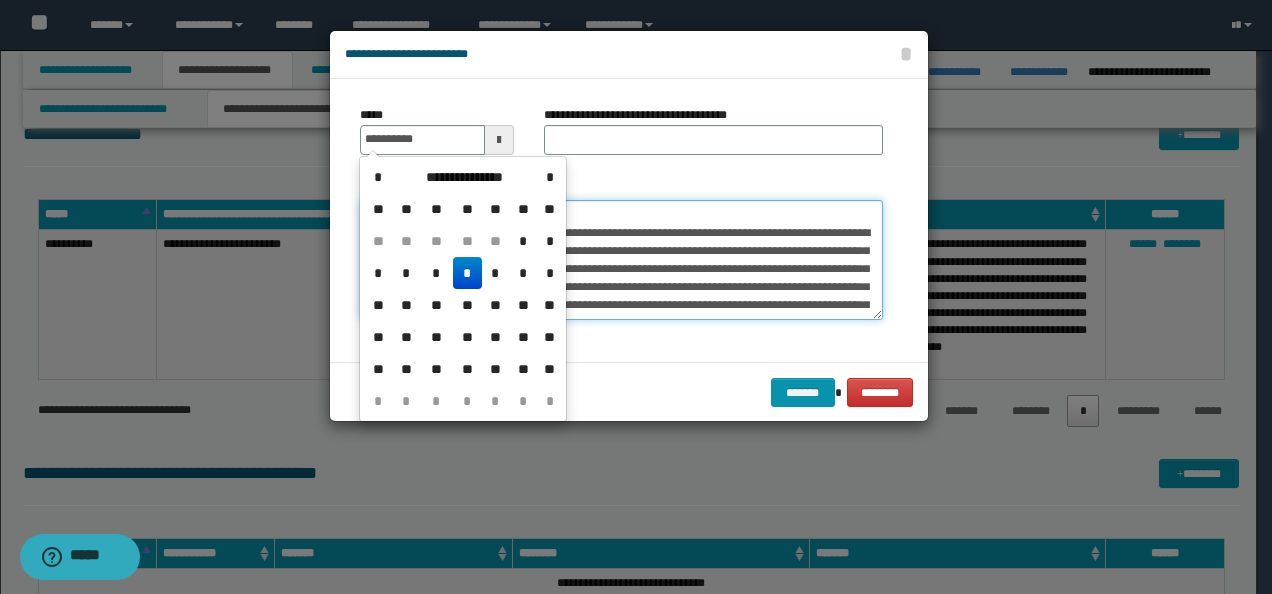 type on "**********" 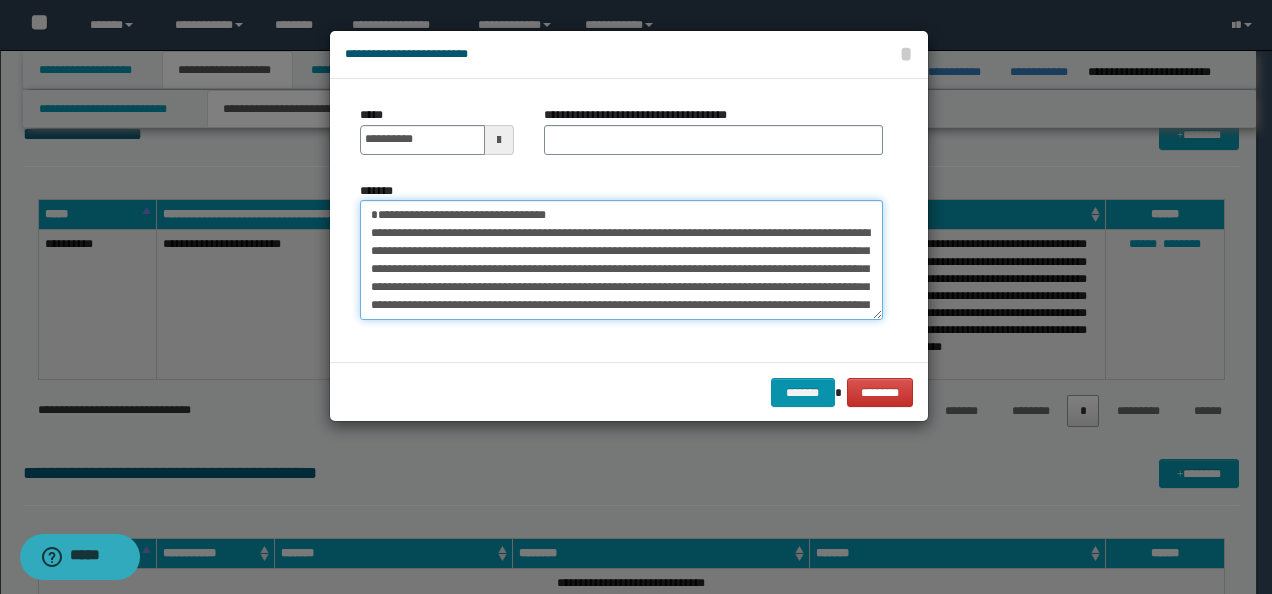 drag, startPoint x: 568, startPoint y: 209, endPoint x: 186, endPoint y: 202, distance: 382.06412 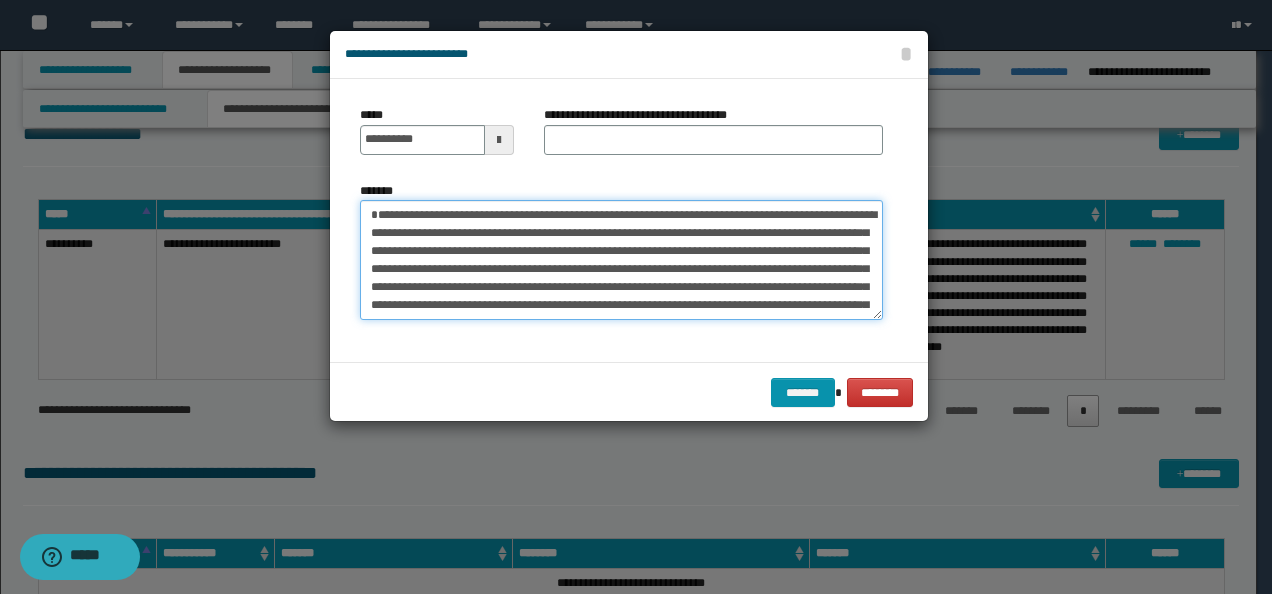 type on "**********" 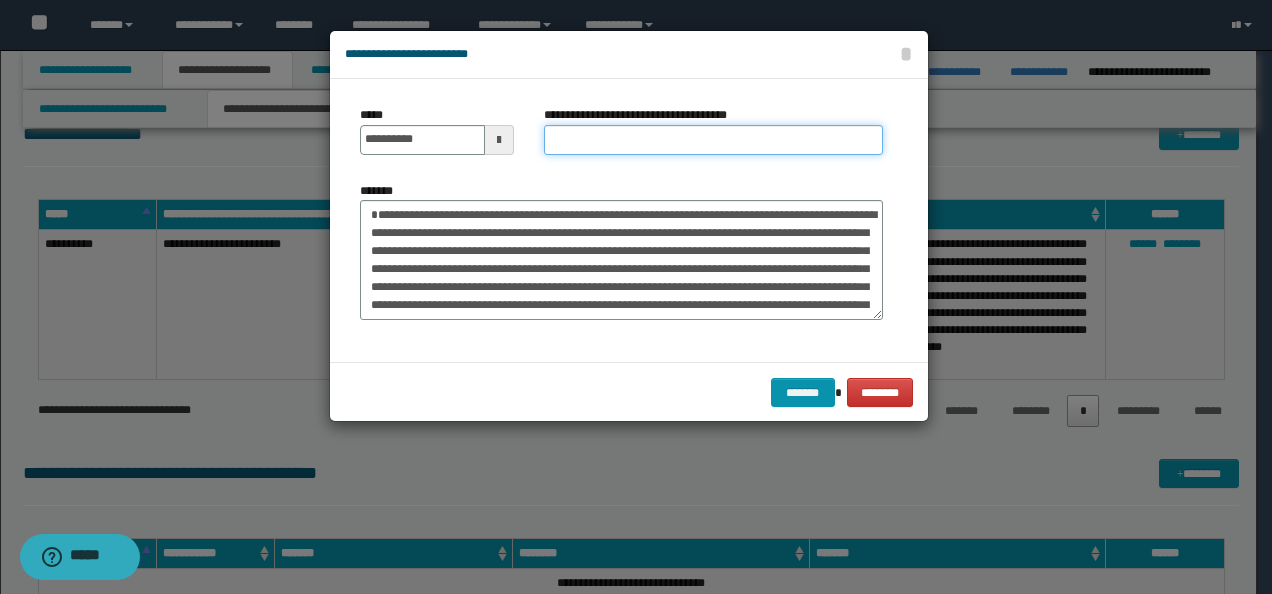 click on "**********" at bounding box center (713, 140) 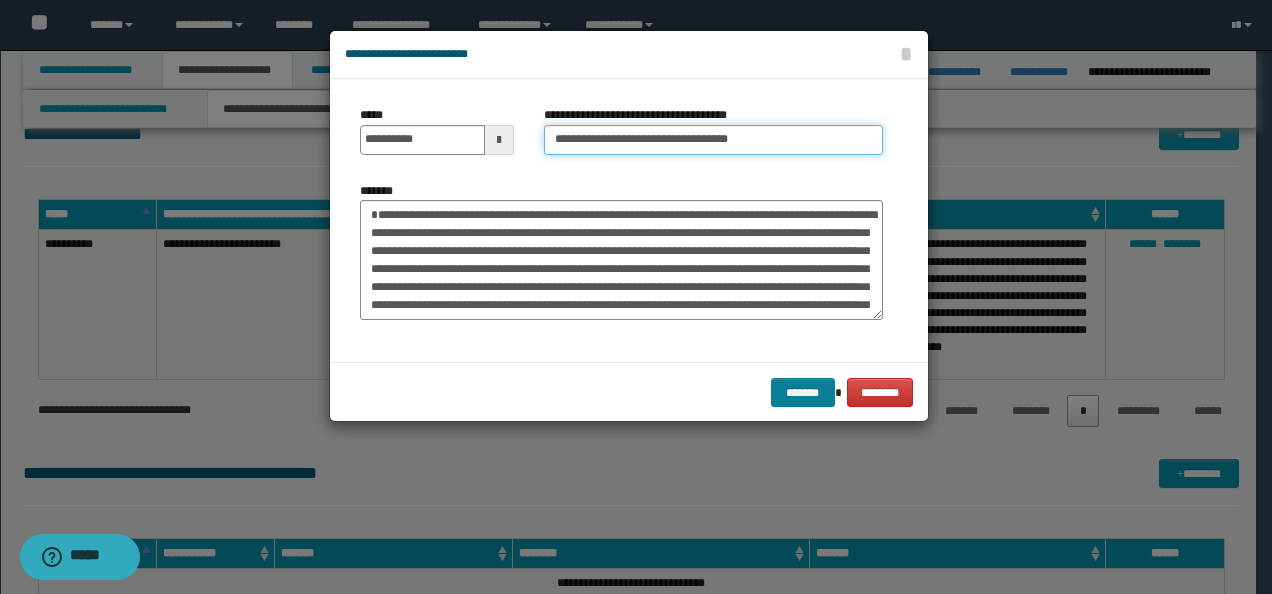 type on "**********" 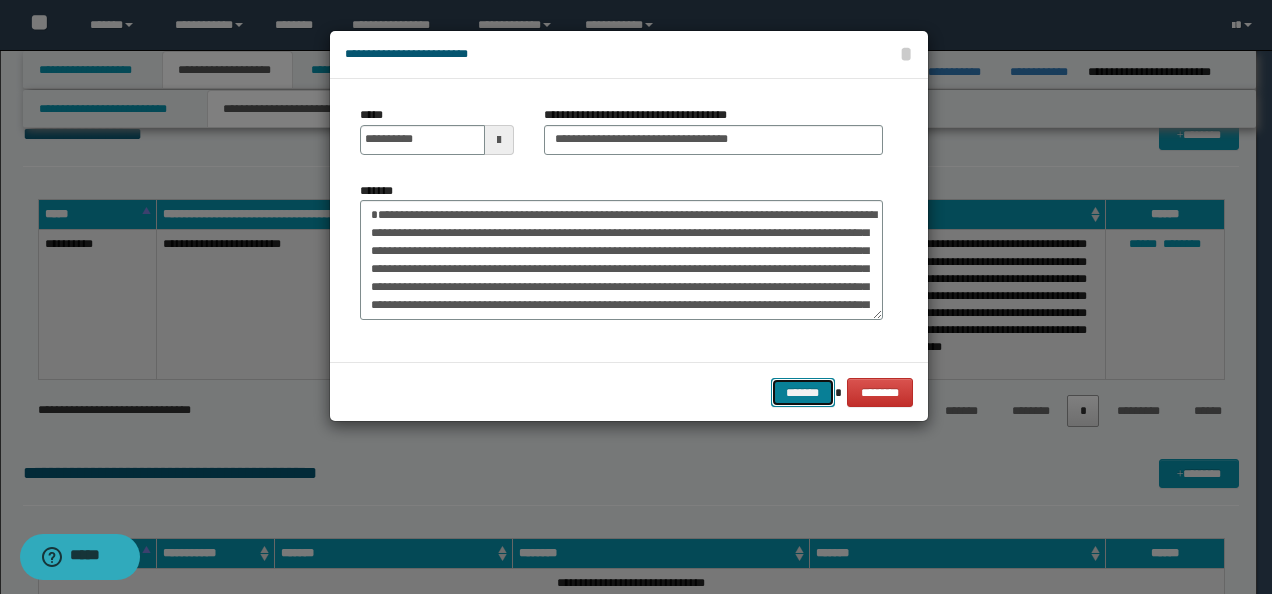 click on "*******" at bounding box center (803, 392) 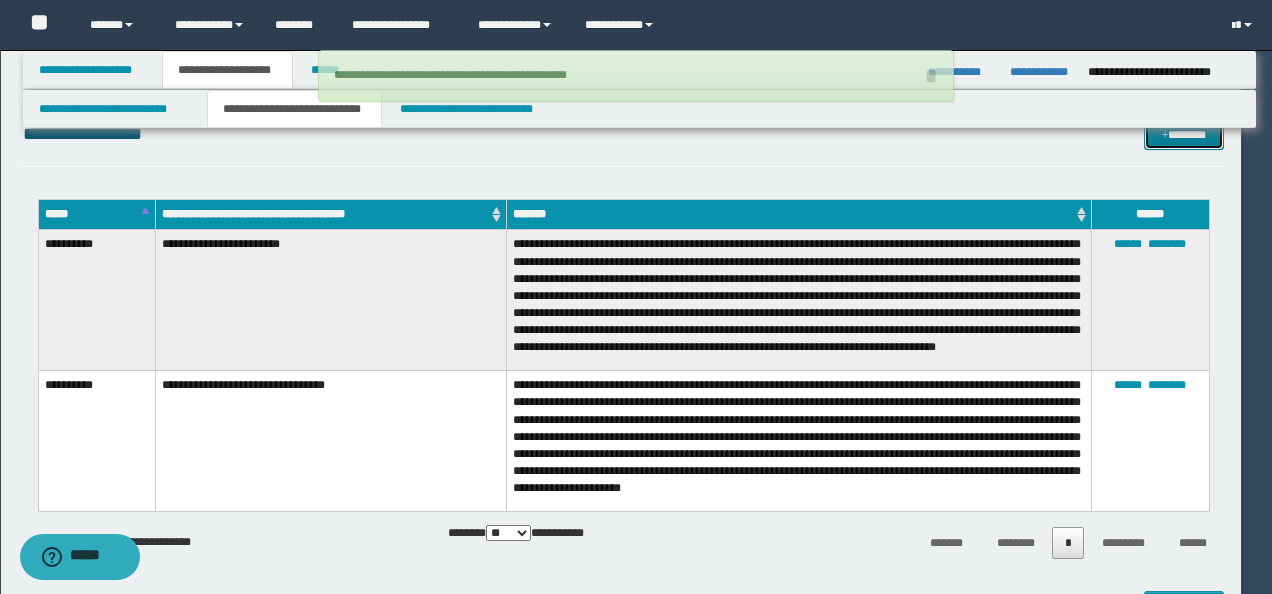 type 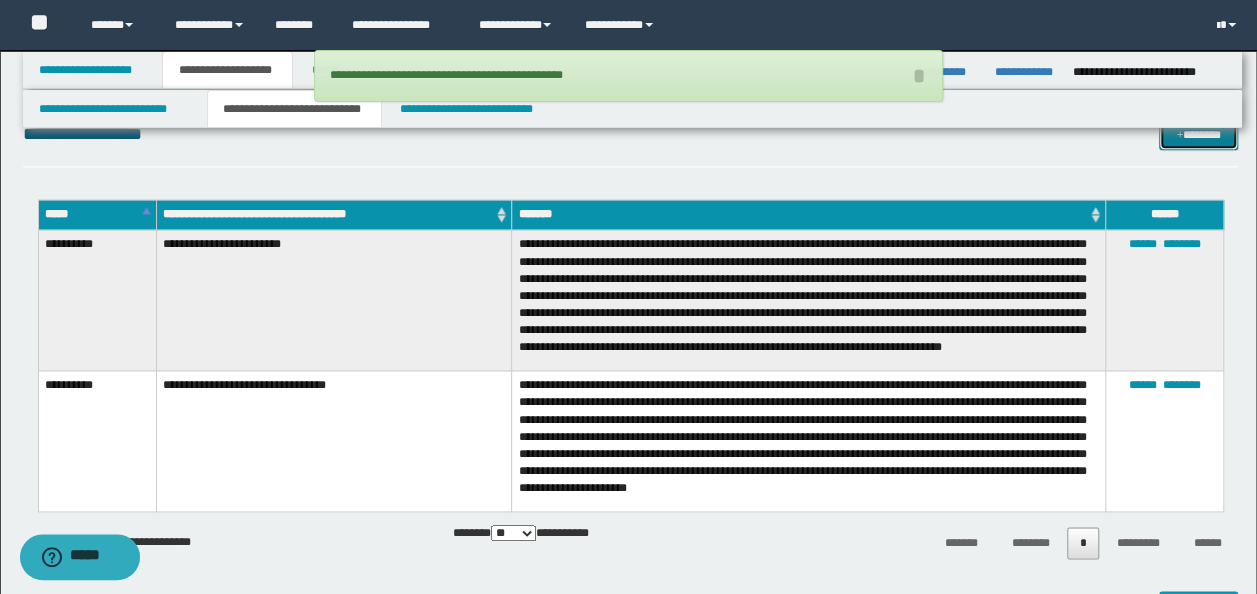click on "*******" at bounding box center [1198, 134] 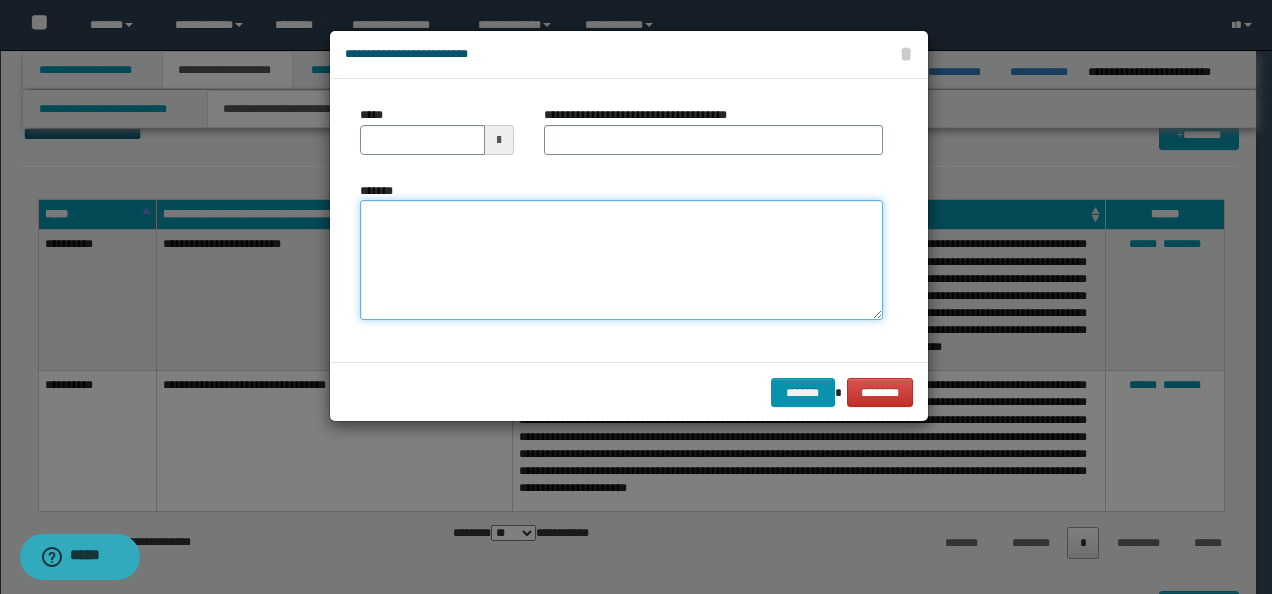 click on "*******" at bounding box center (621, 259) 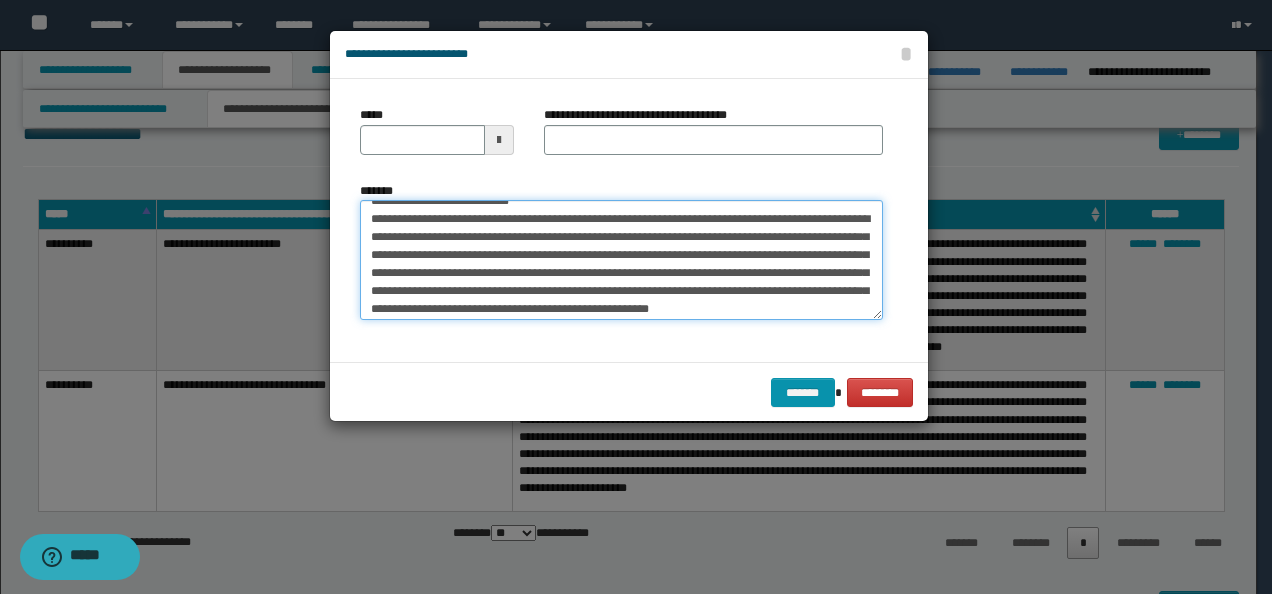 scroll, scrollTop: 0, scrollLeft: 0, axis: both 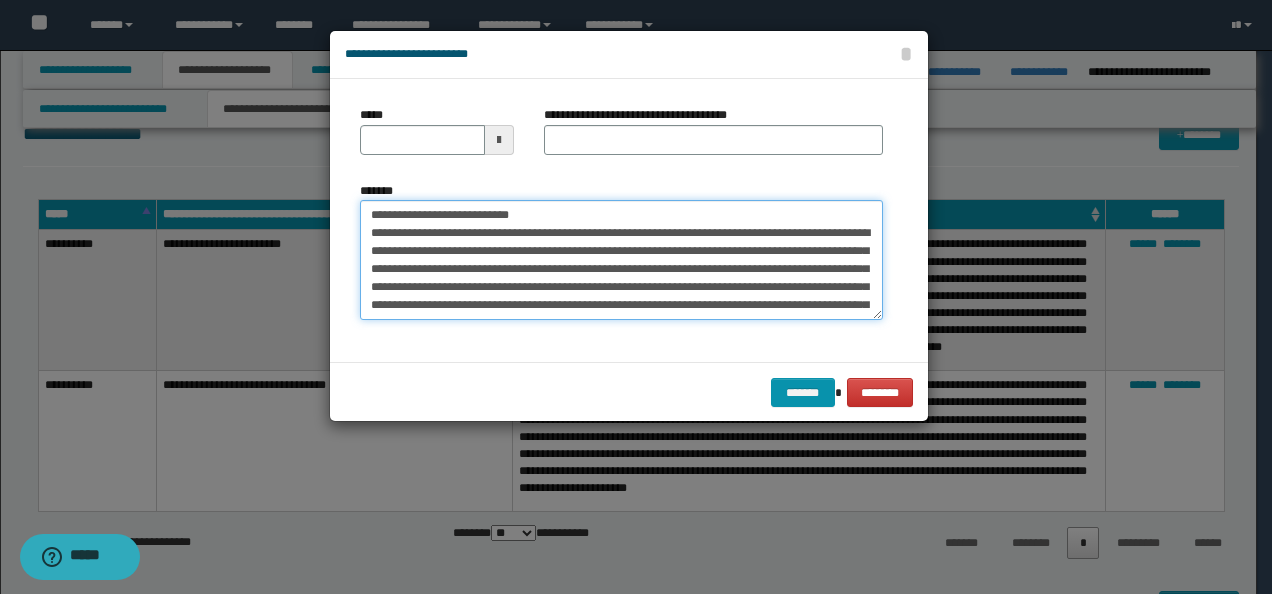 drag, startPoint x: 428, startPoint y: 214, endPoint x: 241, endPoint y: 210, distance: 187.04277 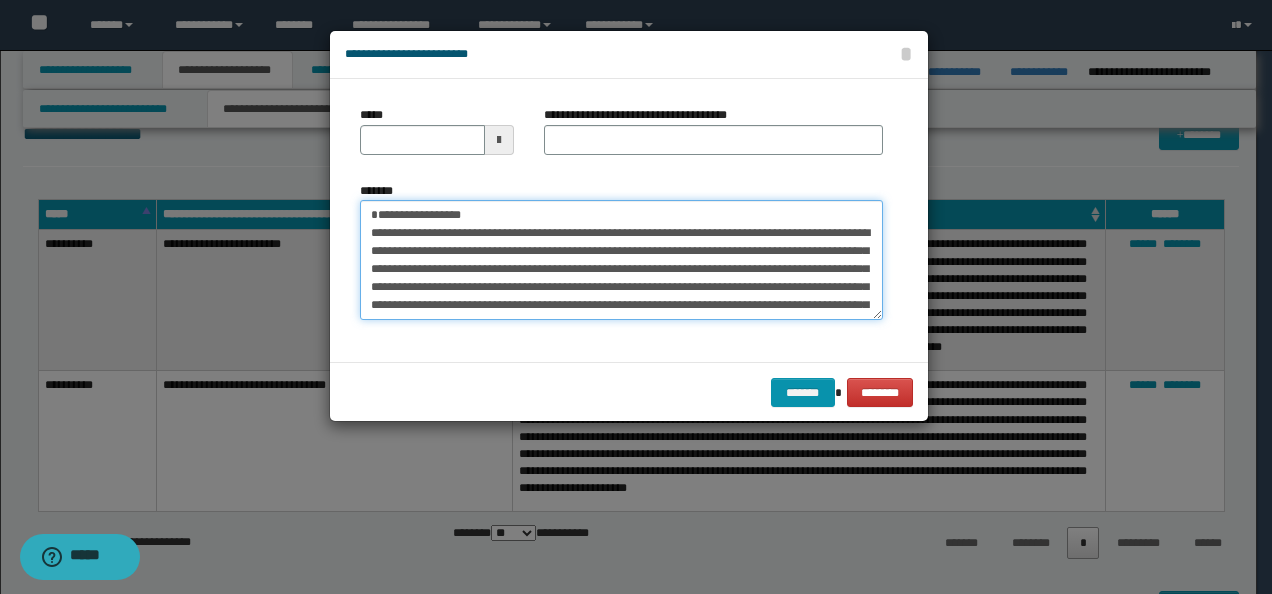type 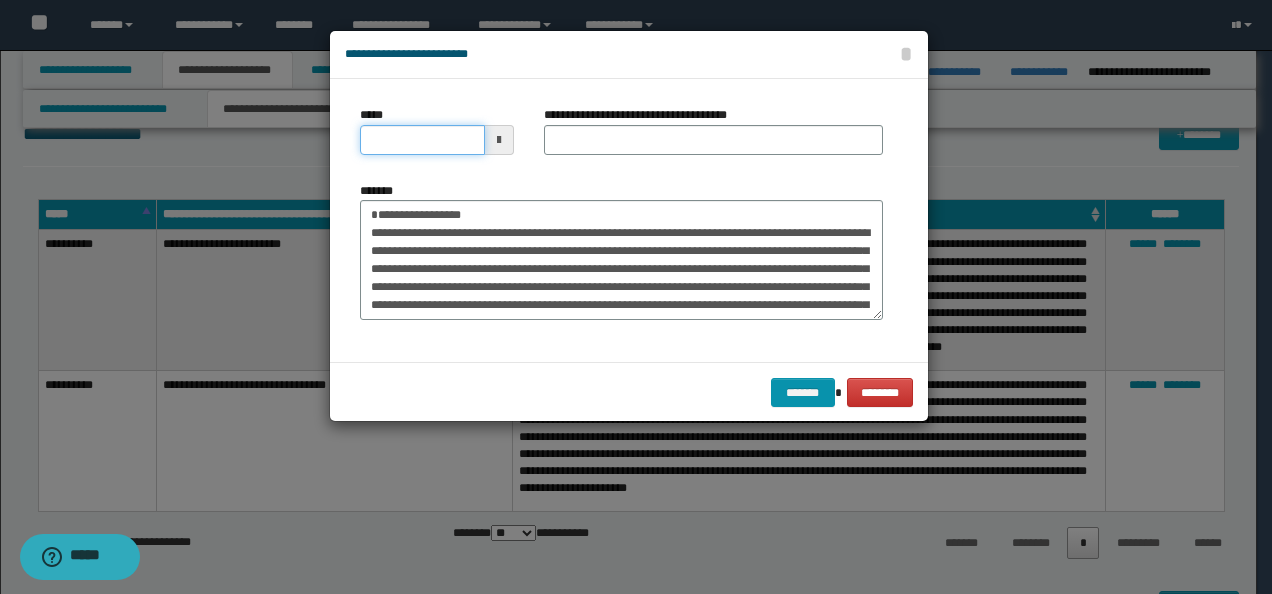 click on "*****" at bounding box center (422, 140) 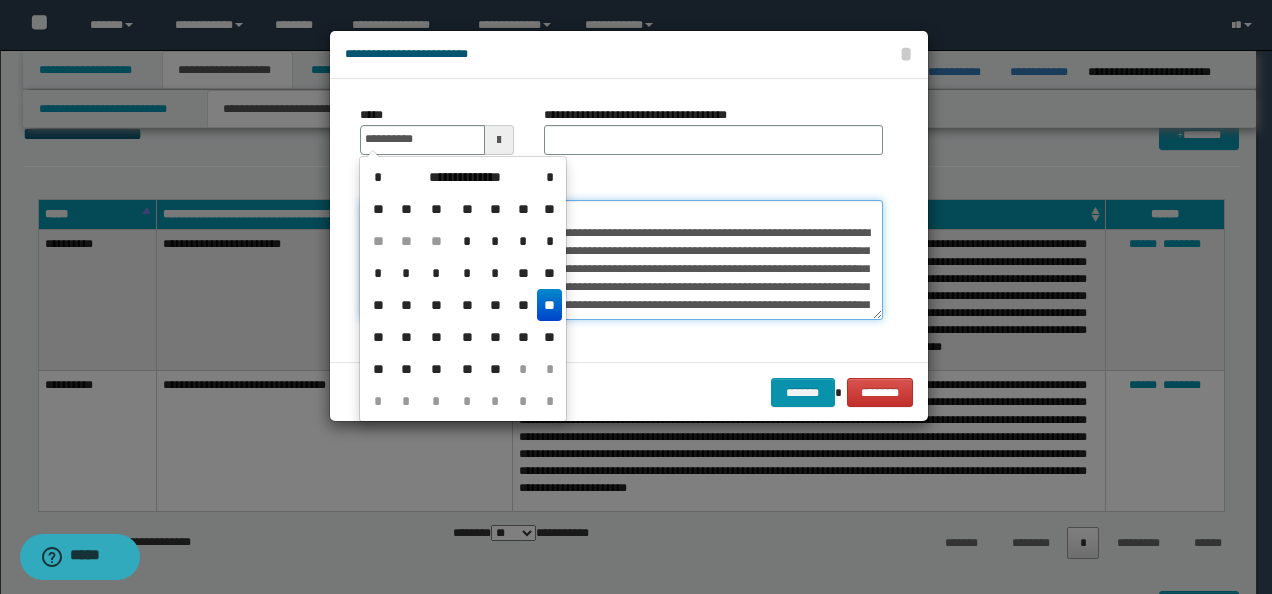 type on "**********" 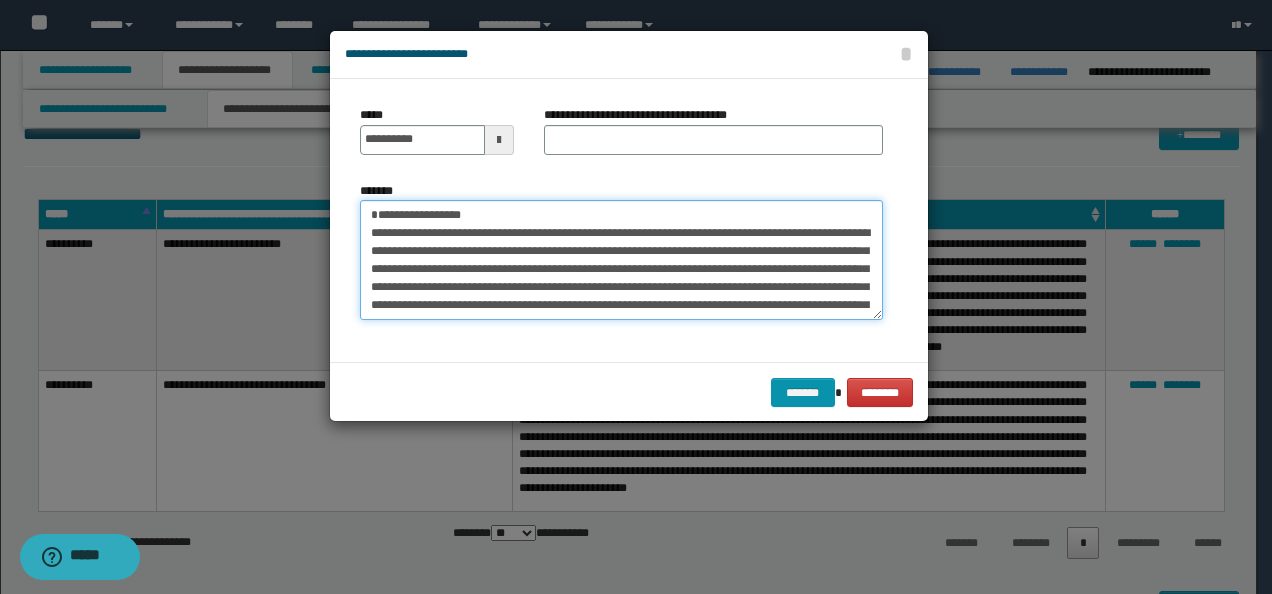 drag, startPoint x: 570, startPoint y: 210, endPoint x: 158, endPoint y: 199, distance: 412.14682 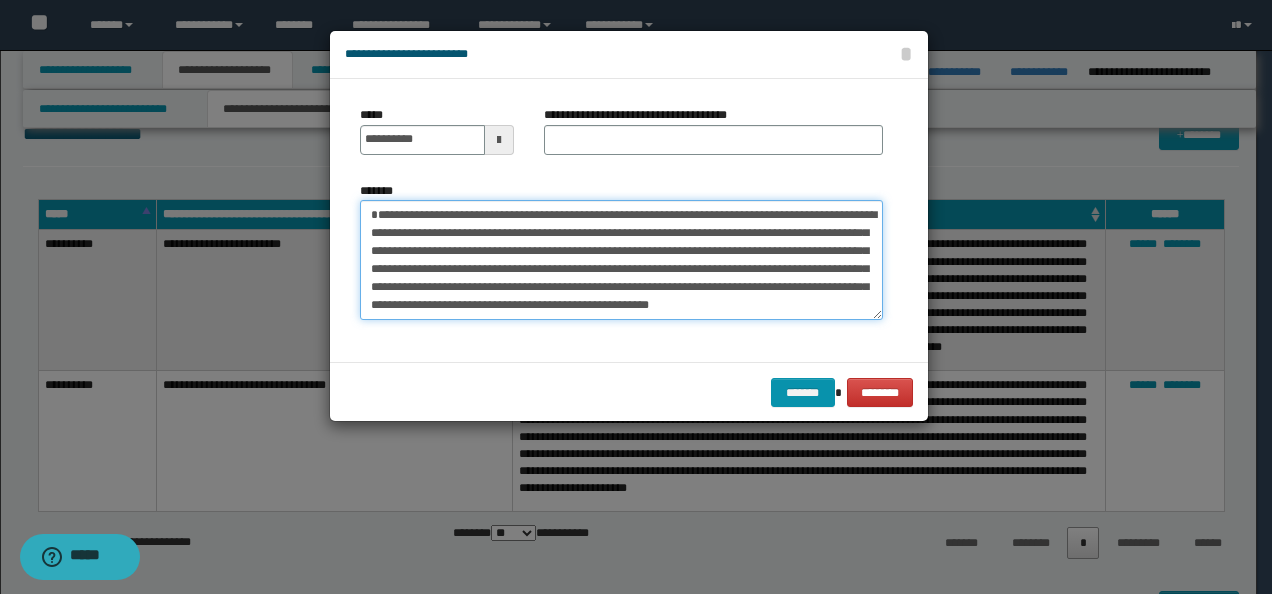 type on "**********" 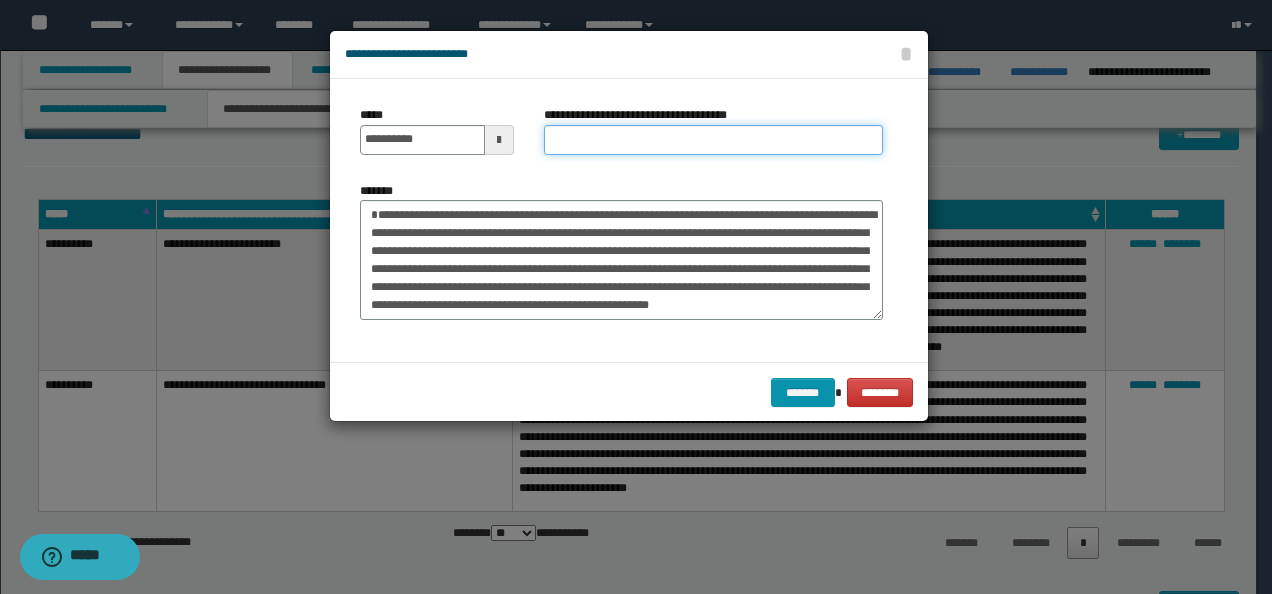 click on "**********" at bounding box center [713, 140] 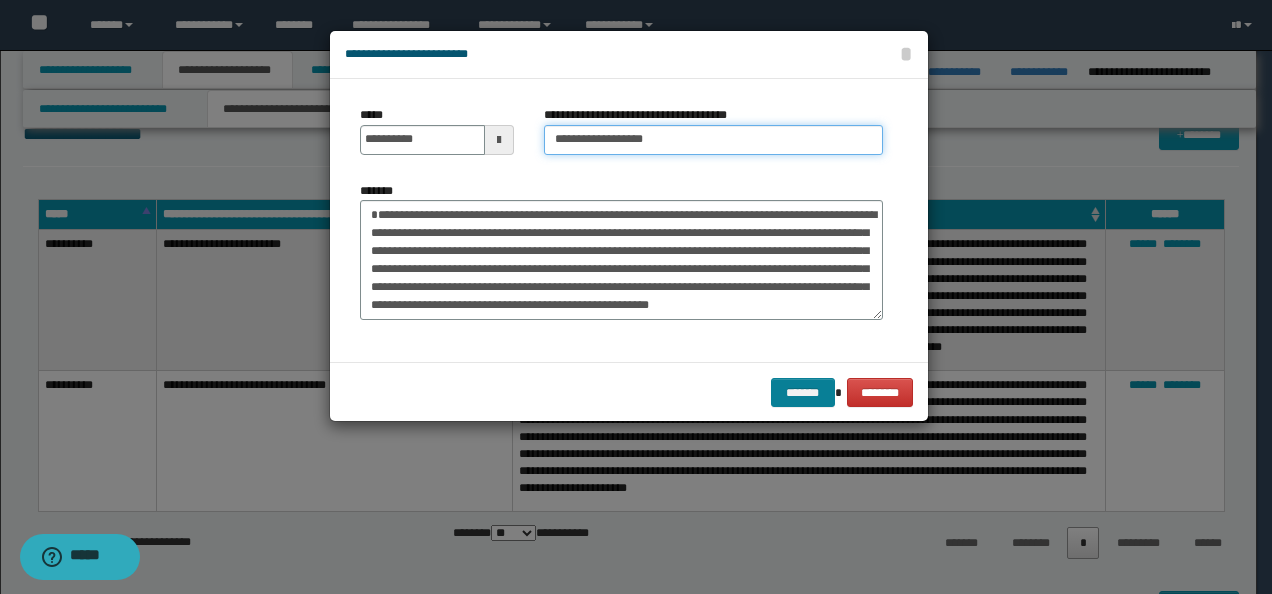 type on "**********" 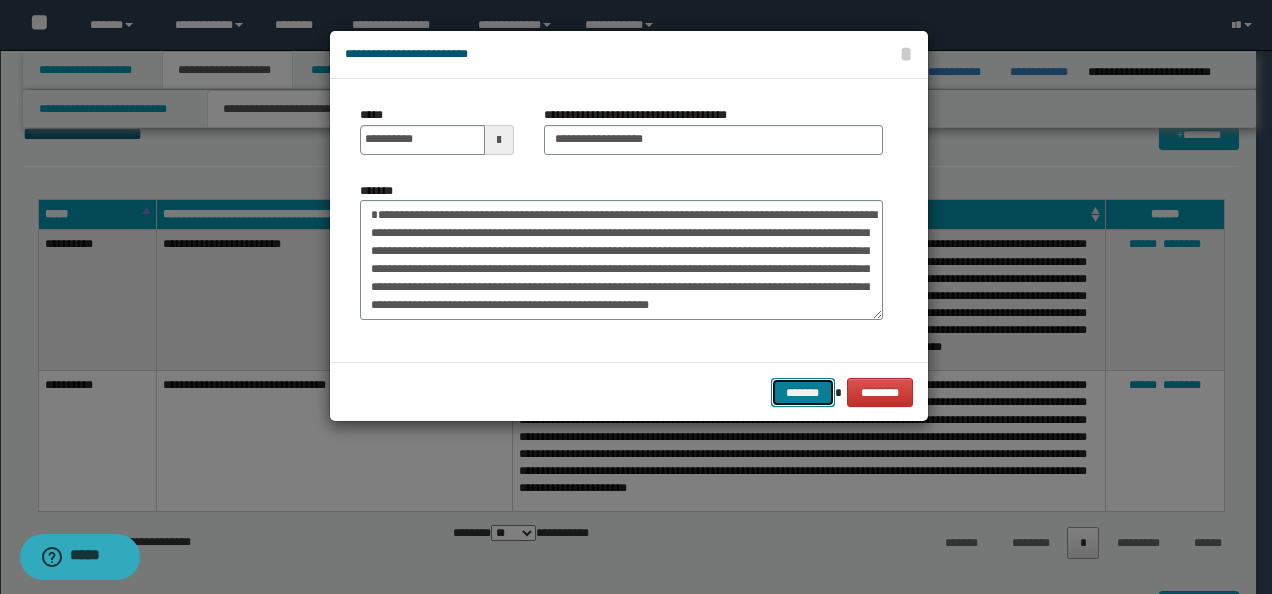 click on "*******" at bounding box center (803, 392) 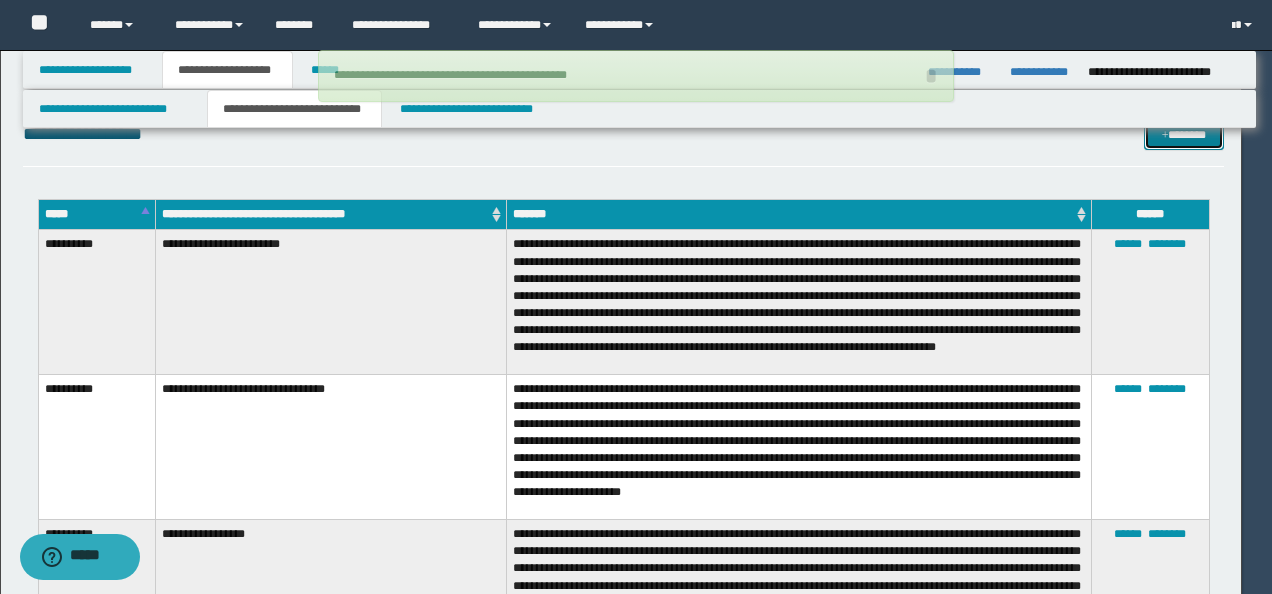 type 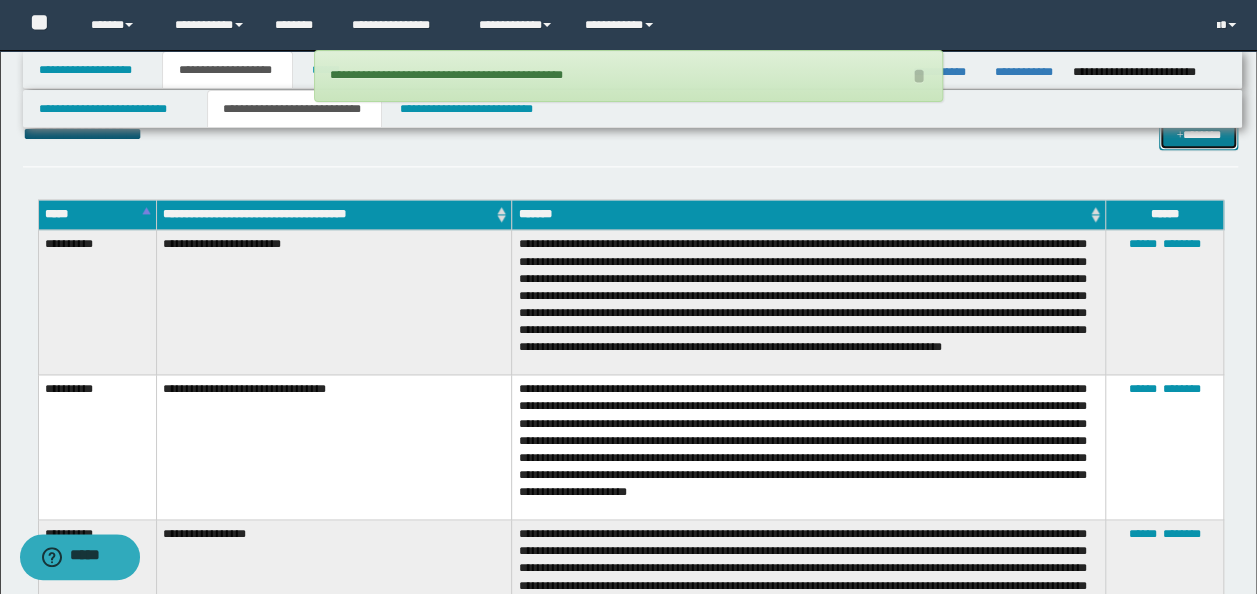 click on "*******" at bounding box center [1198, 134] 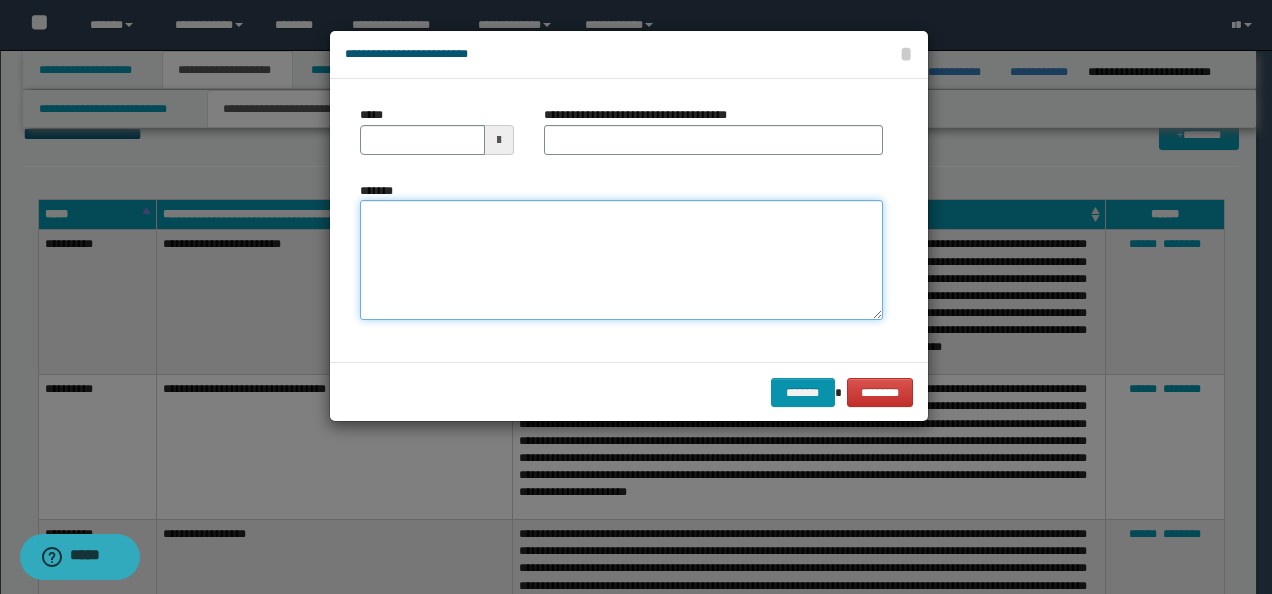 click on "*******" at bounding box center (621, 259) 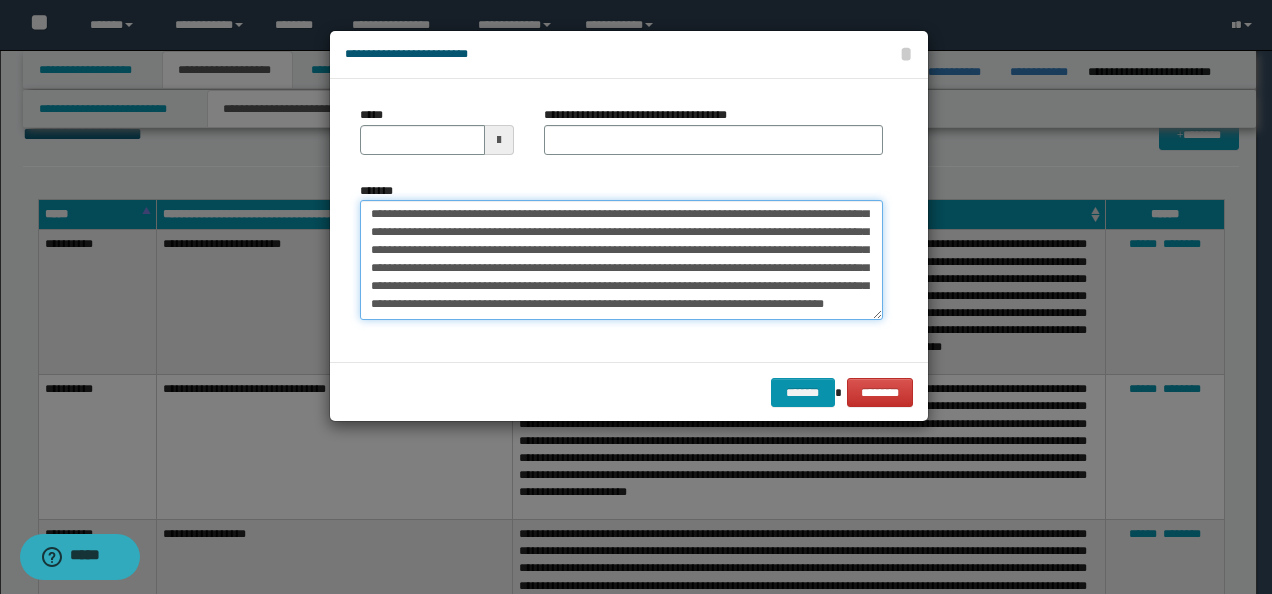 scroll, scrollTop: 0, scrollLeft: 0, axis: both 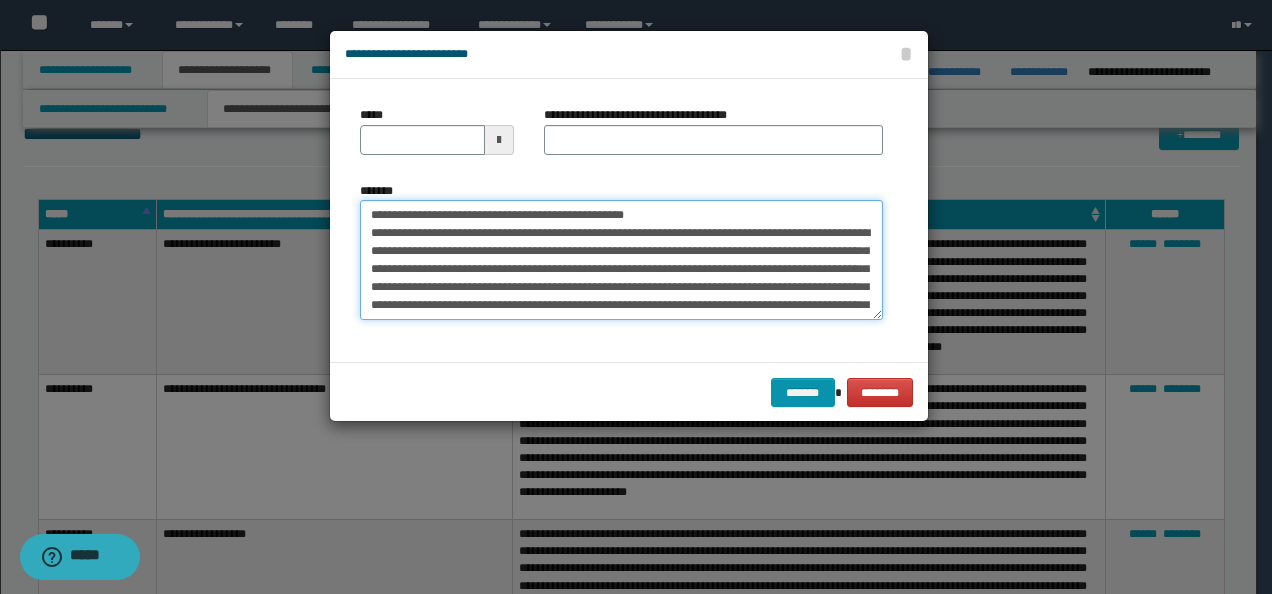 drag, startPoint x: 231, startPoint y: 209, endPoint x: 451, endPoint y: 200, distance: 220.18402 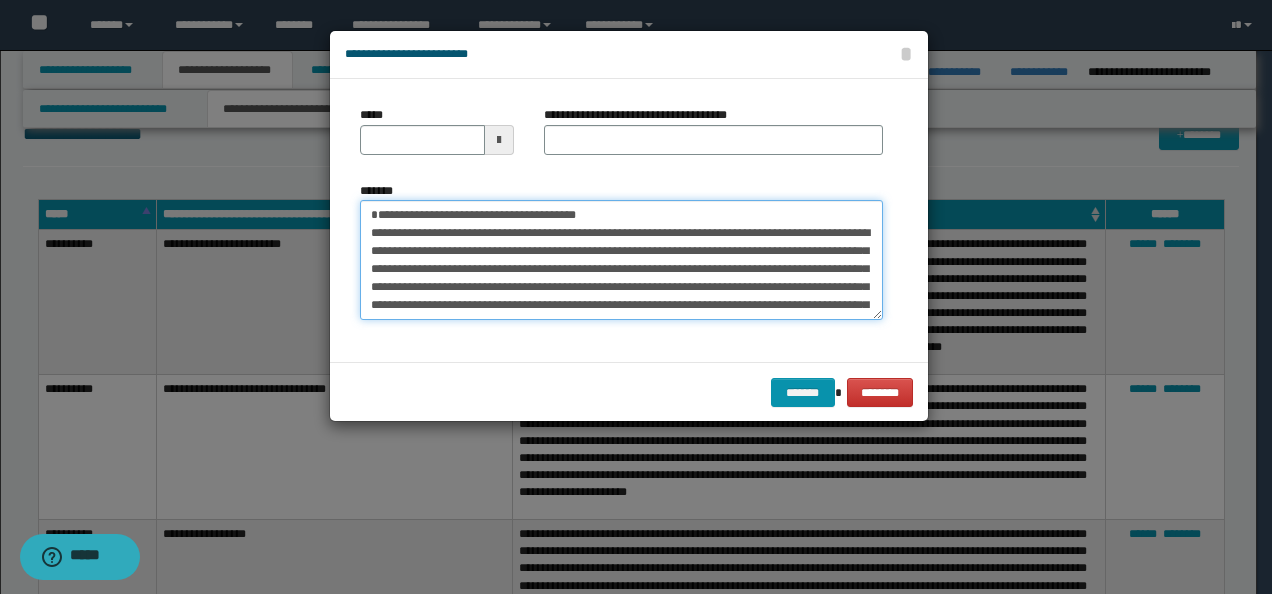type 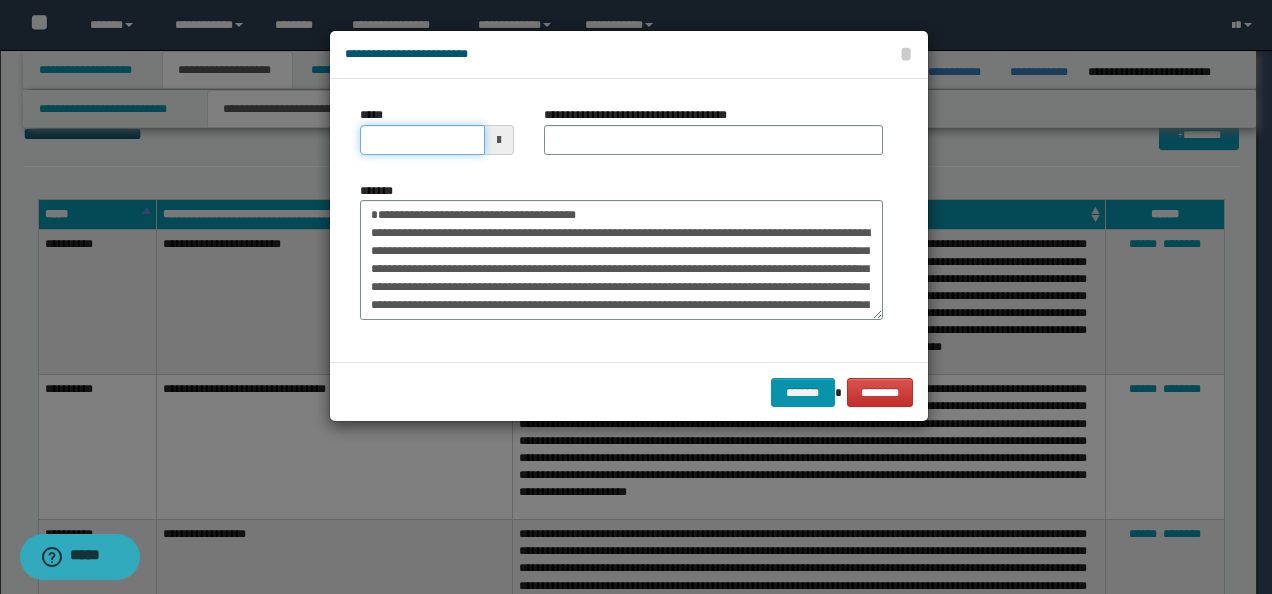 click on "*****" at bounding box center [422, 140] 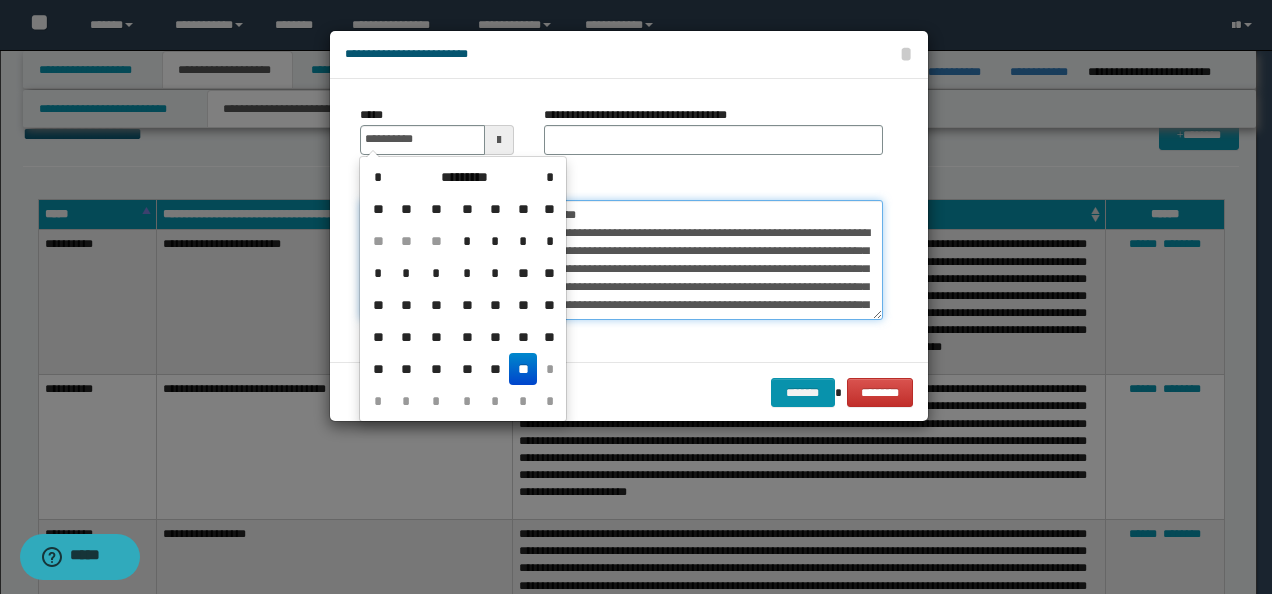 type on "**********" 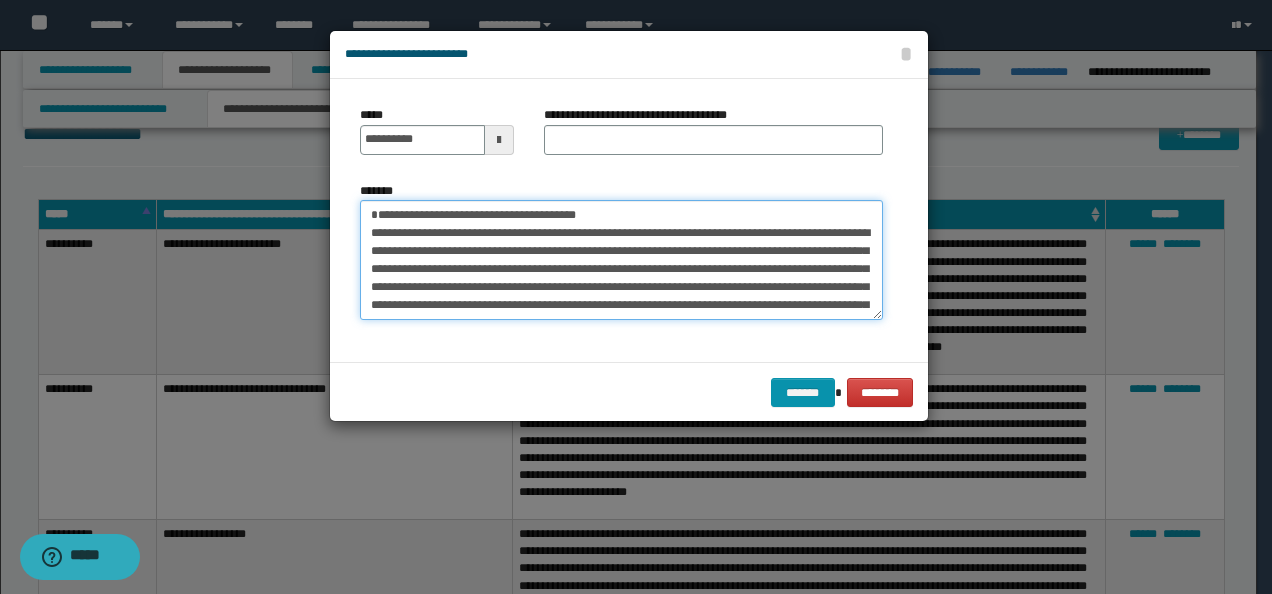 drag, startPoint x: 658, startPoint y: 201, endPoint x: 134, endPoint y: 201, distance: 524 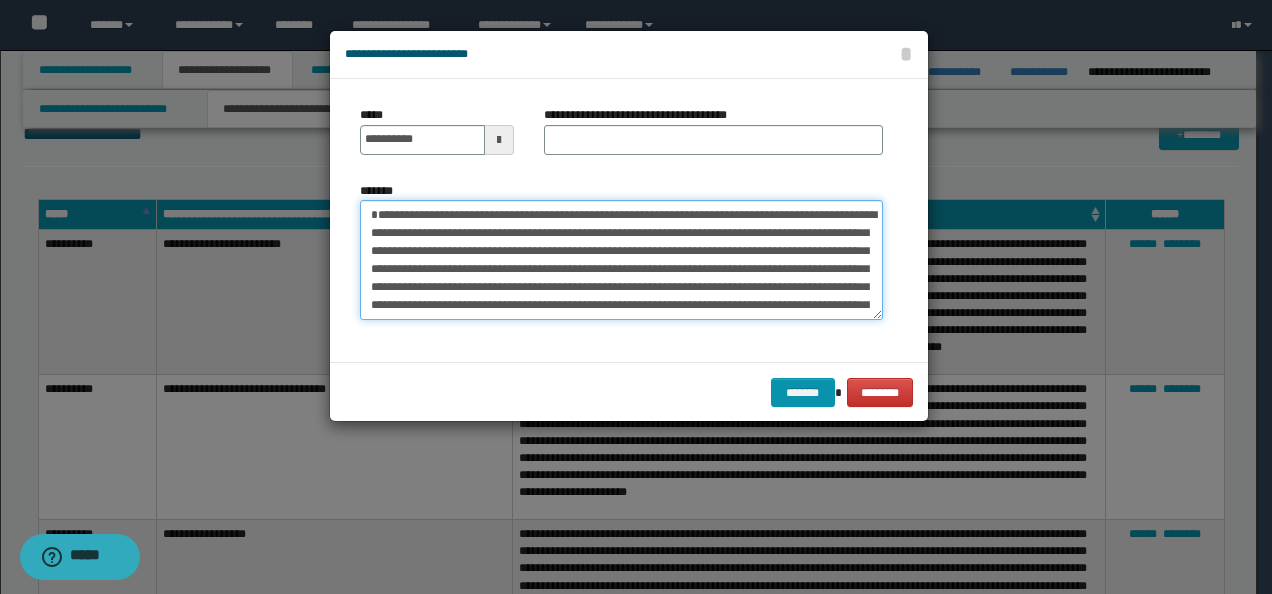 type on "**********" 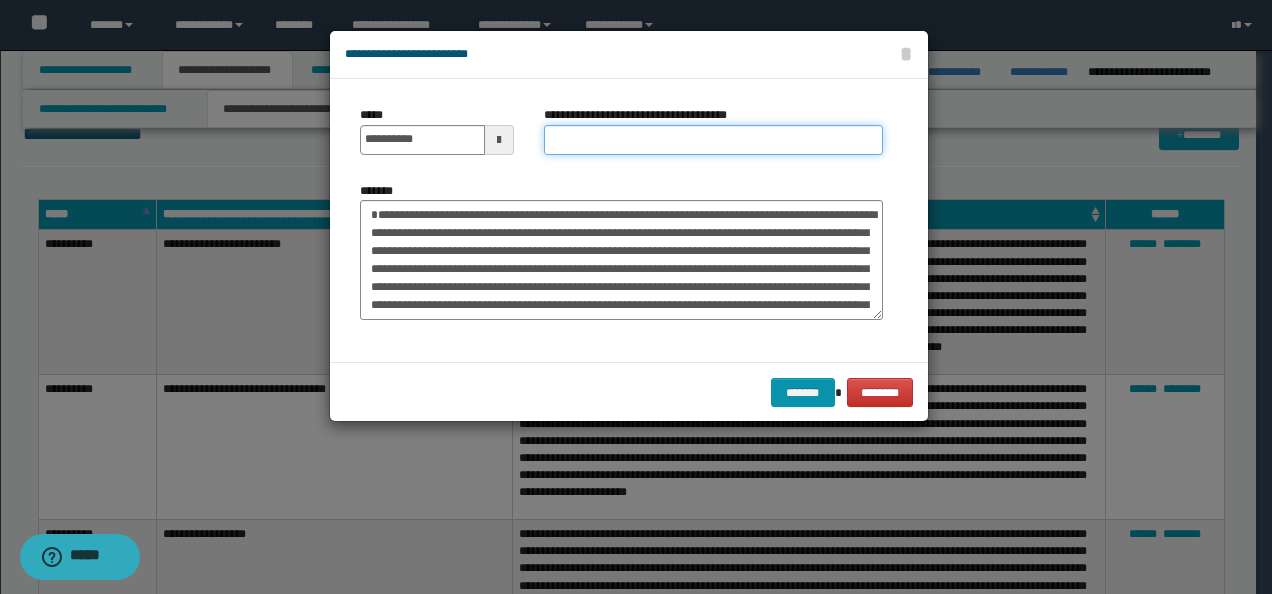 click on "**********" at bounding box center [713, 140] 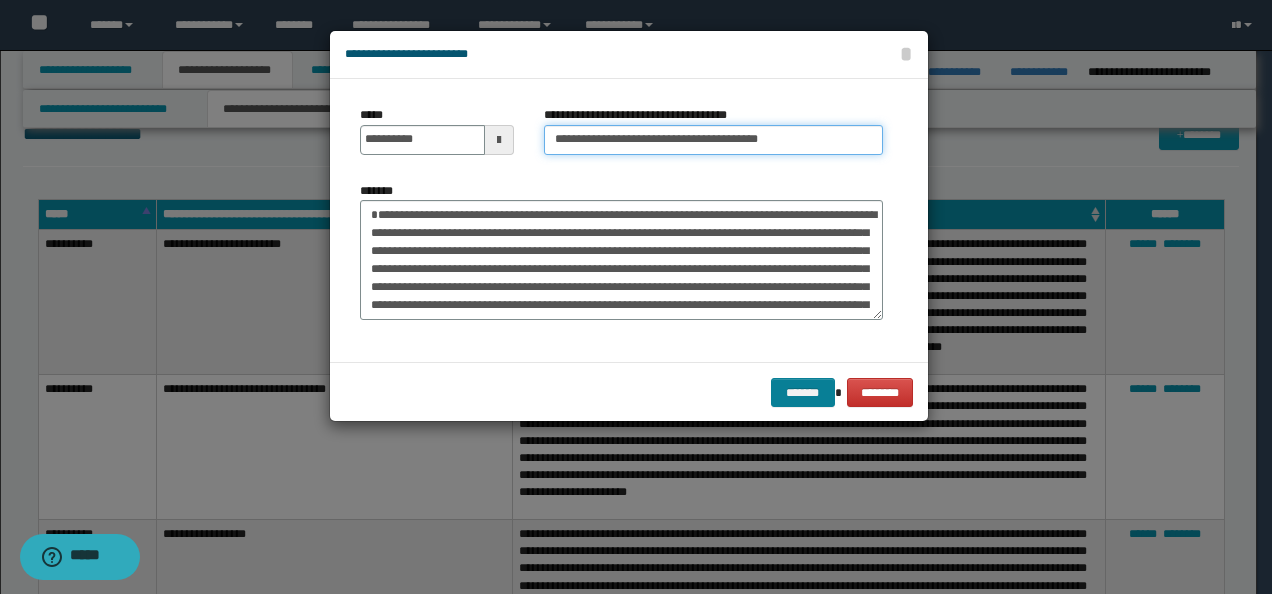 type on "**********" 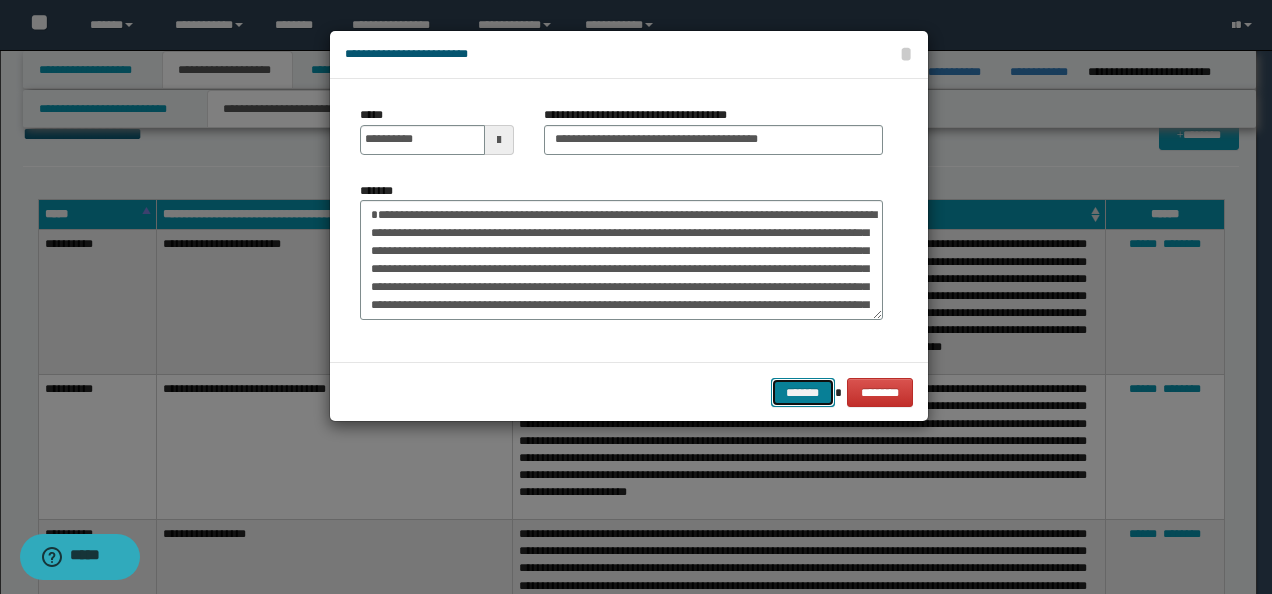 click on "*******" at bounding box center (803, 392) 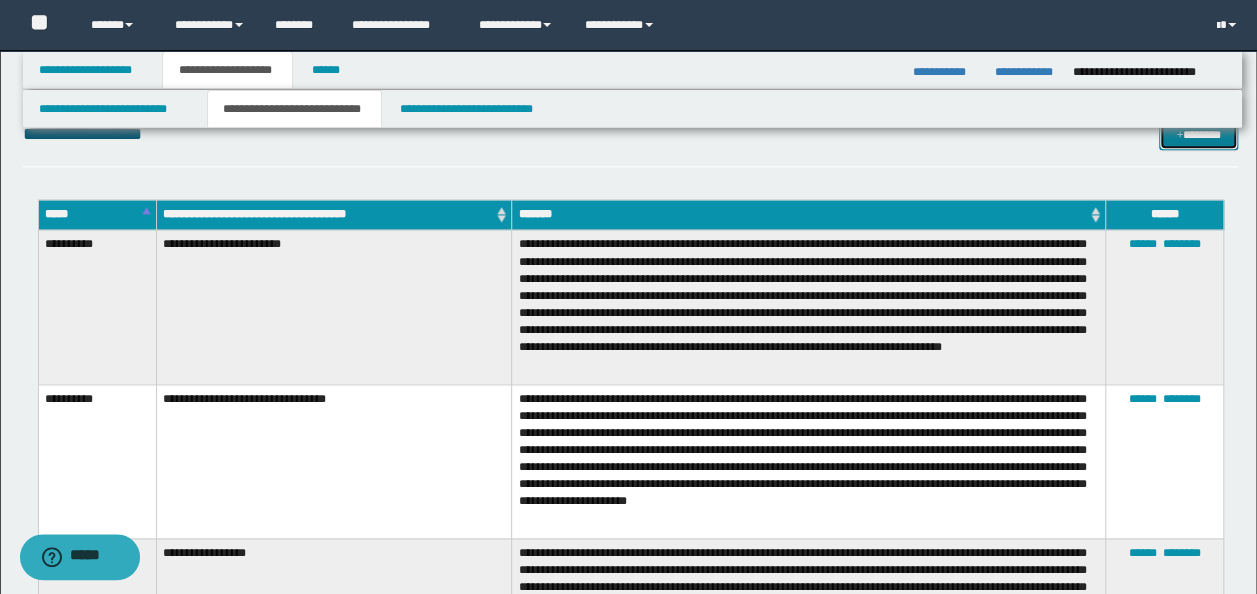 click on "*******" at bounding box center (1198, 134) 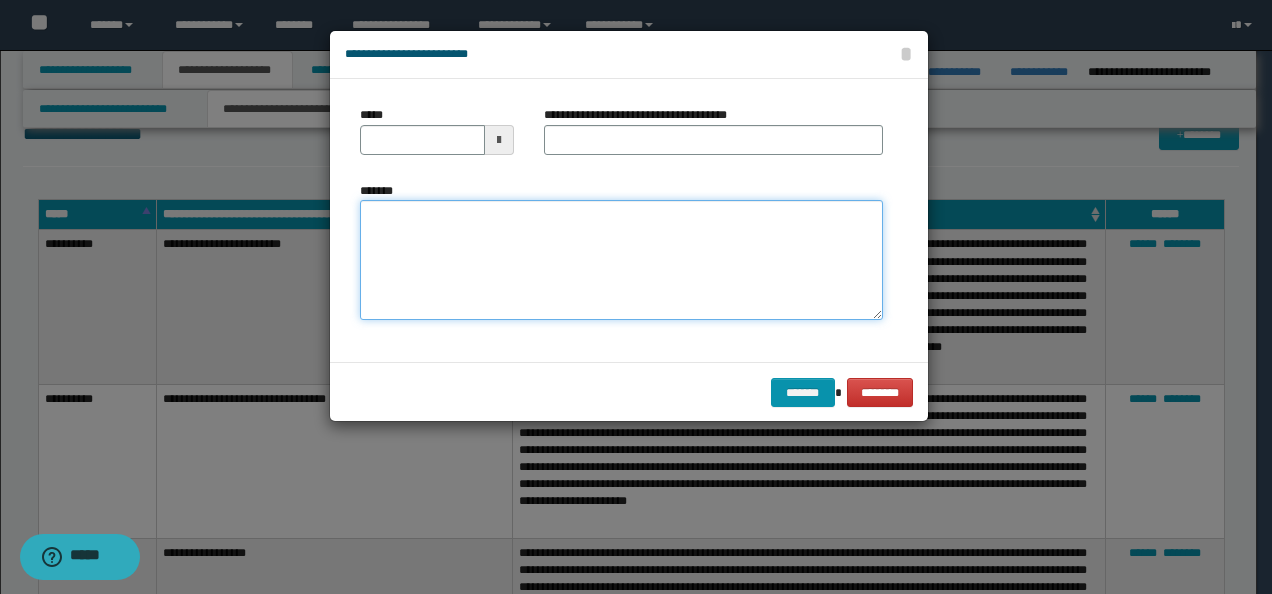 click on "*******" at bounding box center [621, 259] 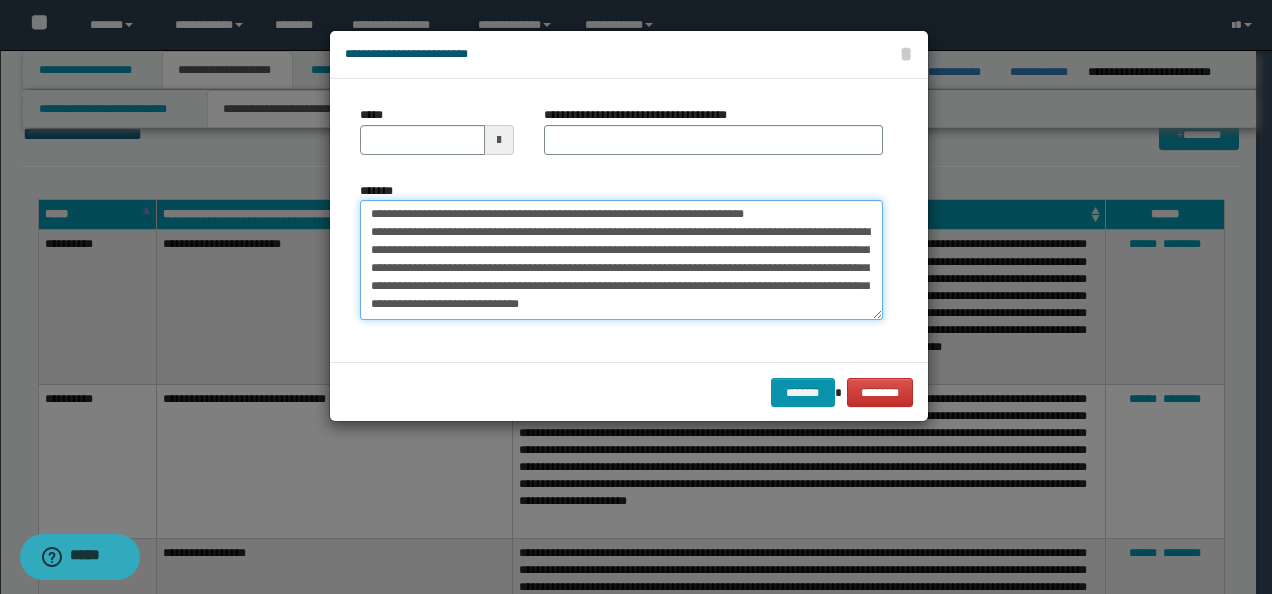 scroll, scrollTop: 0, scrollLeft: 0, axis: both 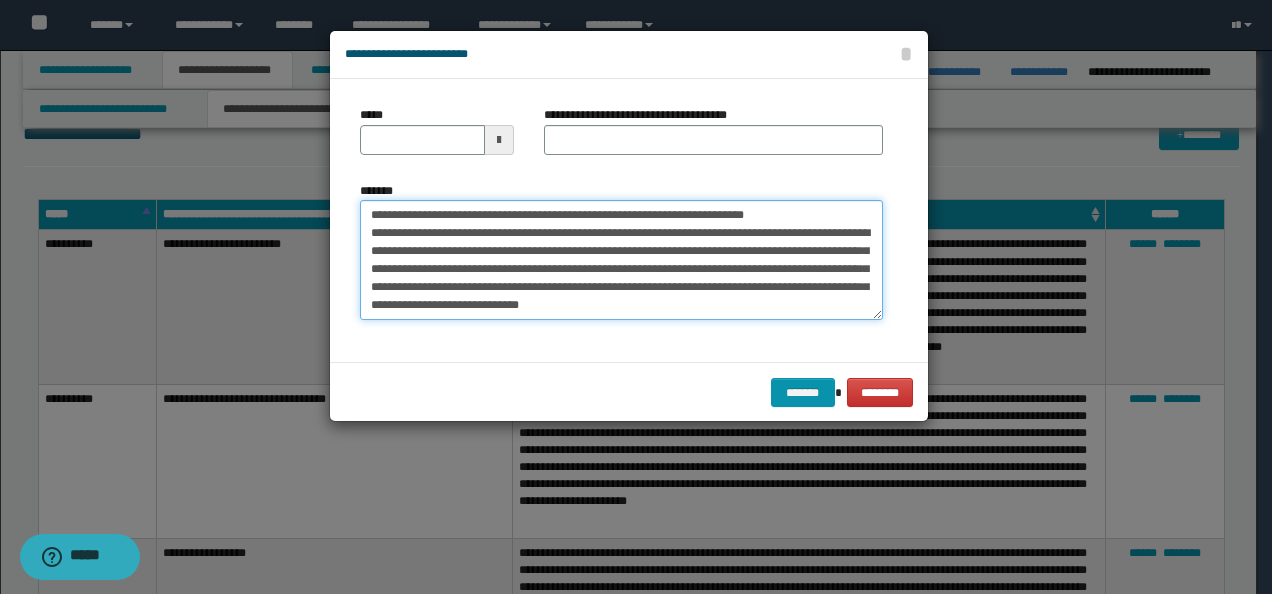 drag, startPoint x: 432, startPoint y: 214, endPoint x: 107, endPoint y: 220, distance: 325.0554 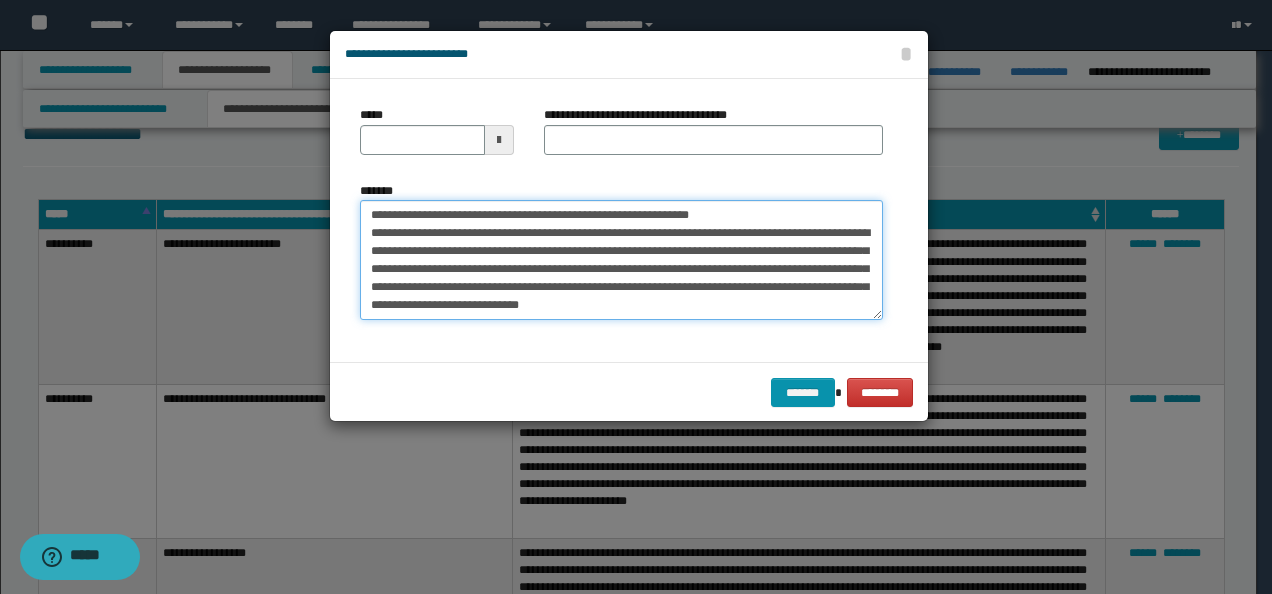 type 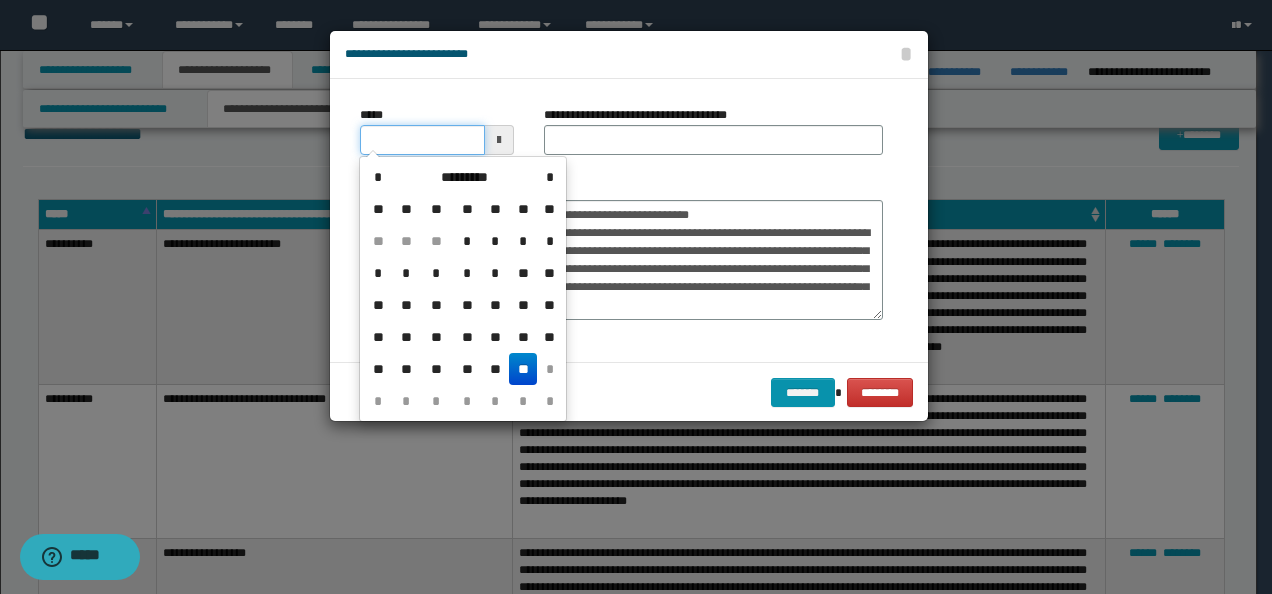 click on "*****" at bounding box center (422, 140) 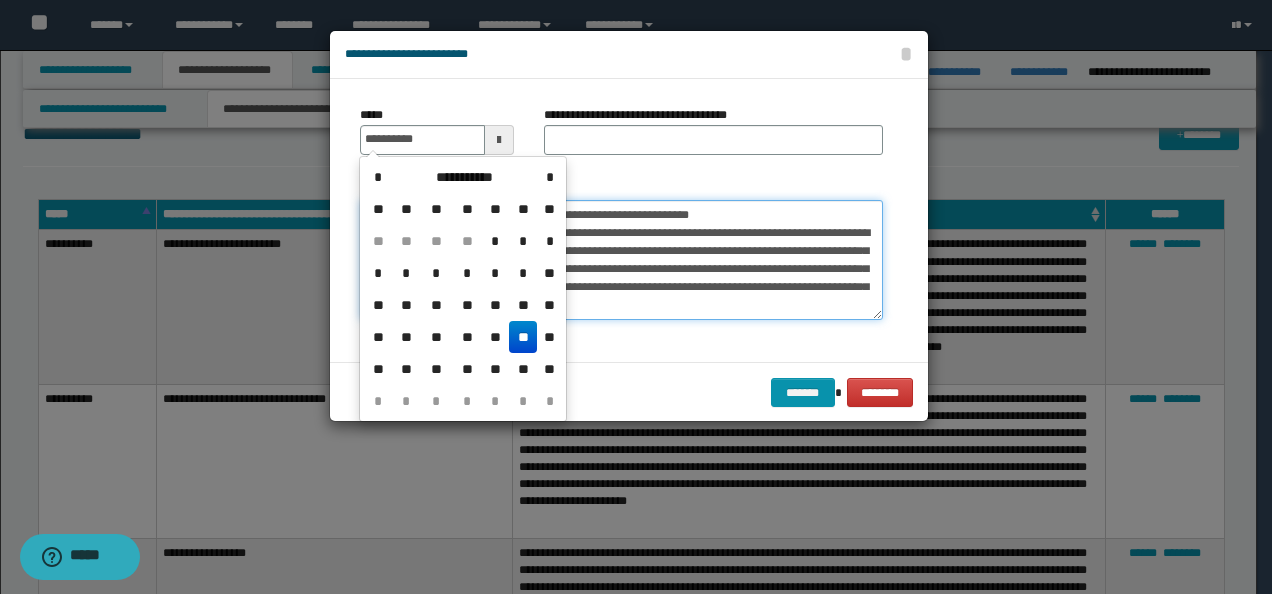 type on "**********" 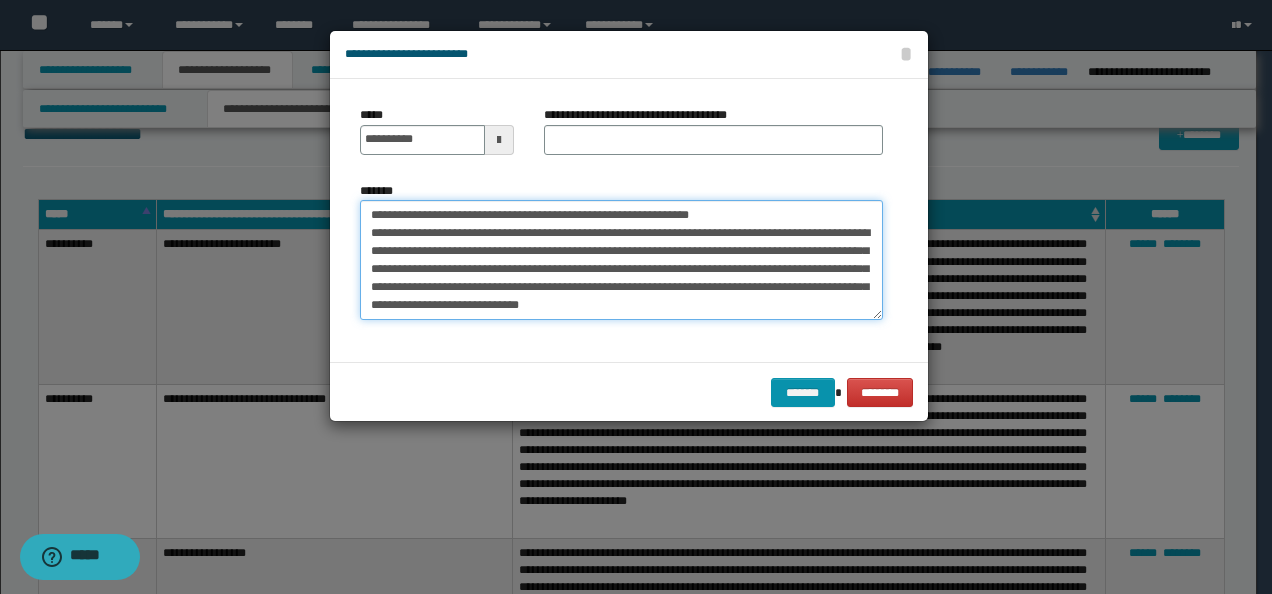 drag, startPoint x: 590, startPoint y: 213, endPoint x: 103, endPoint y: 216, distance: 487.00925 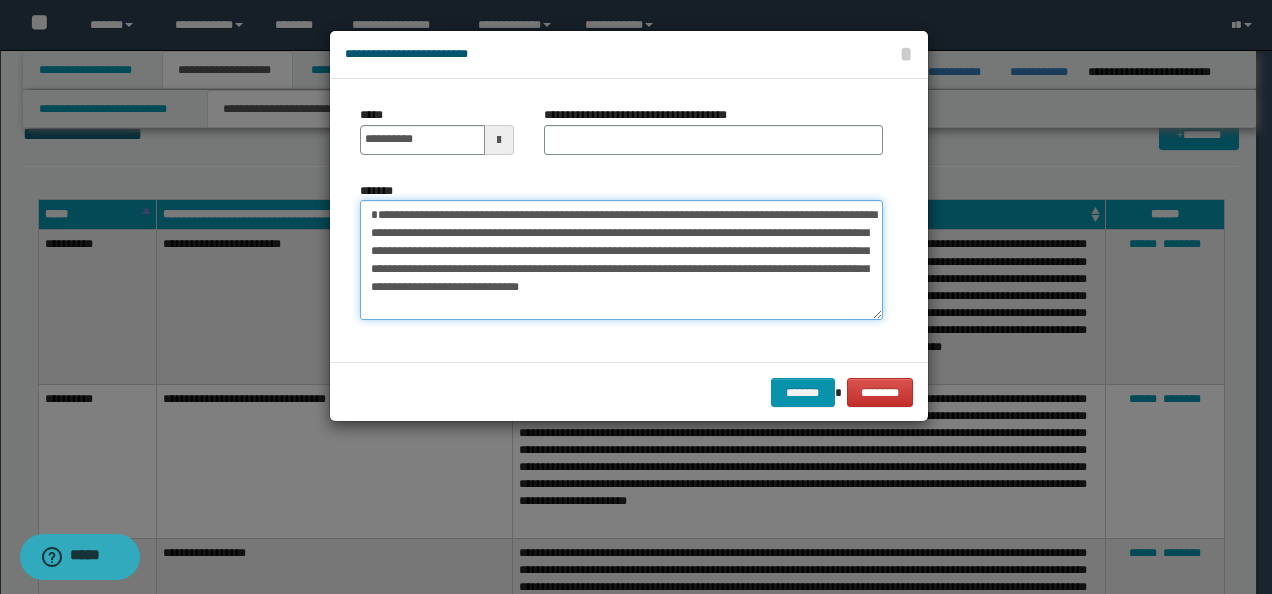 type on "**********" 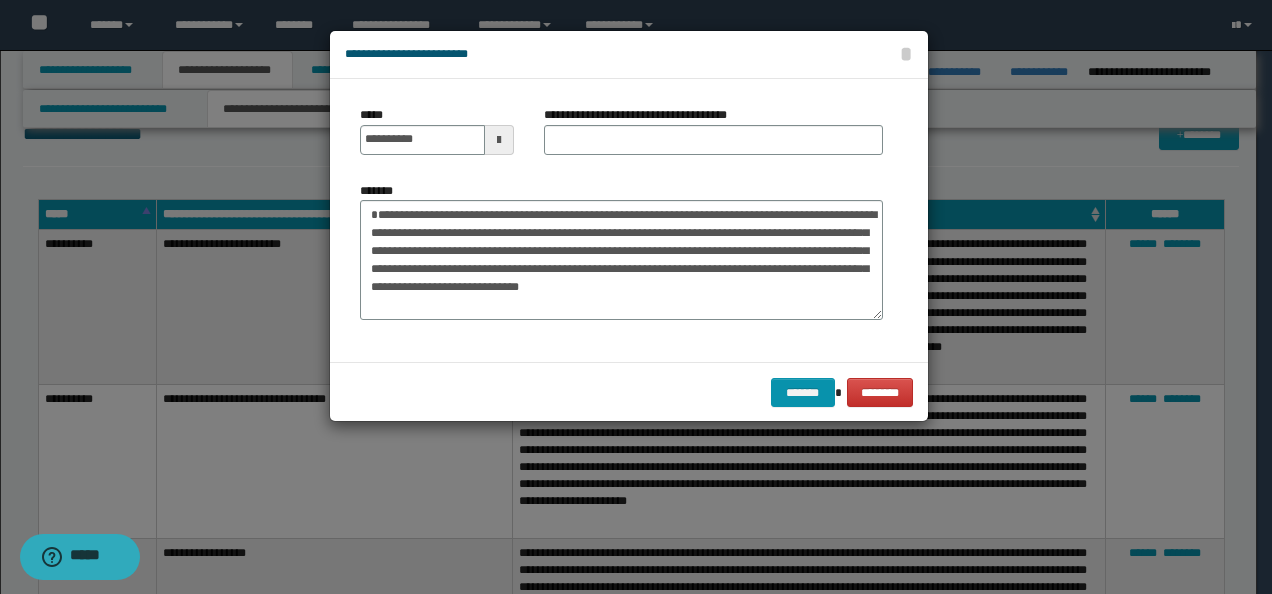 click on "**********" at bounding box center [643, 115] 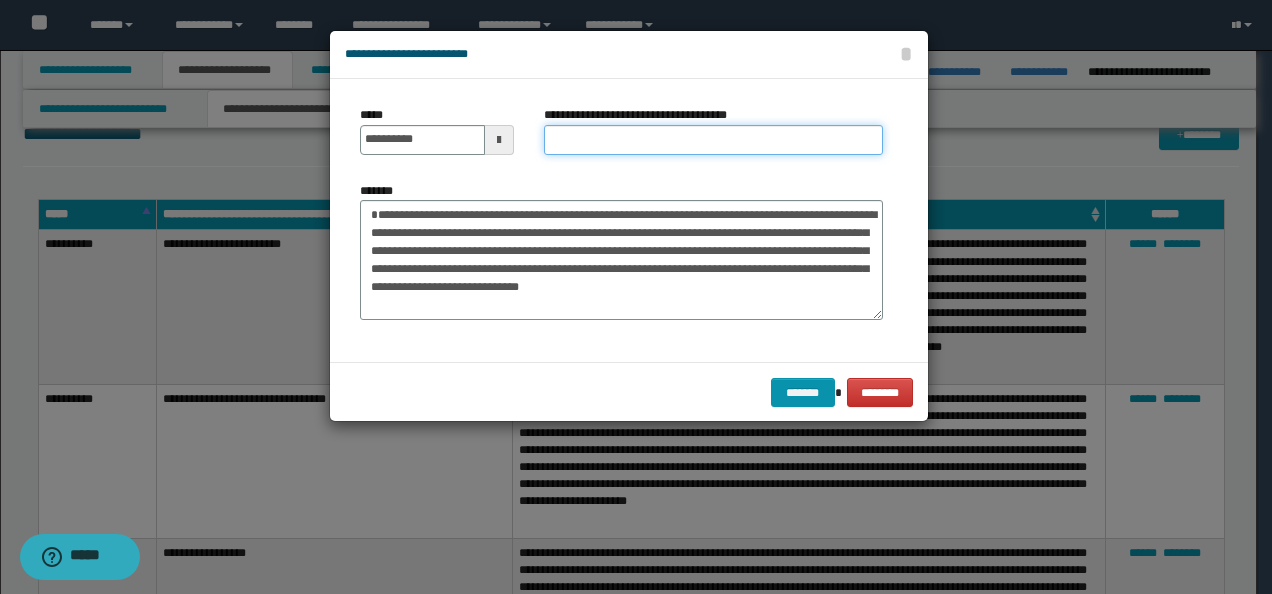 click on "**********" at bounding box center (713, 140) 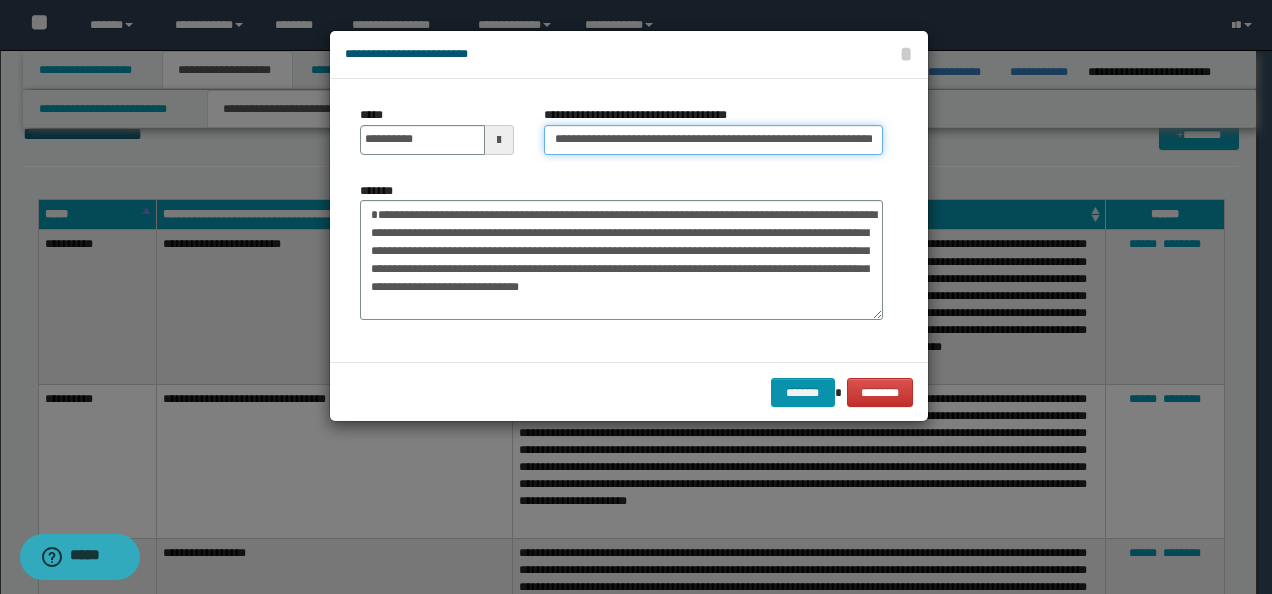 scroll, scrollTop: 0, scrollLeft: 34, axis: horizontal 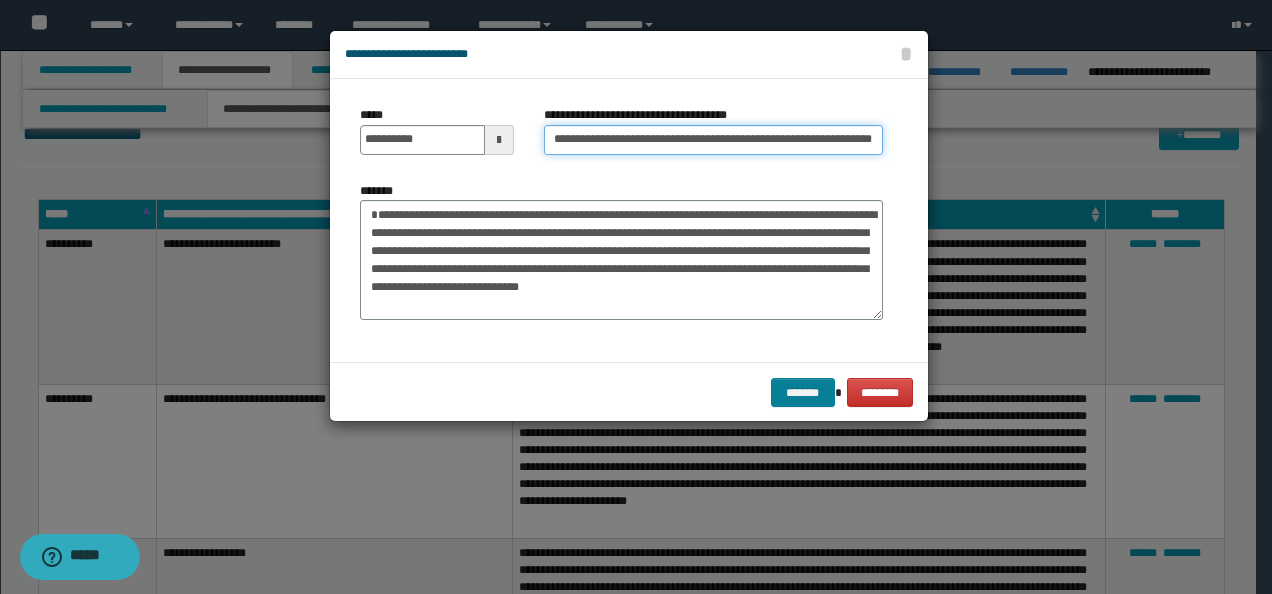 type on "**********" 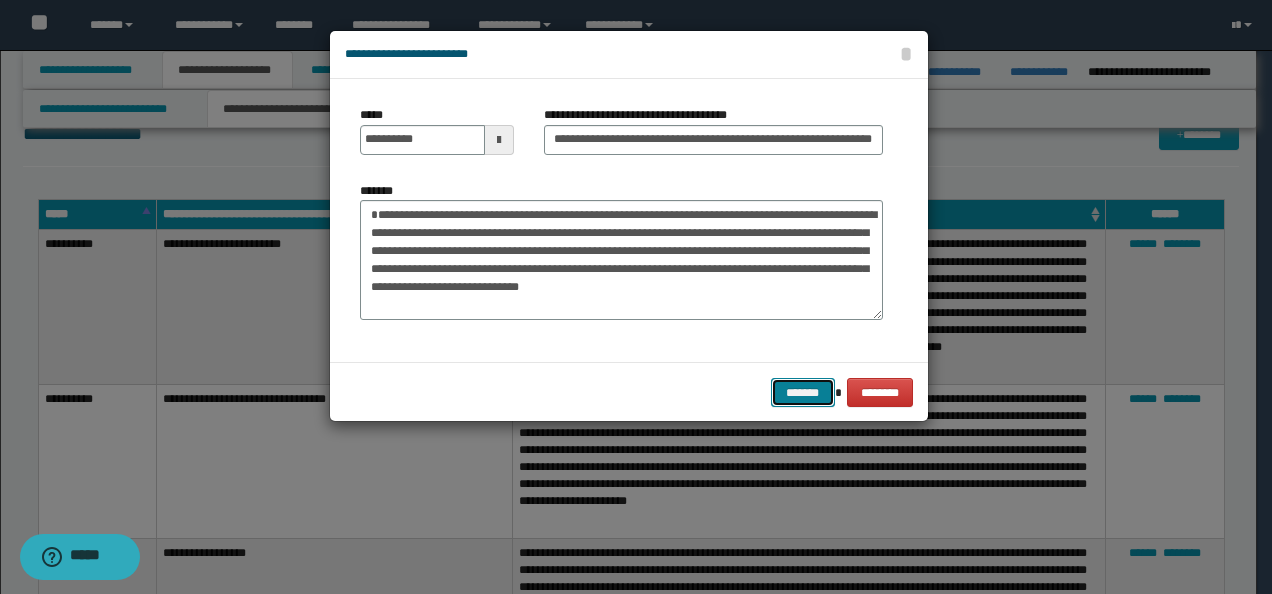 click on "*******" at bounding box center (803, 392) 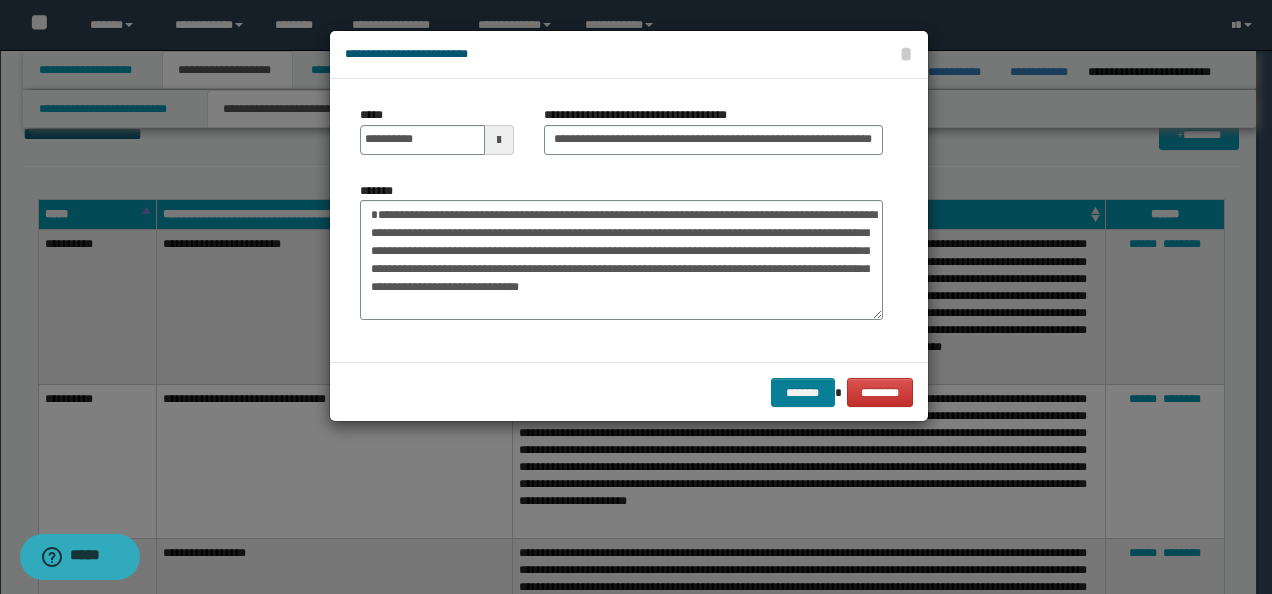 scroll, scrollTop: 0, scrollLeft: 0, axis: both 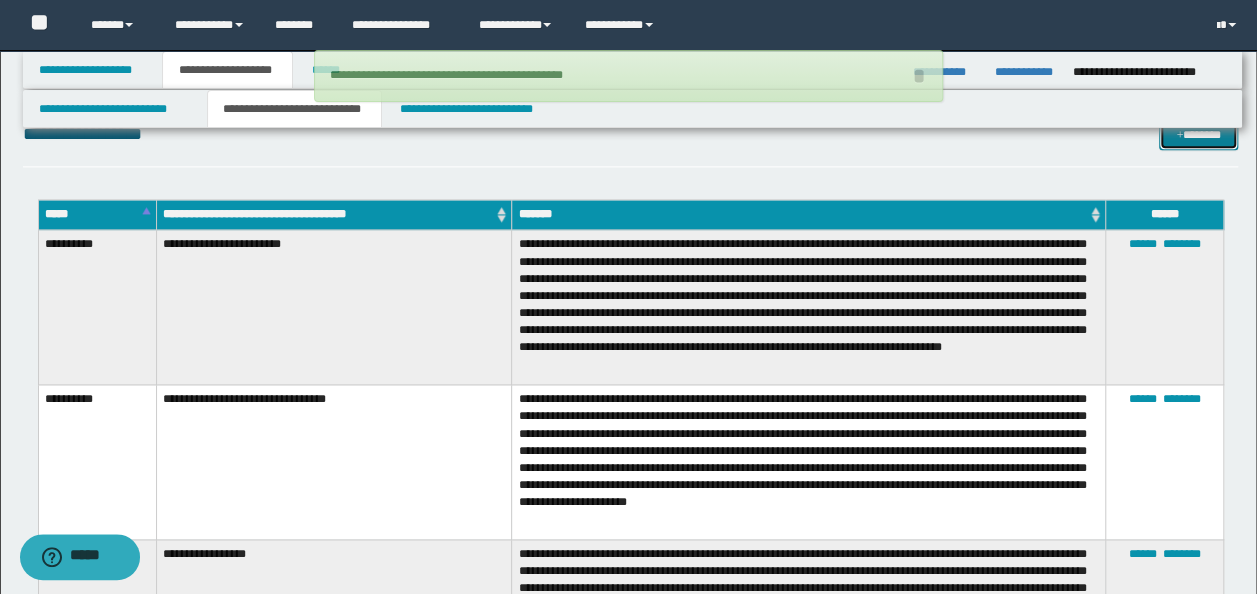 type 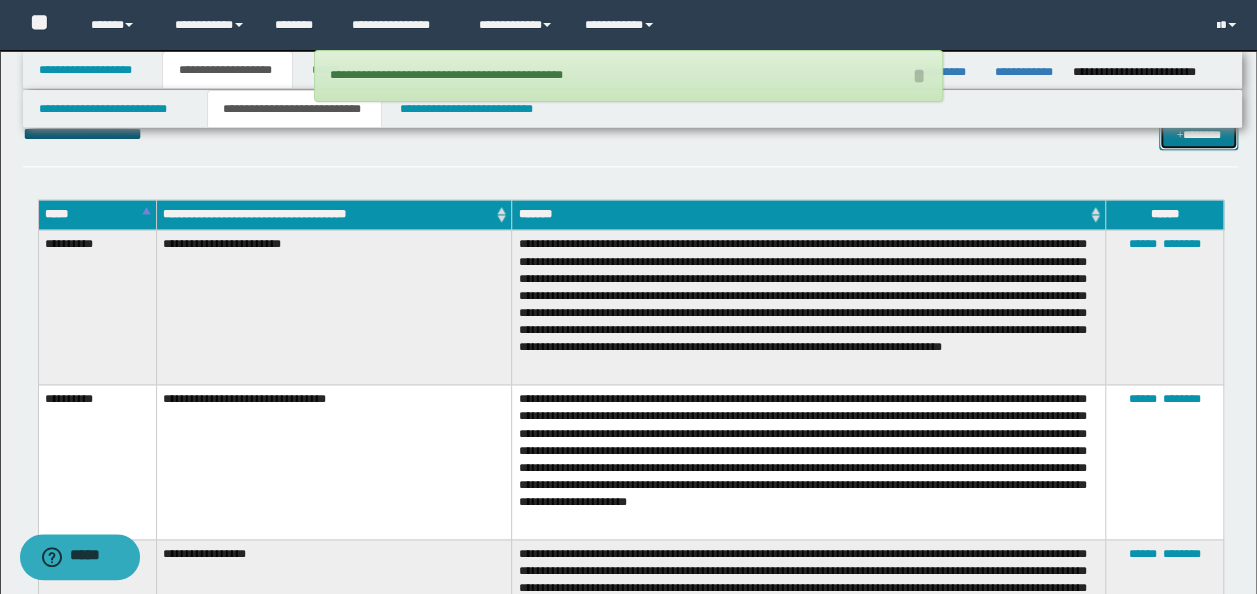 click on "*******" at bounding box center (1198, 134) 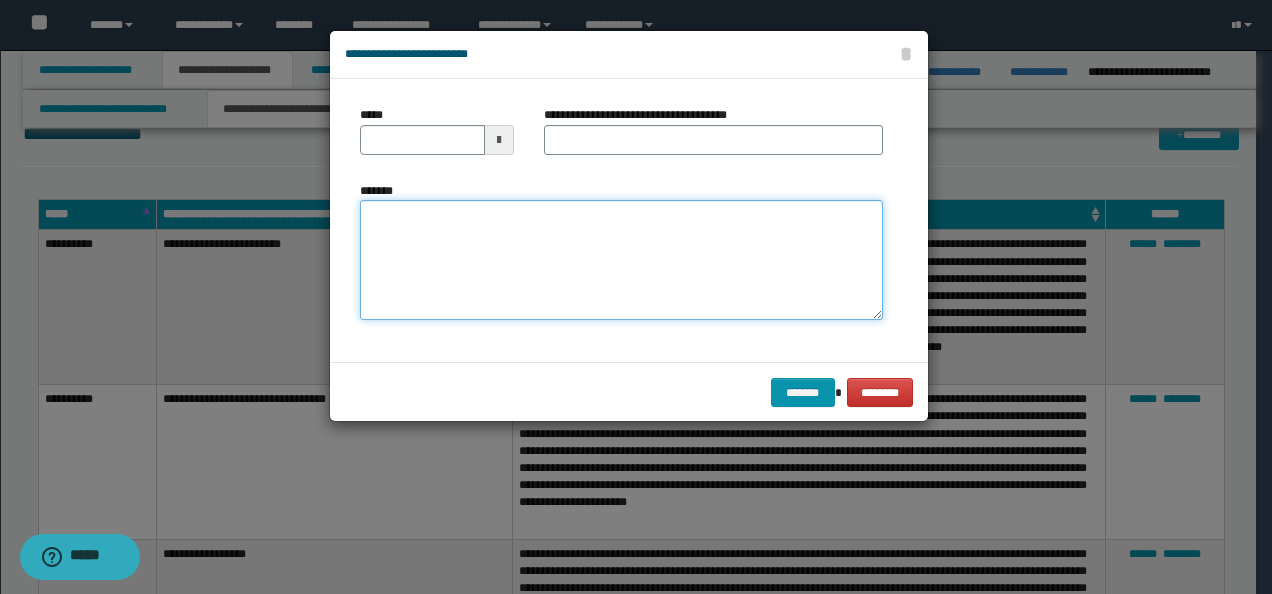 click on "*******" at bounding box center [621, 259] 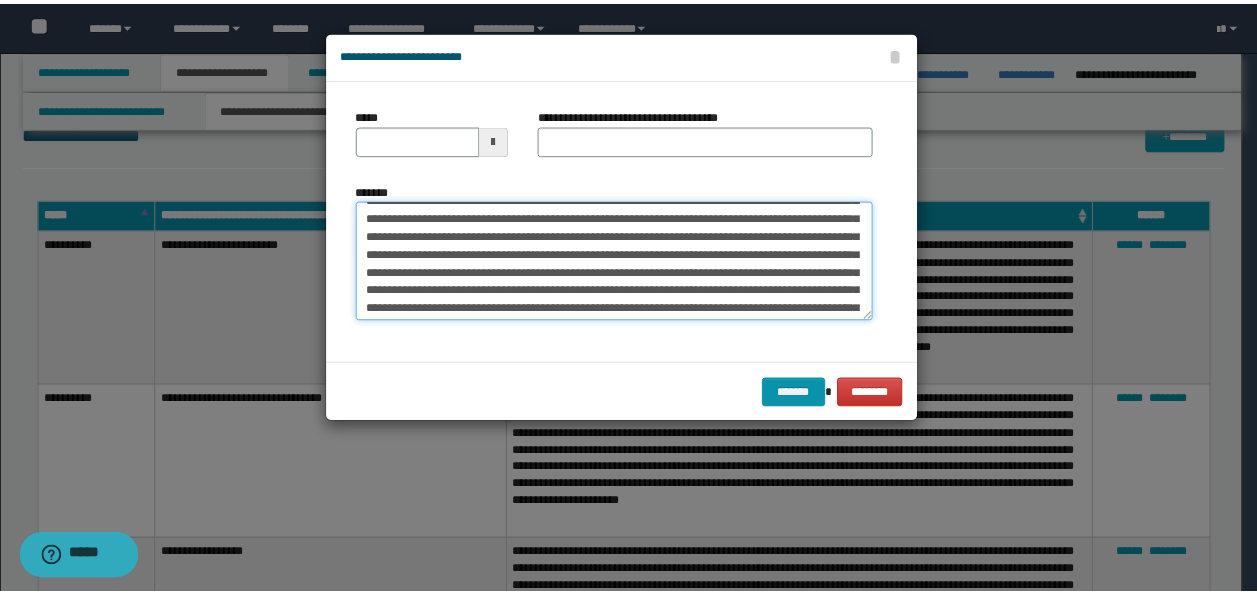 scroll, scrollTop: 0, scrollLeft: 0, axis: both 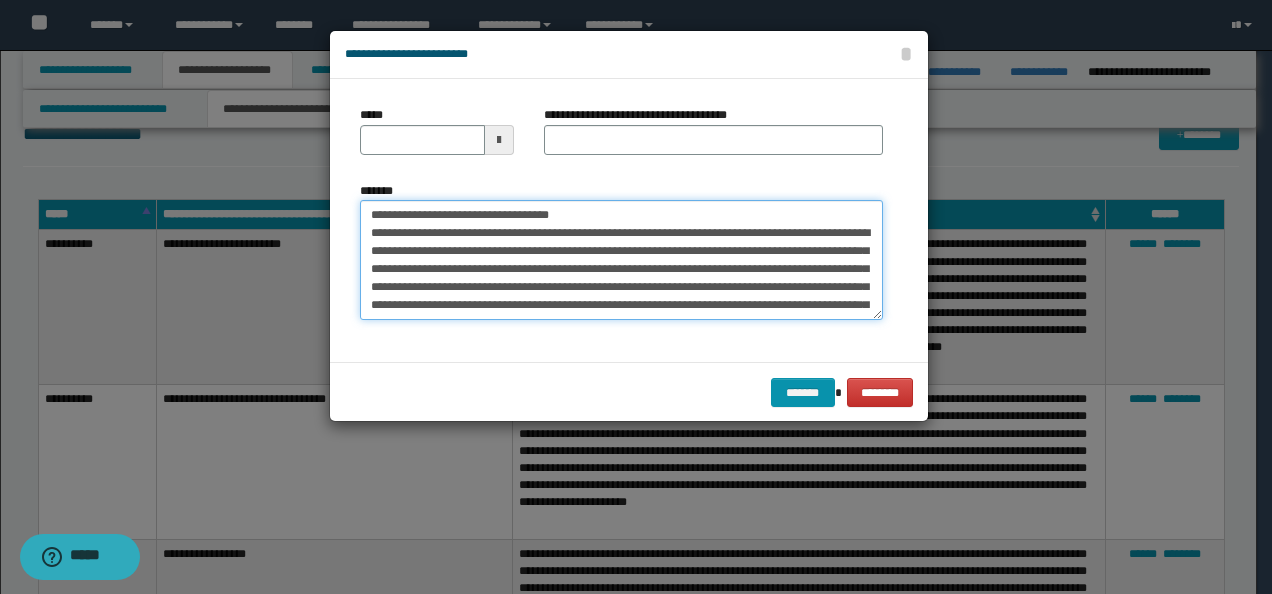 drag, startPoint x: 429, startPoint y: 216, endPoint x: 290, endPoint y: 207, distance: 139.29106 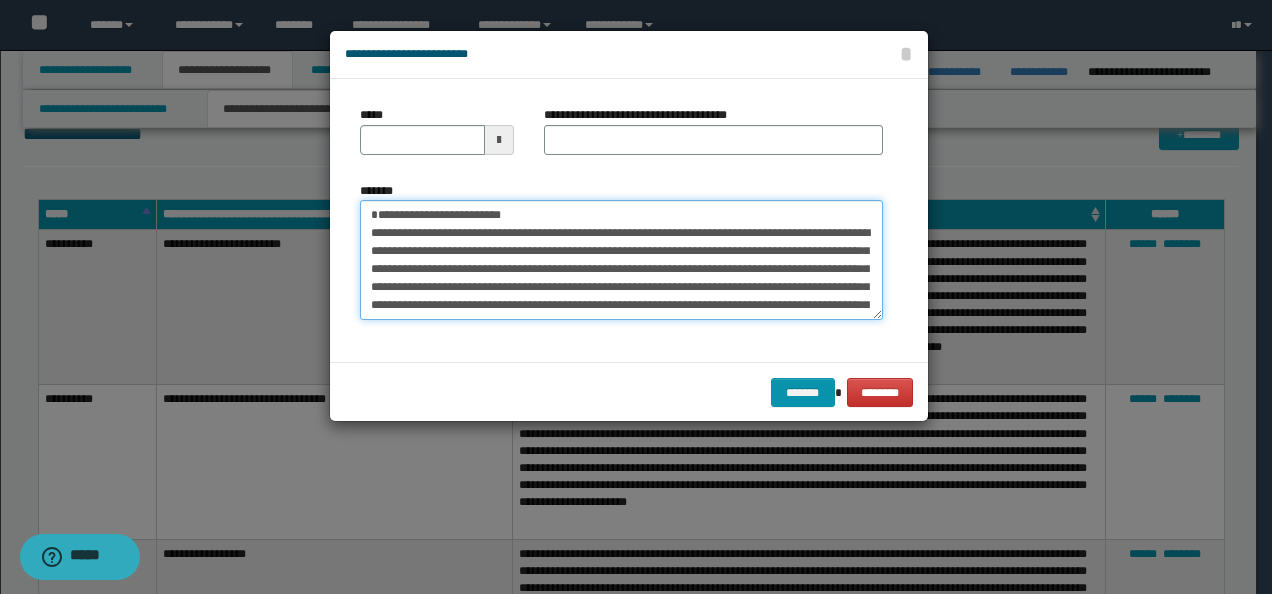 type 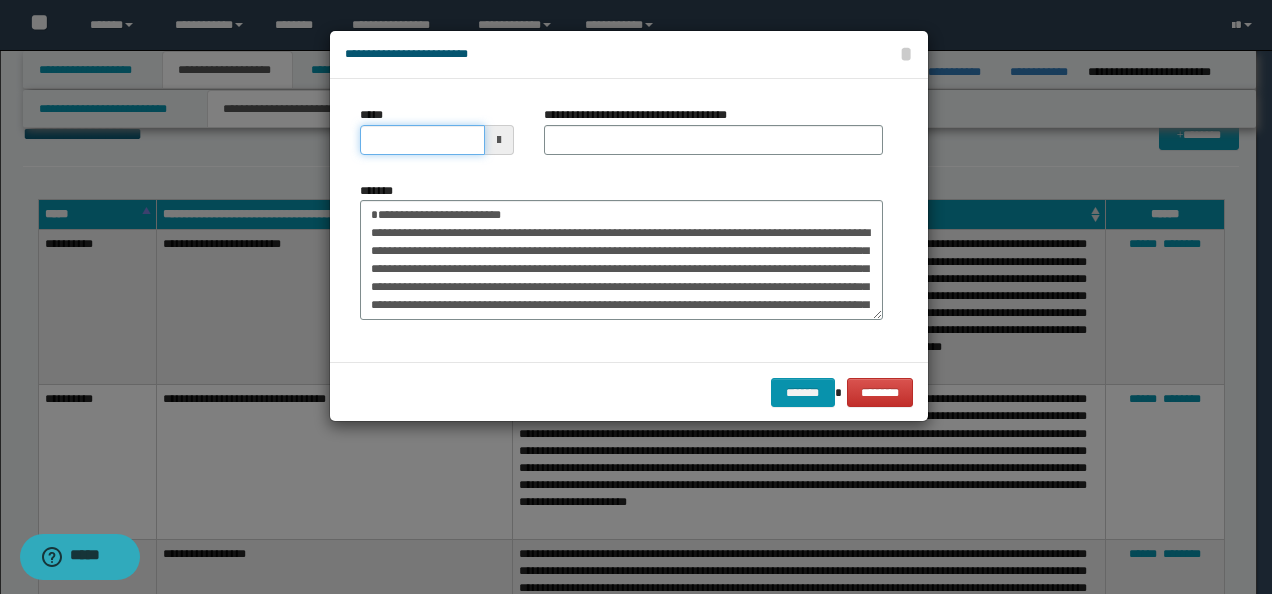 click on "*****" at bounding box center [422, 140] 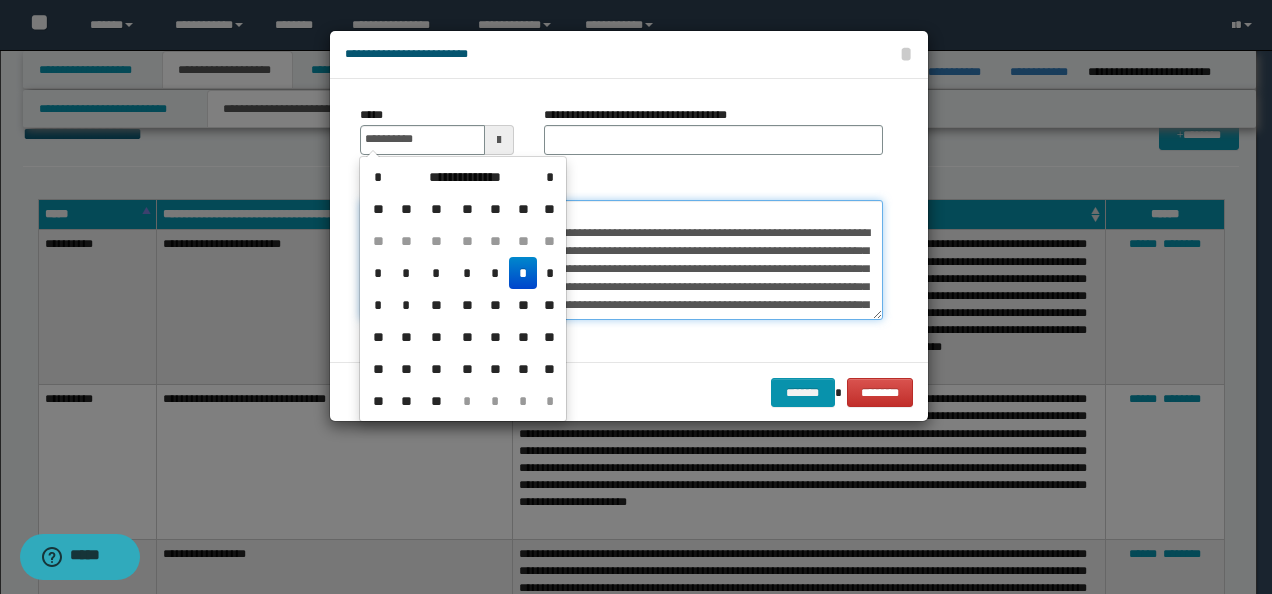 type on "**********" 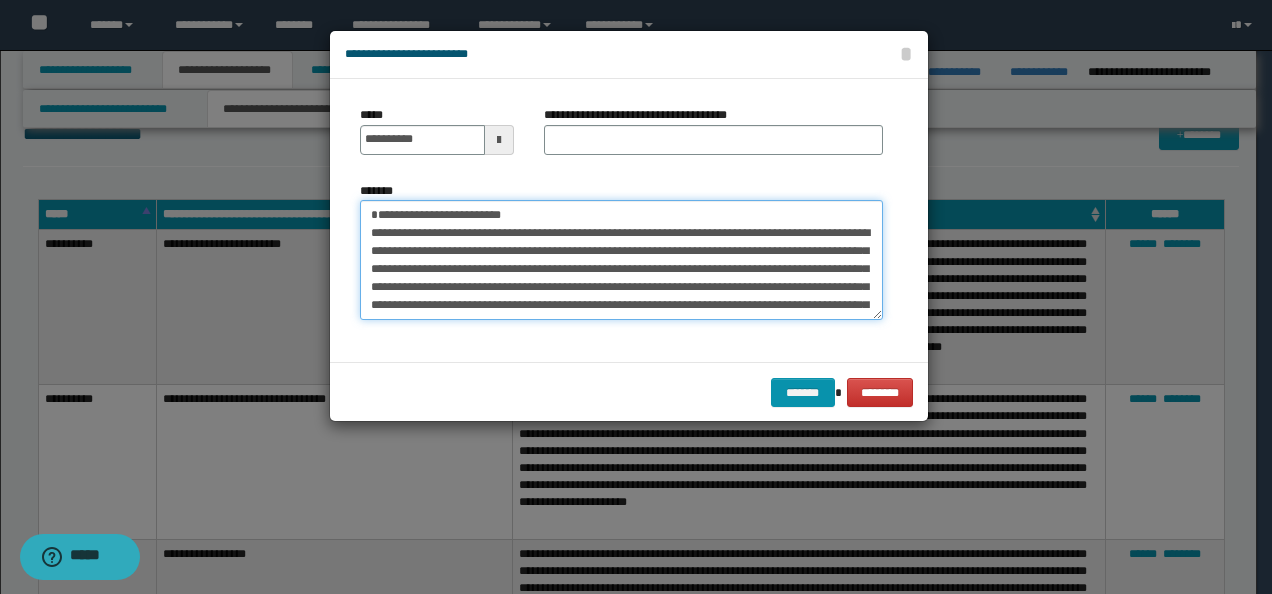 drag, startPoint x: 664, startPoint y: 218, endPoint x: 174, endPoint y: 224, distance: 490.03674 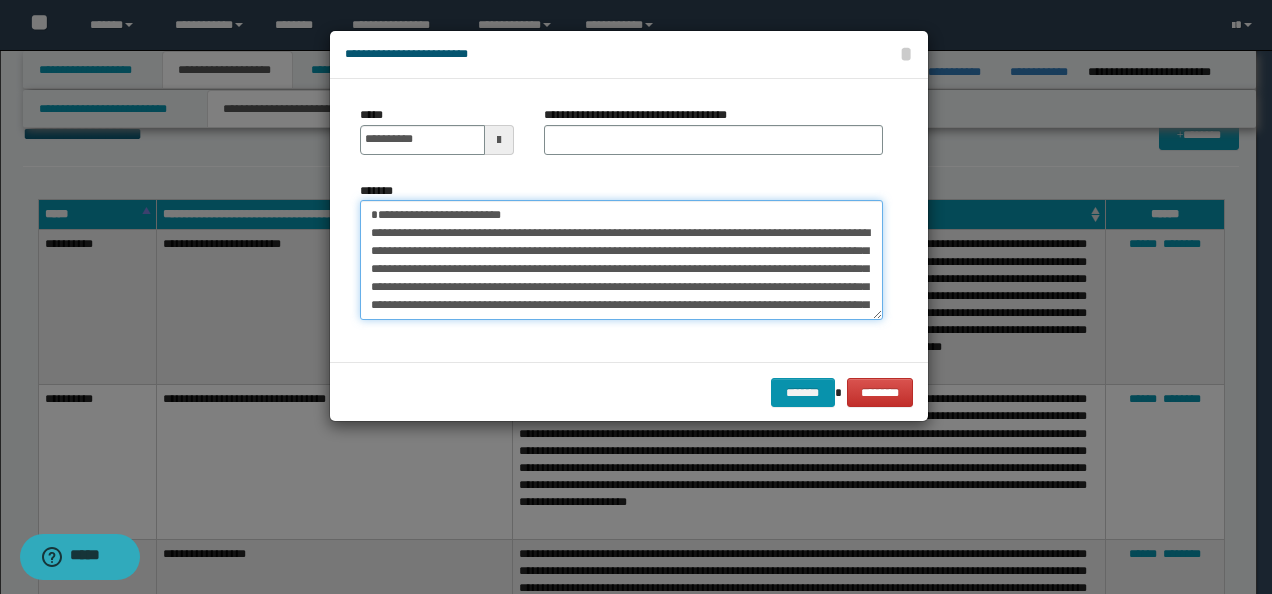 click on "*******" at bounding box center [621, 259] 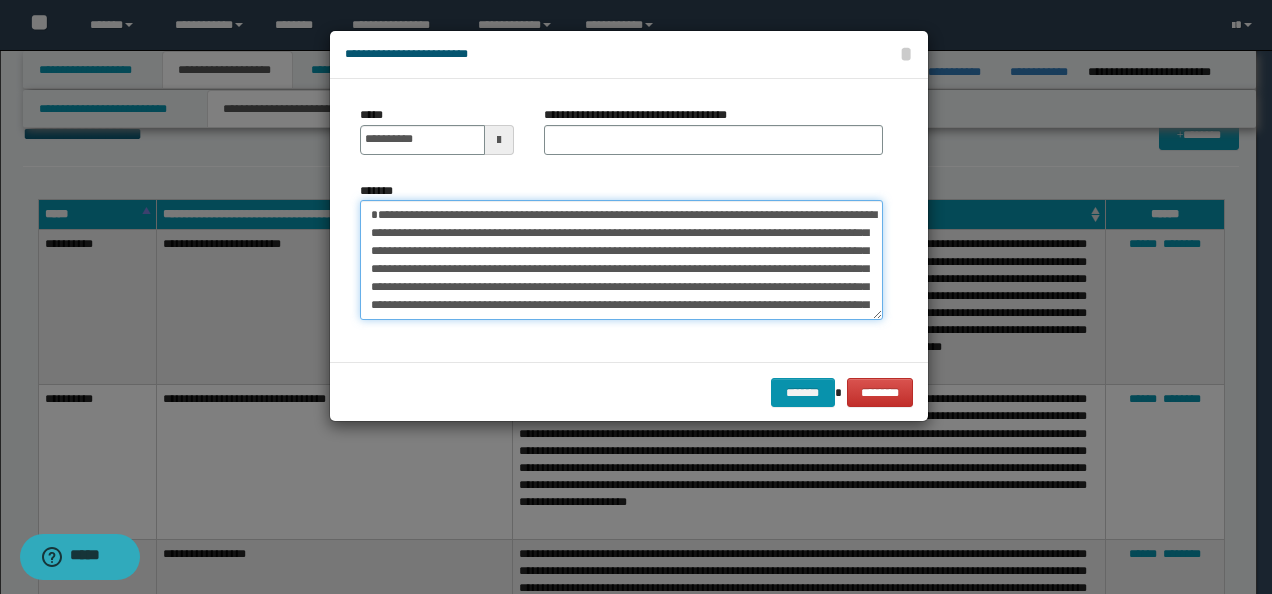 type on "**********" 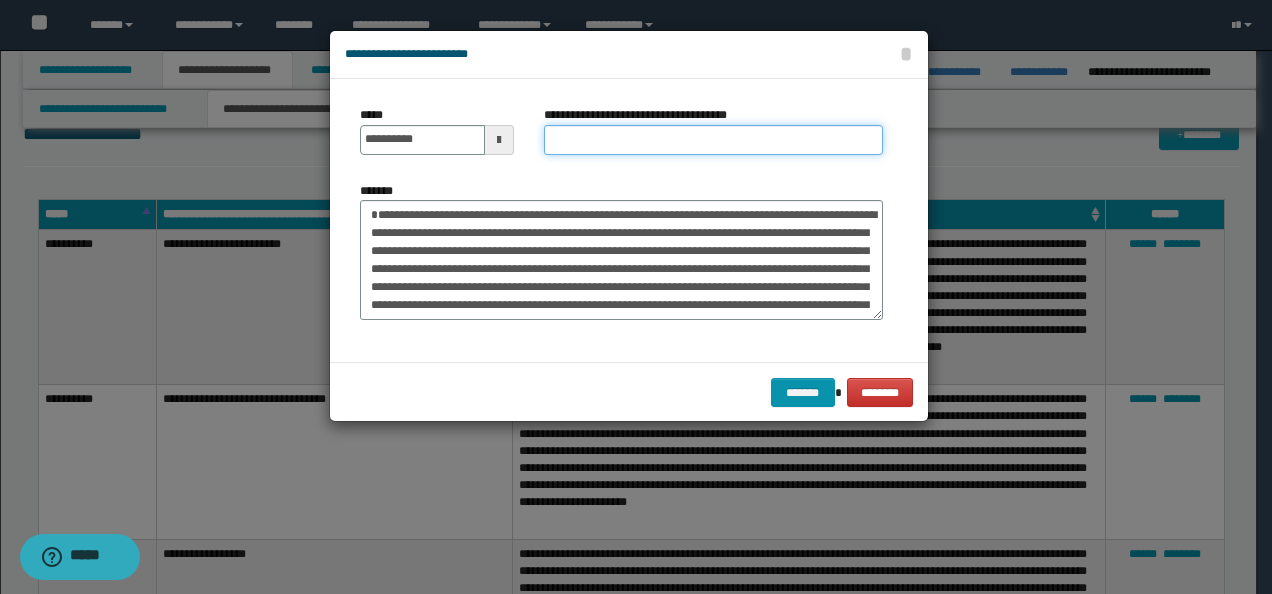 click on "**********" at bounding box center (713, 140) 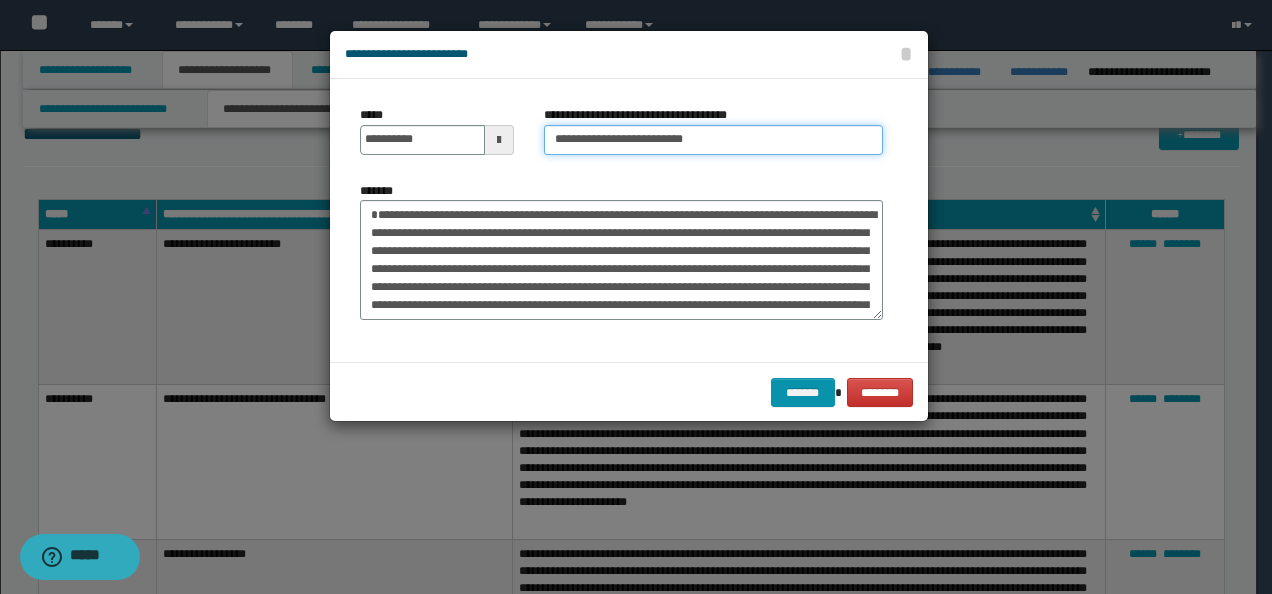 type on "**********" 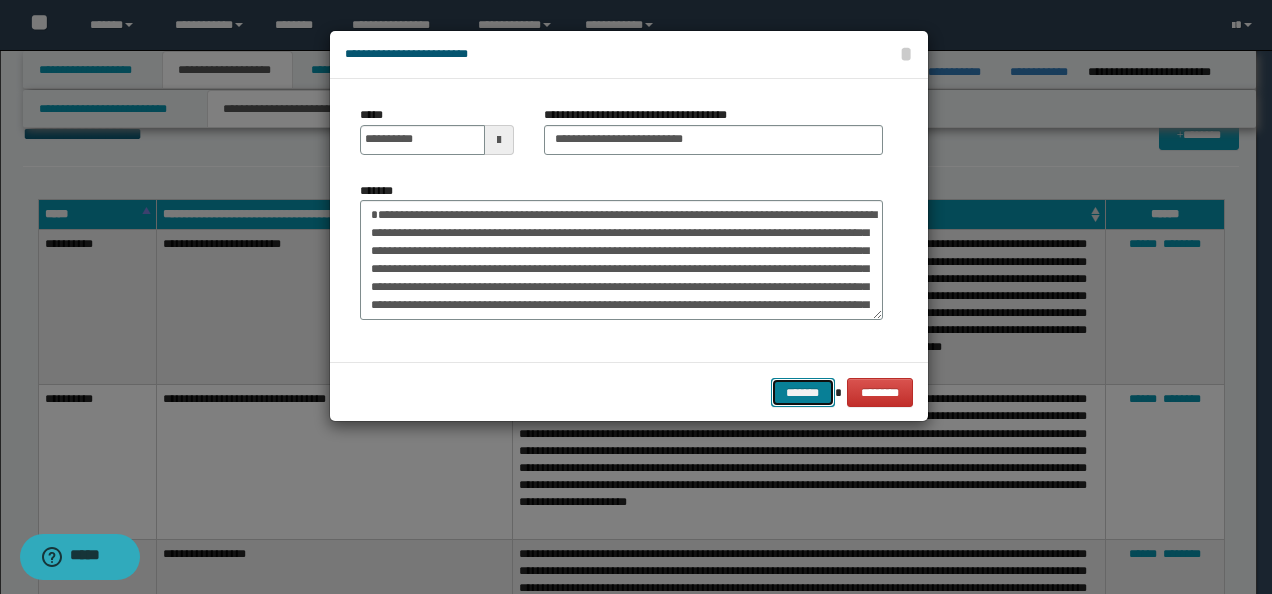 click on "*******" at bounding box center [803, 392] 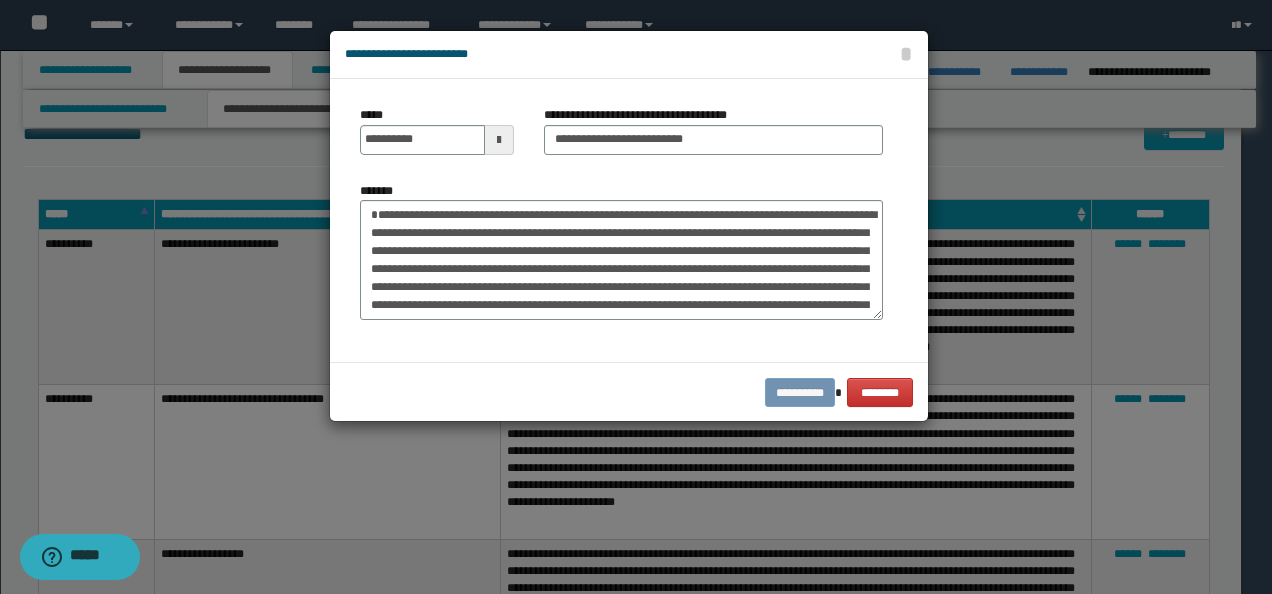 click at bounding box center [0, 0] 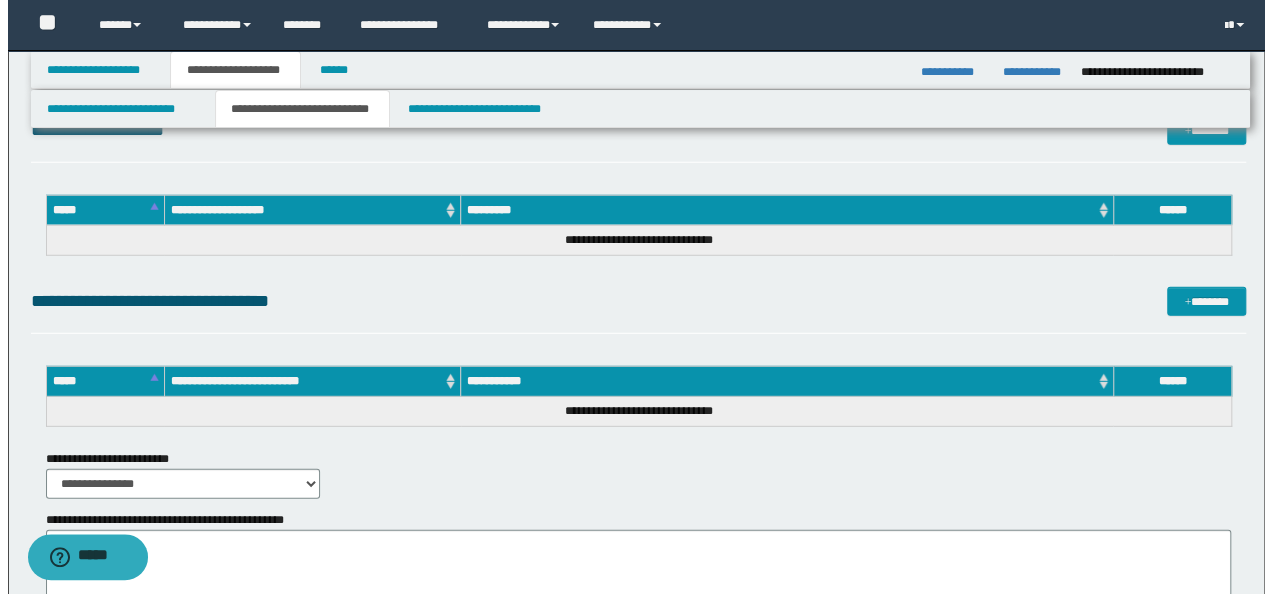 scroll, scrollTop: 2500, scrollLeft: 0, axis: vertical 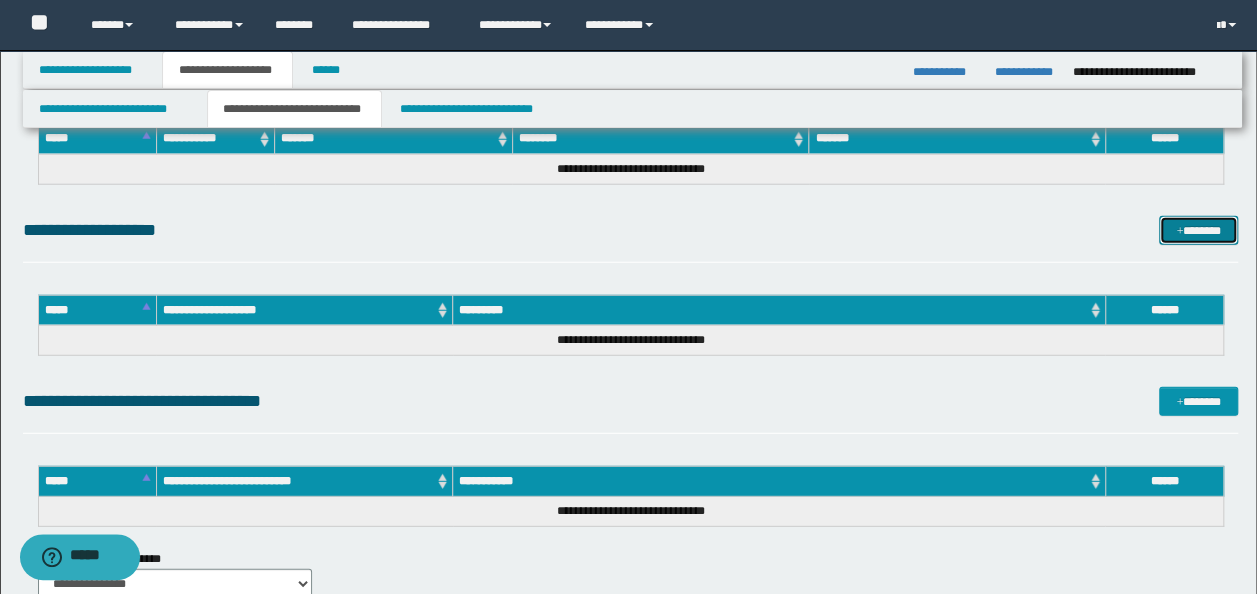 click at bounding box center (1179, 232) 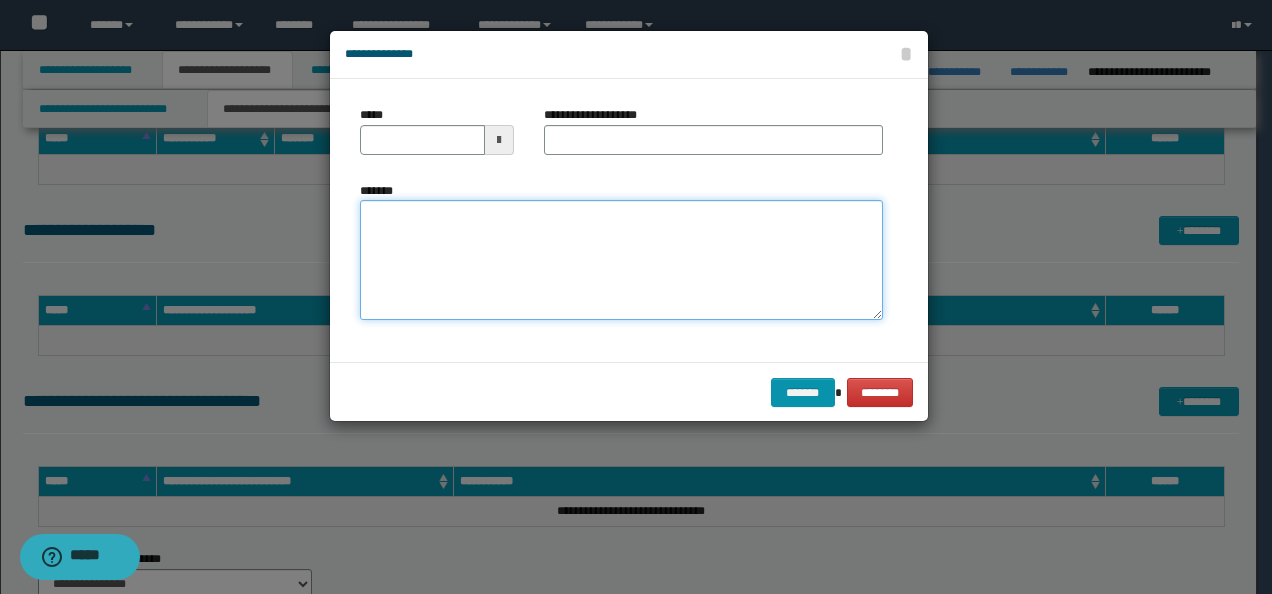 click on "*******" at bounding box center (621, 260) 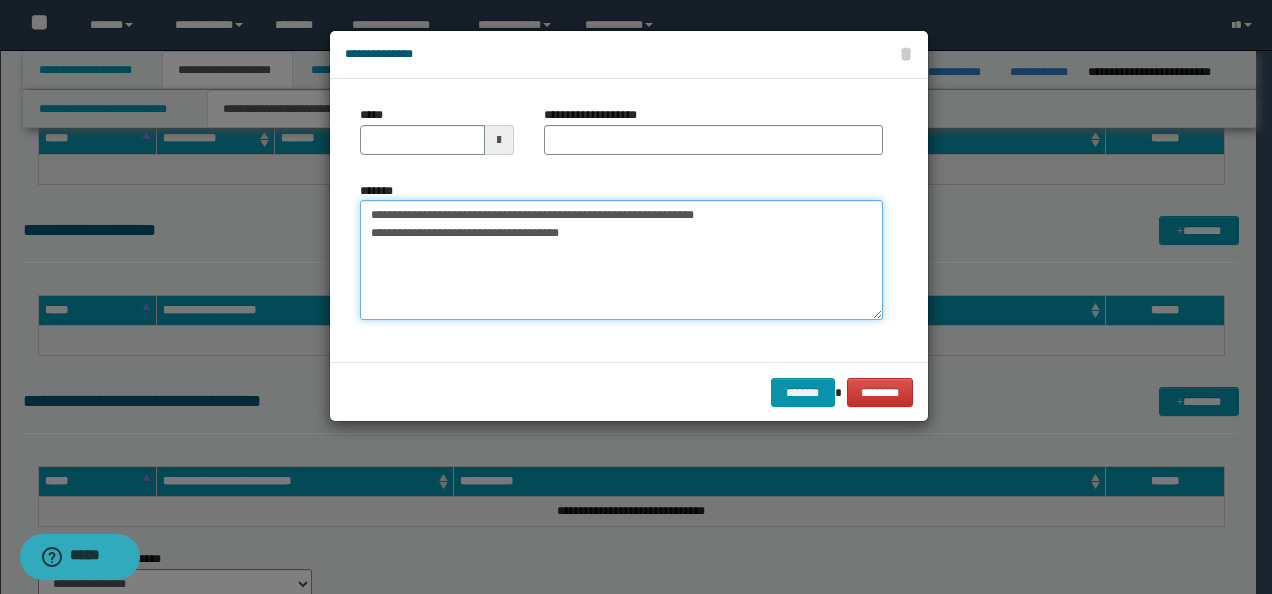 drag, startPoint x: 432, startPoint y: 212, endPoint x: 8, endPoint y: 208, distance: 424.01886 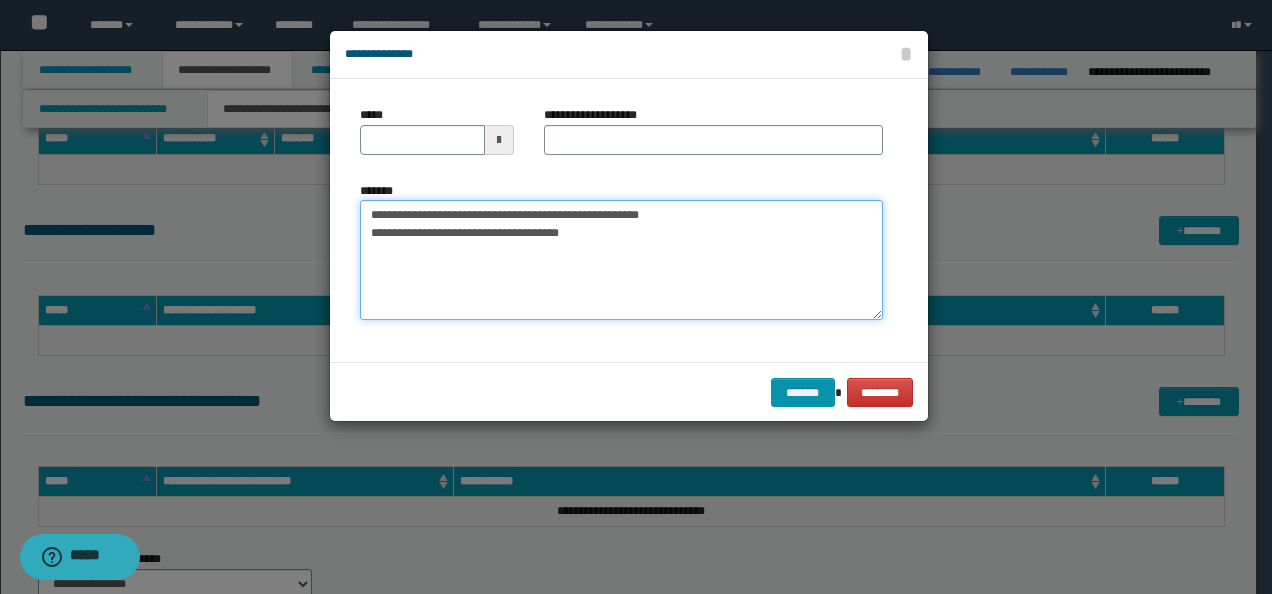type 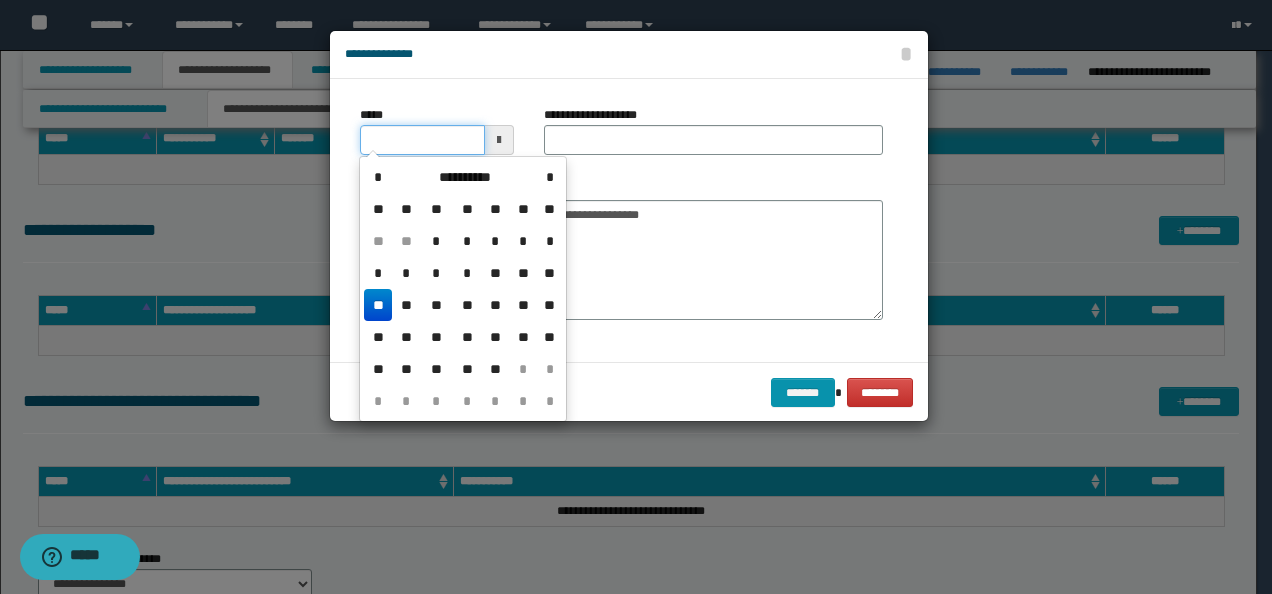 click on "**********" at bounding box center [636, -2203] 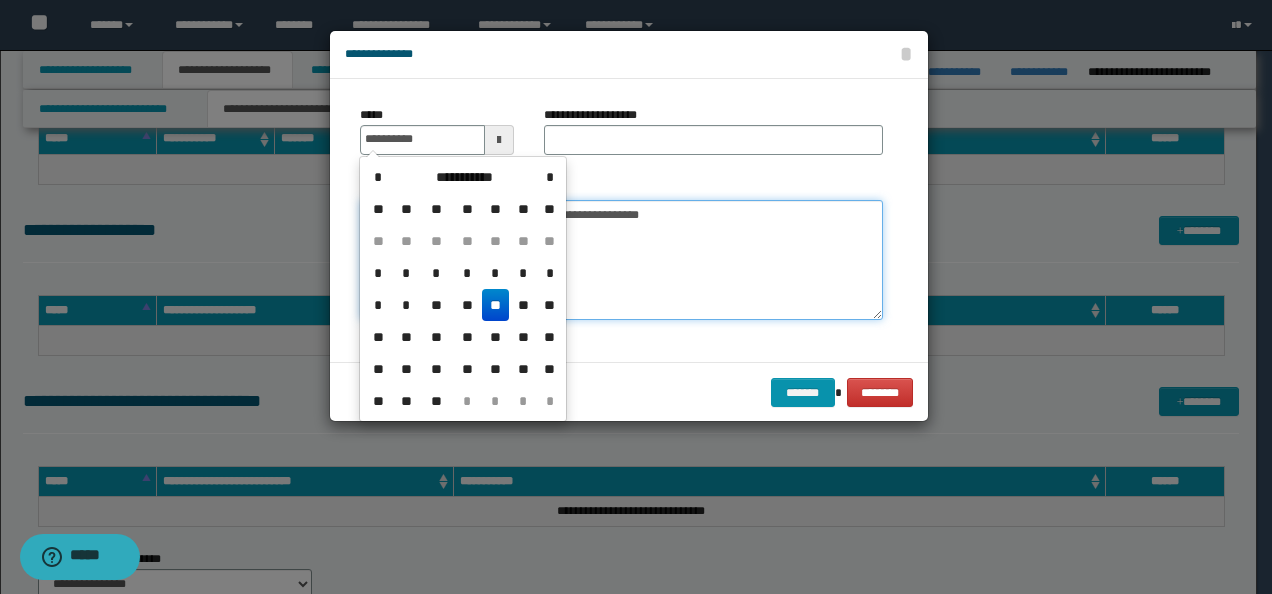 type on "**********" 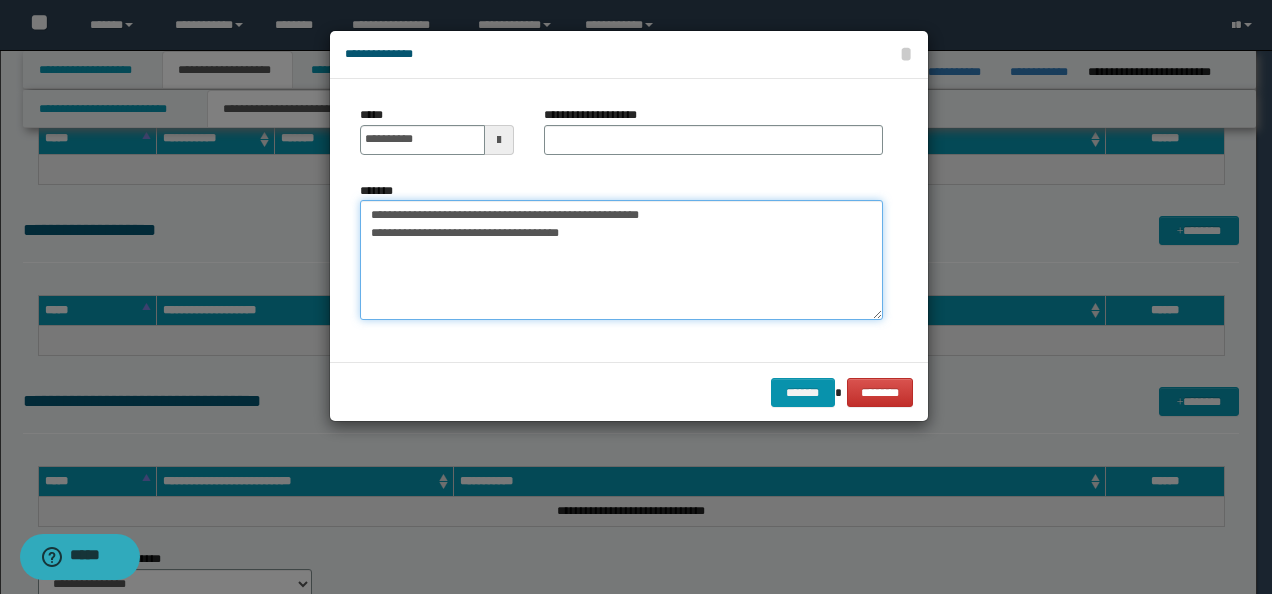 drag, startPoint x: 682, startPoint y: 208, endPoint x: 64, endPoint y: 196, distance: 618.1165 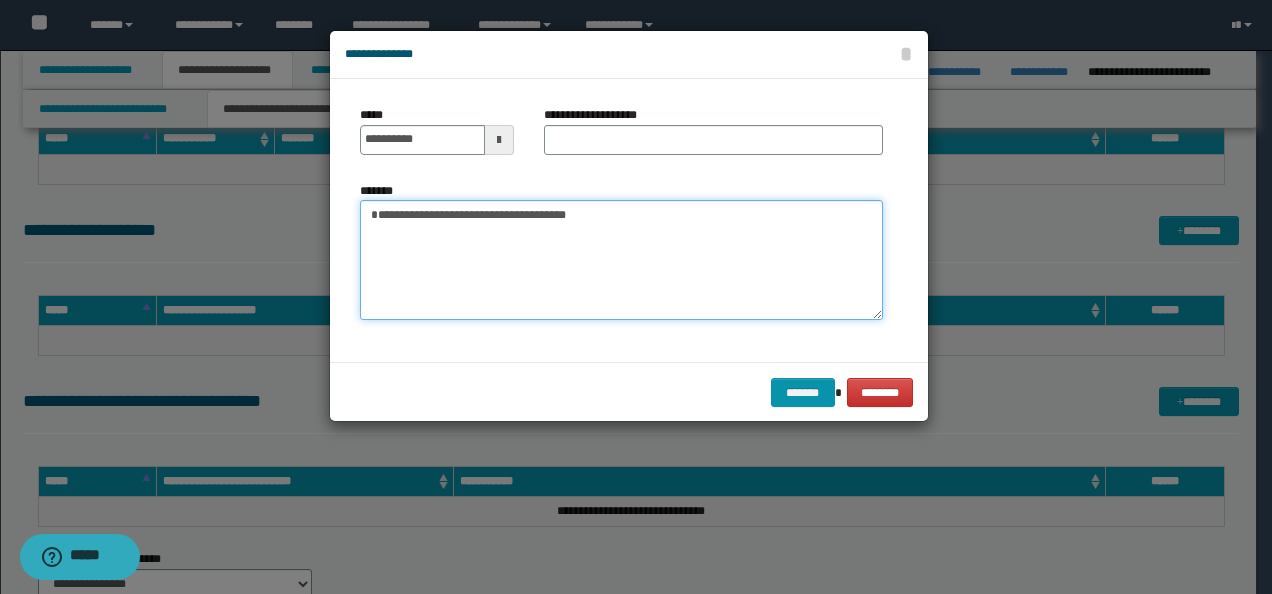 type on "**********" 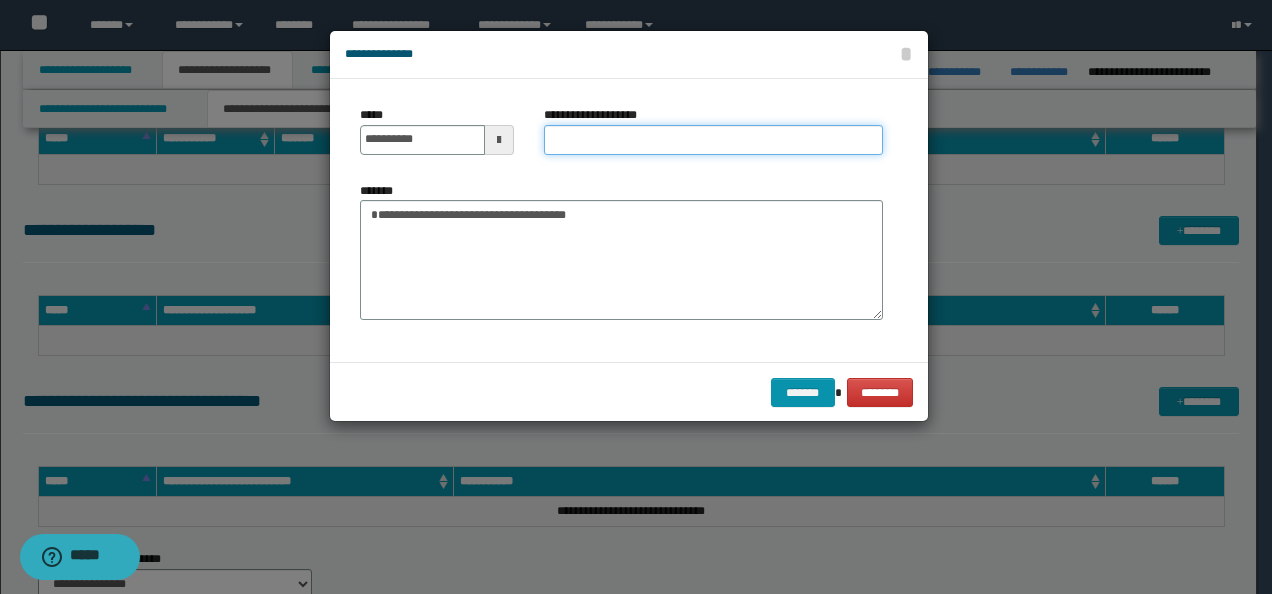 drag, startPoint x: 599, startPoint y: 134, endPoint x: 612, endPoint y: 142, distance: 15.264338 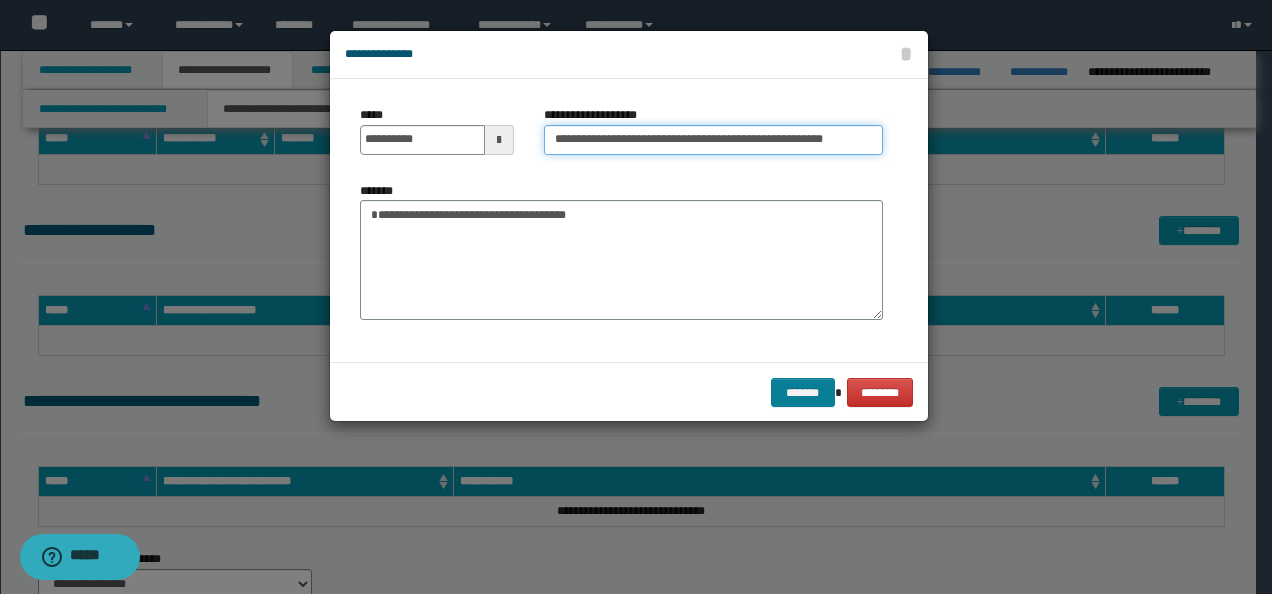 type on "**********" 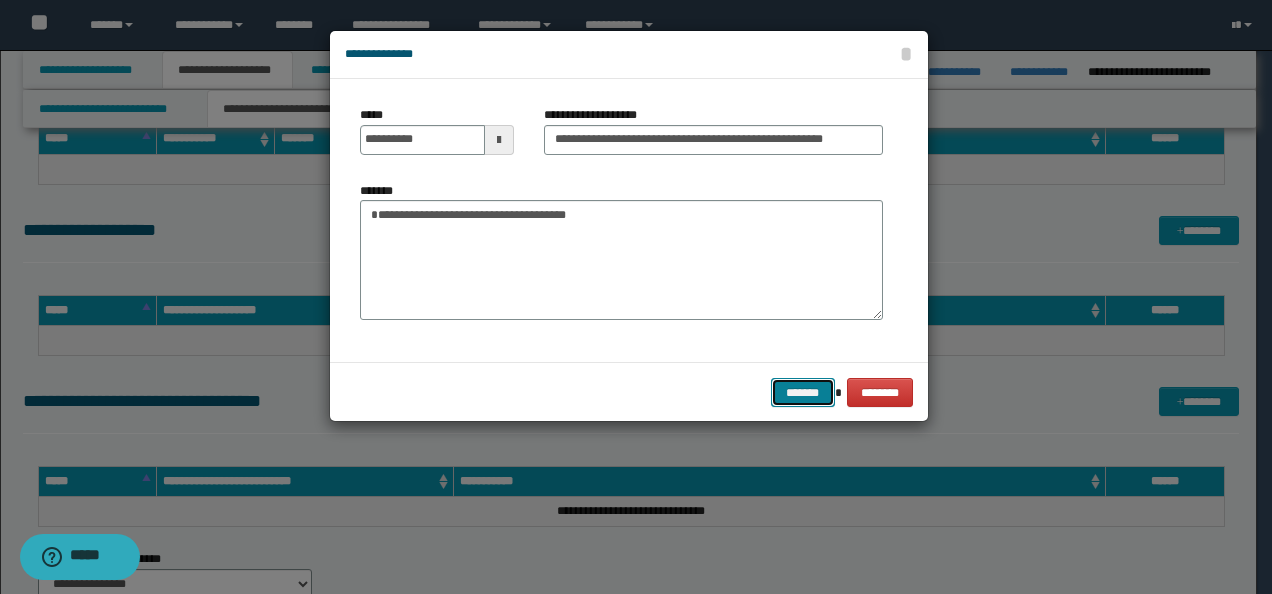 click on "*******" at bounding box center [803, 392] 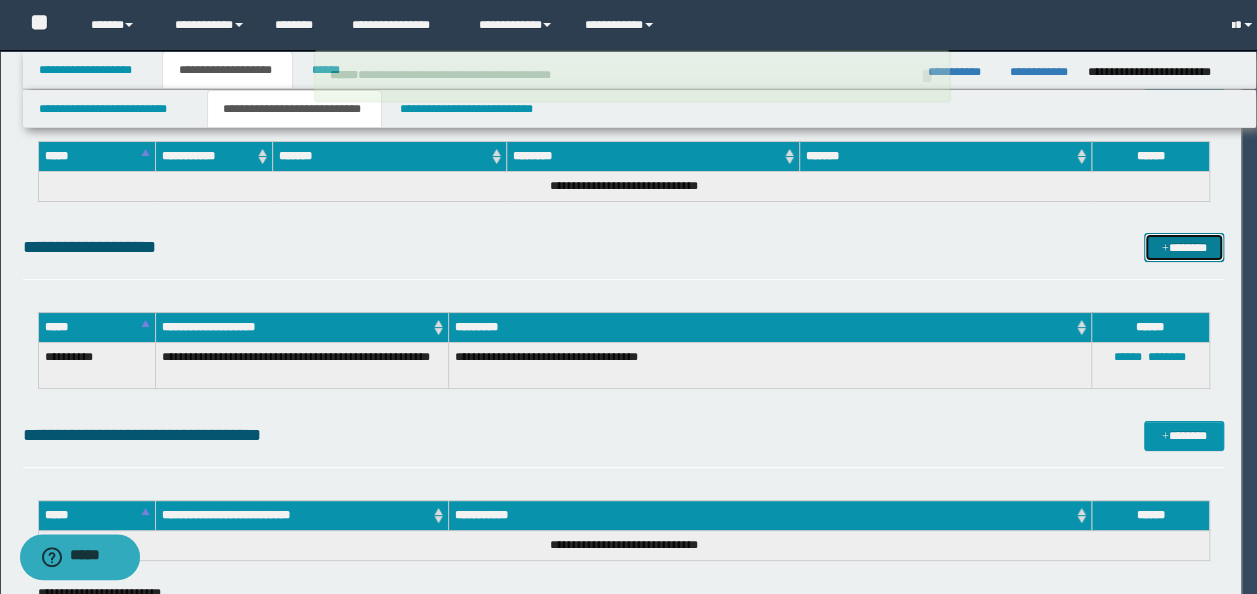 type 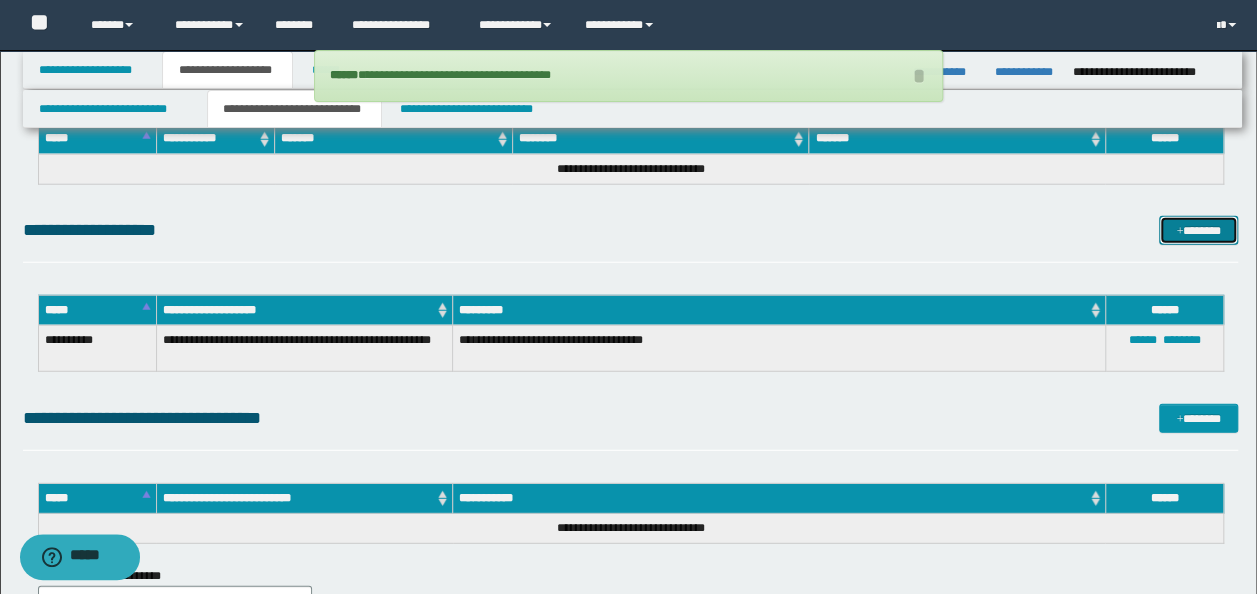 click at bounding box center [1179, 232] 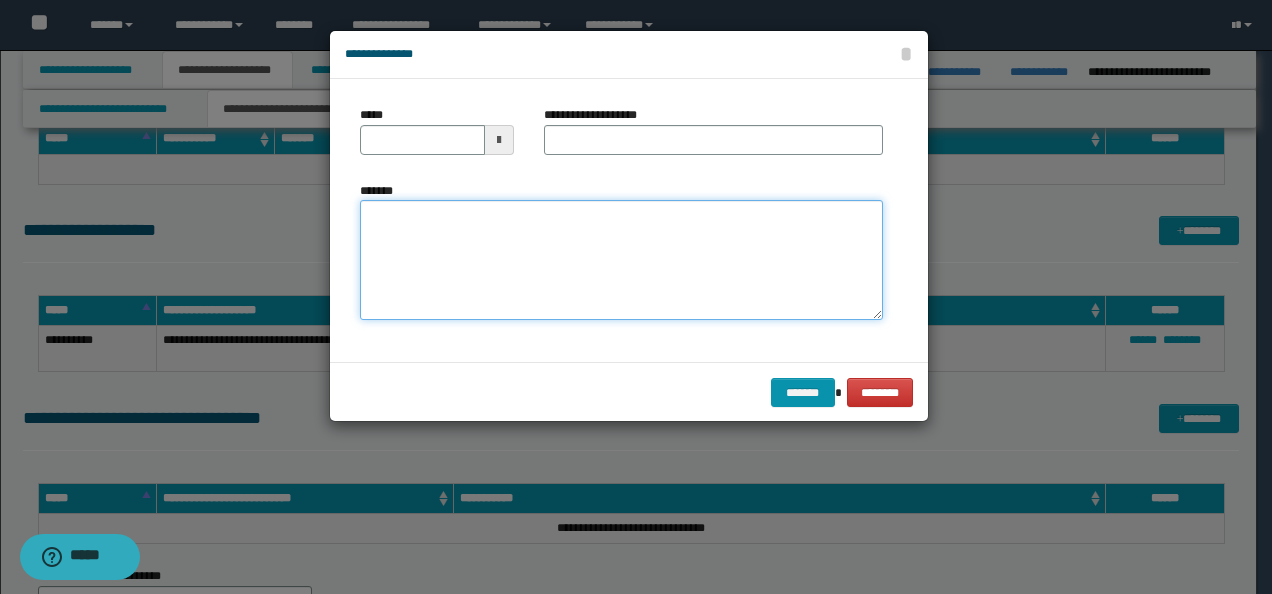 click on "*******" at bounding box center [621, 260] 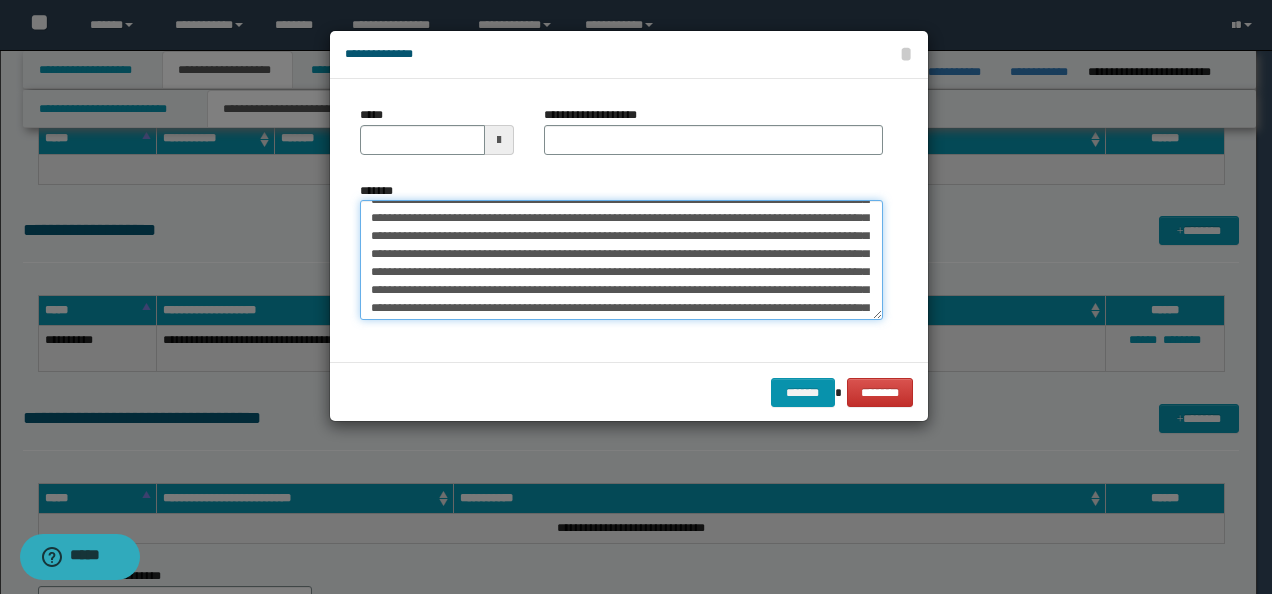 scroll, scrollTop: 0, scrollLeft: 0, axis: both 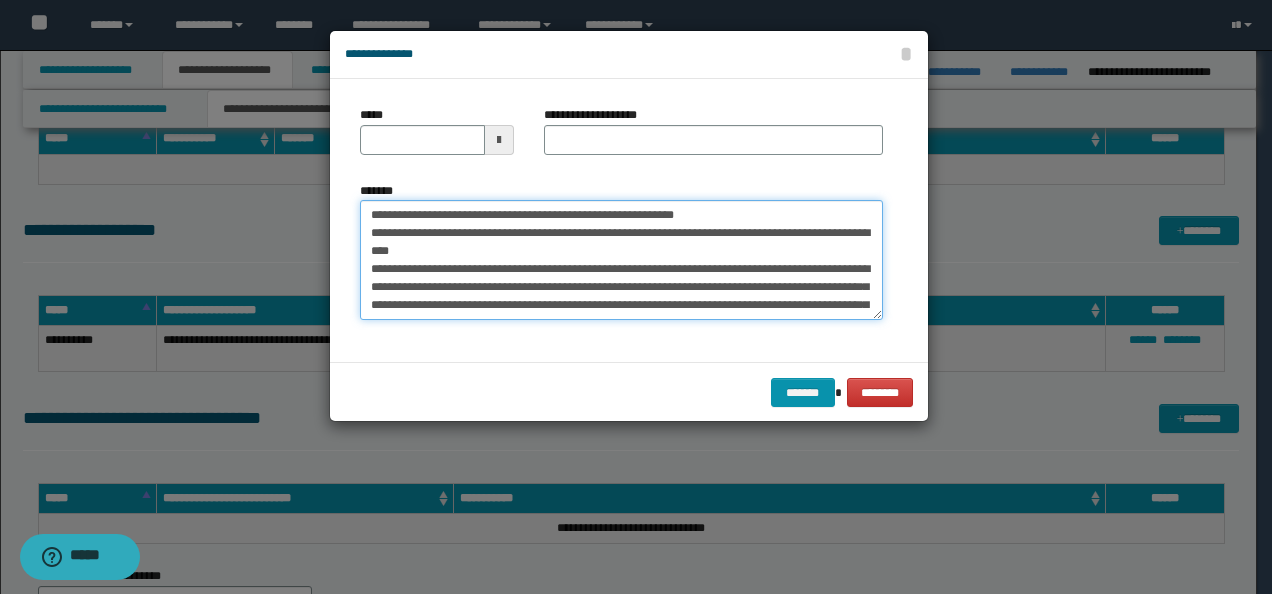 drag, startPoint x: 340, startPoint y: 212, endPoint x: 292, endPoint y: 206, distance: 48.373547 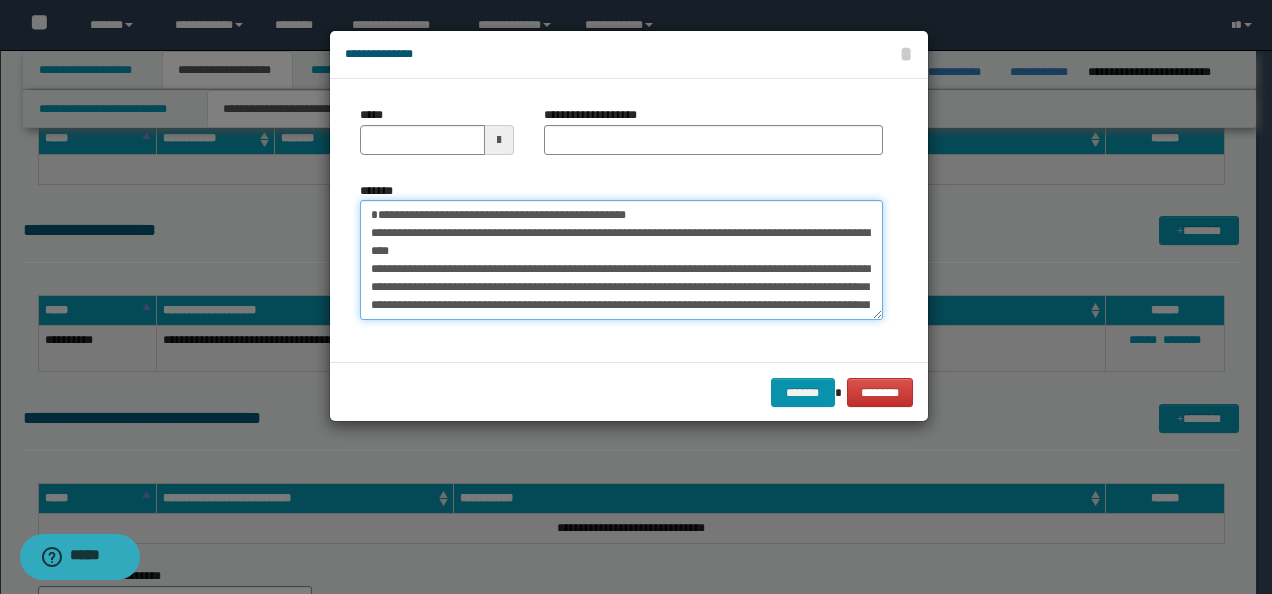 type on "**********" 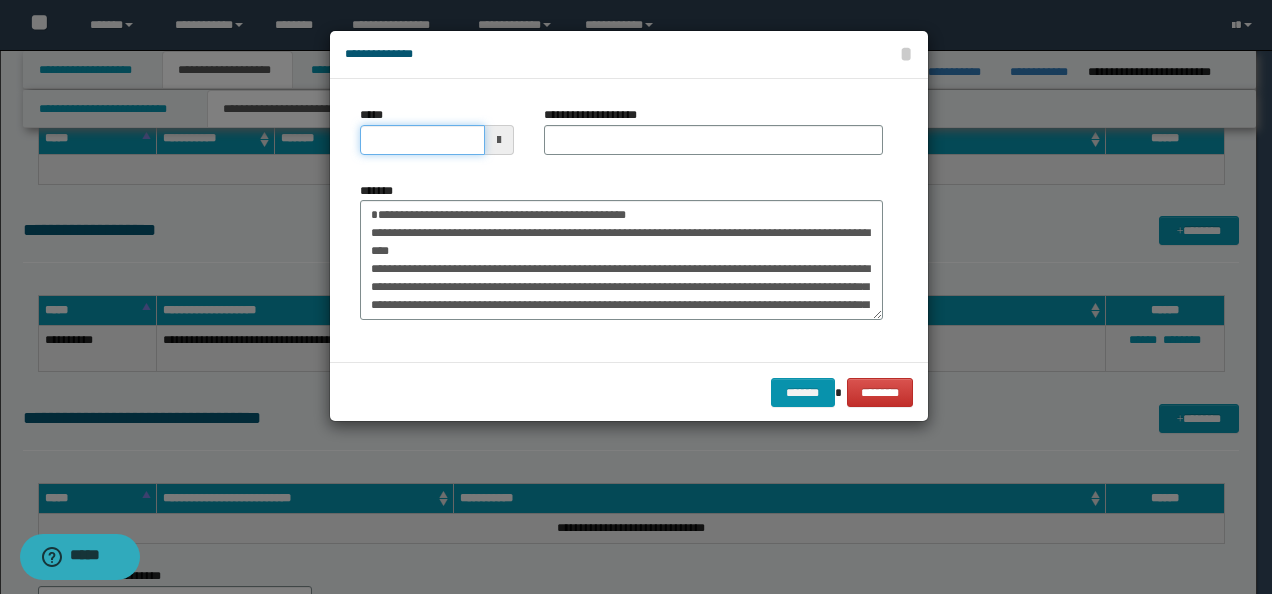 click on "*****" at bounding box center (422, 140) 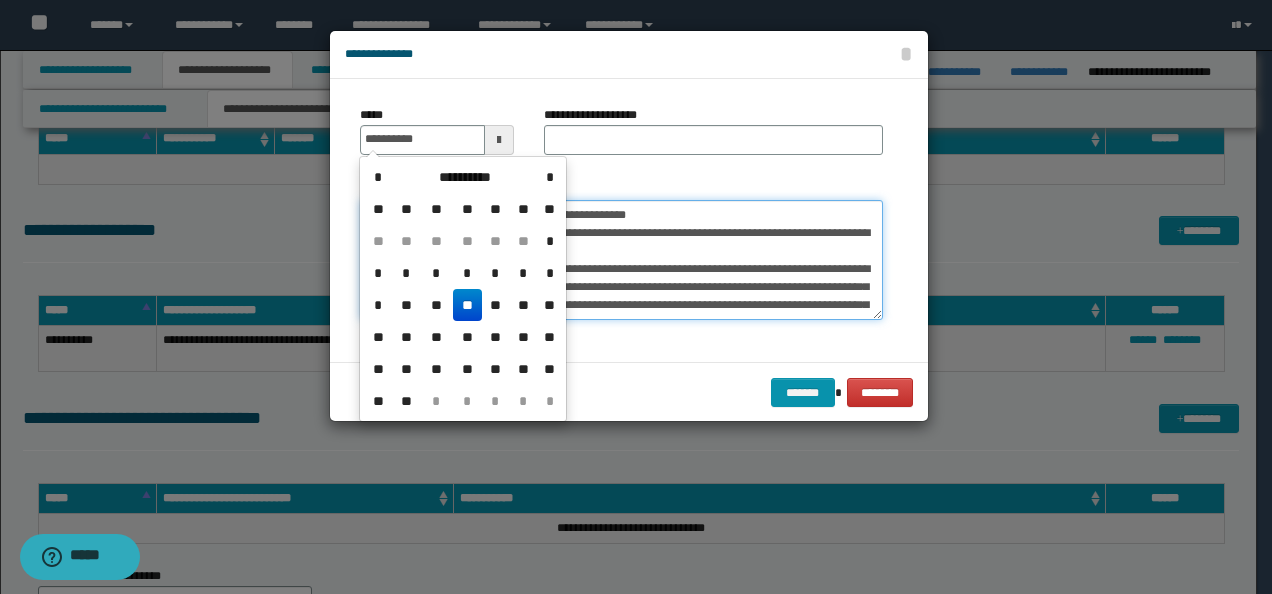 type on "**********" 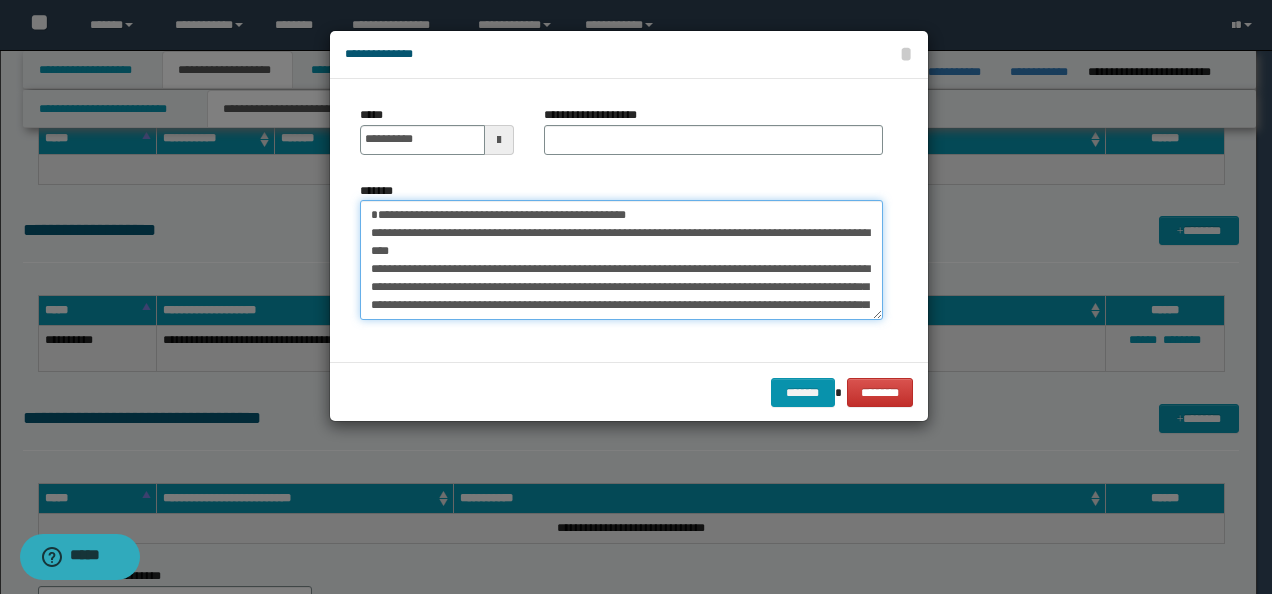 drag, startPoint x: 642, startPoint y: 208, endPoint x: 172, endPoint y: 183, distance: 470.66443 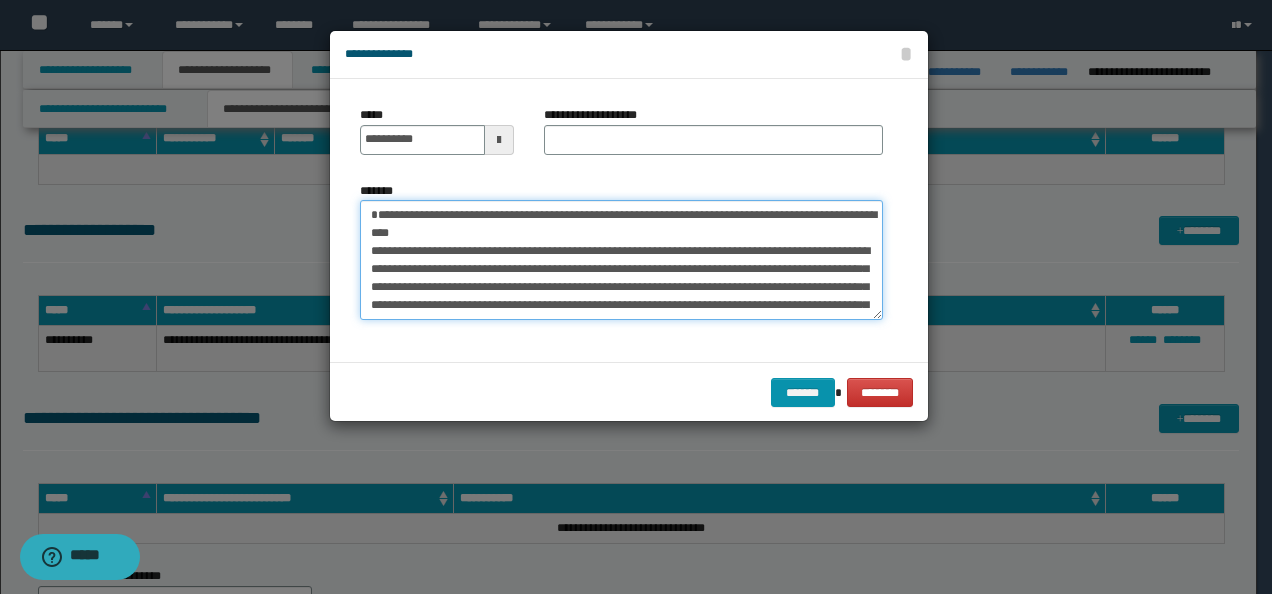type on "**********" 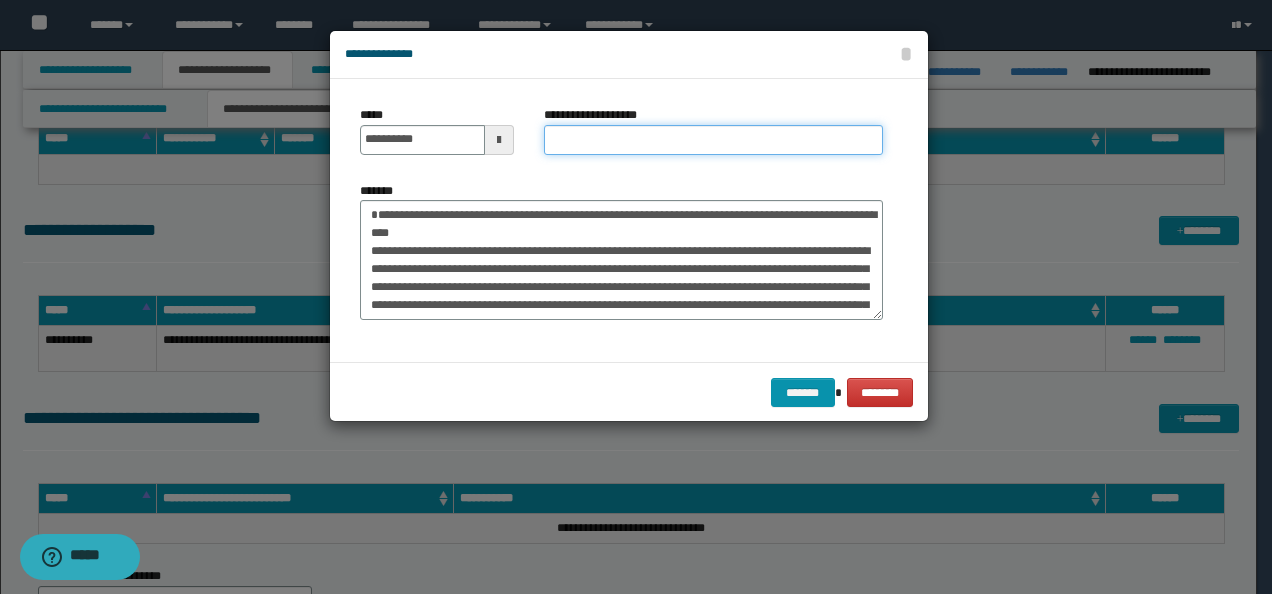 click on "**********" at bounding box center [713, 140] 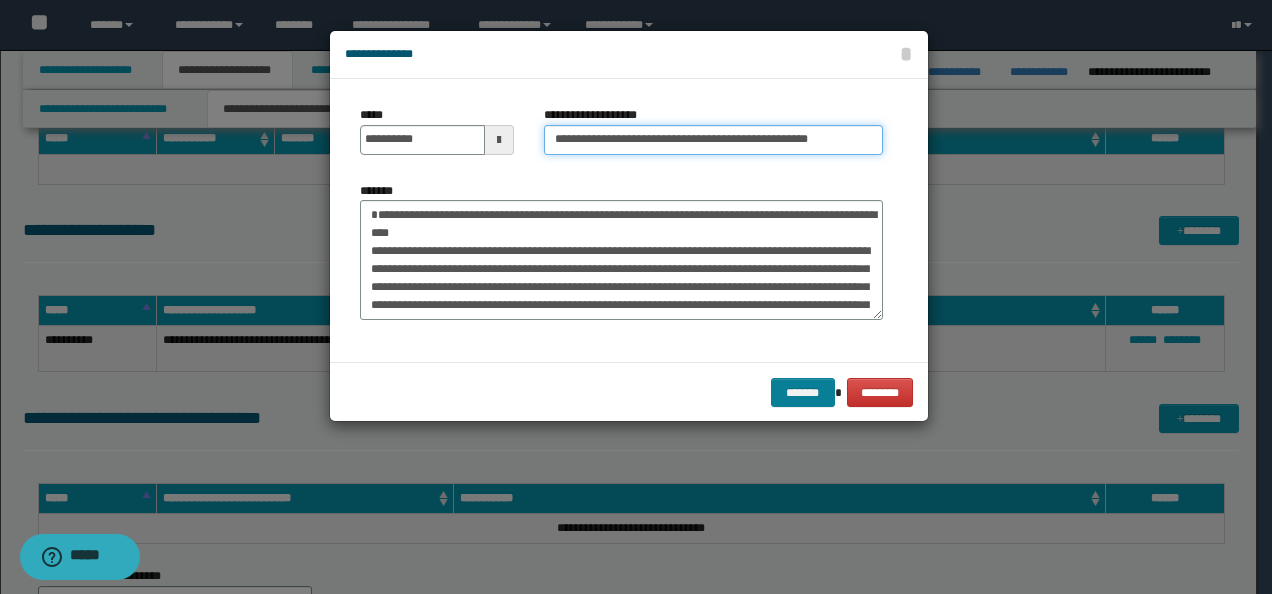 type on "**********" 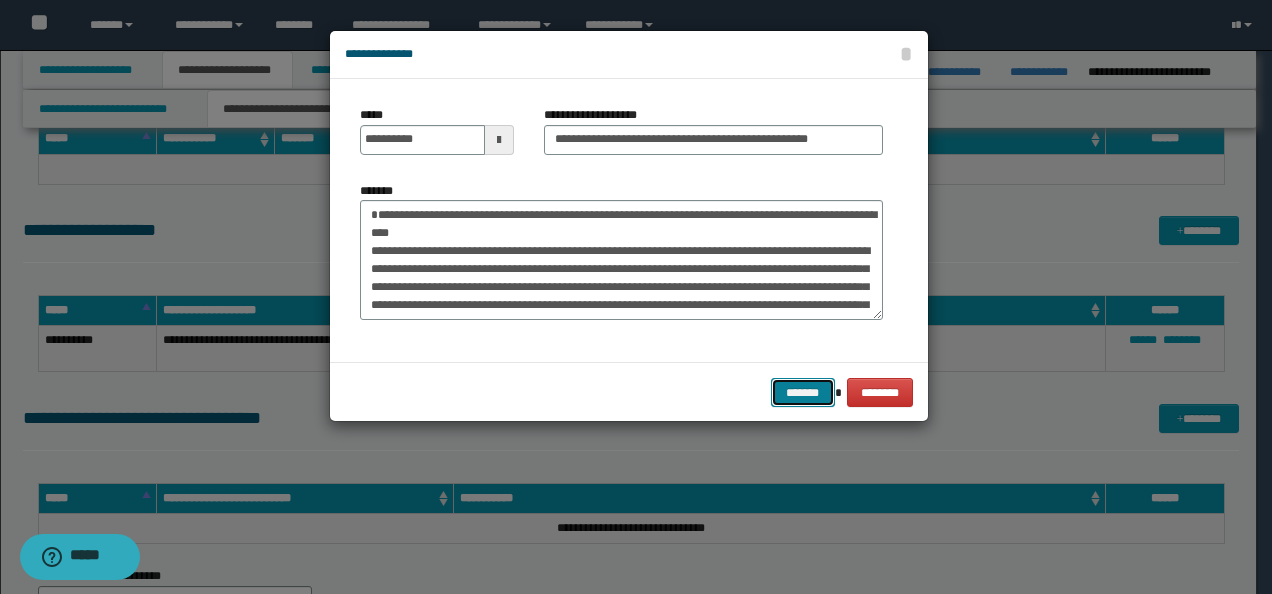 click on "*******" at bounding box center (803, 392) 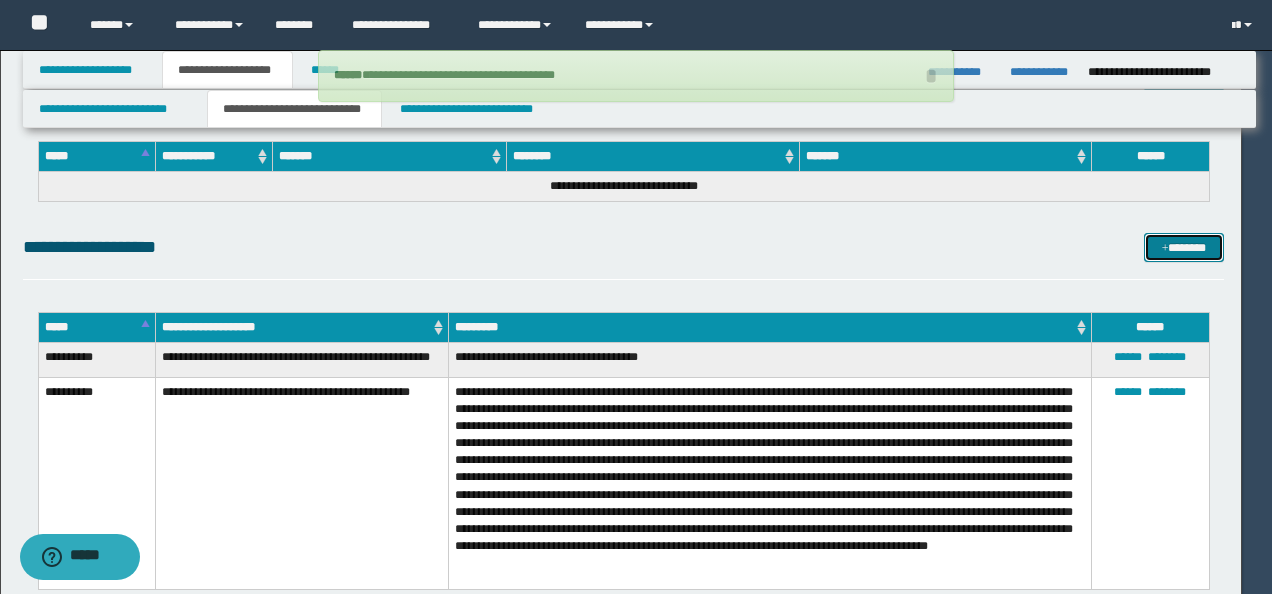 type 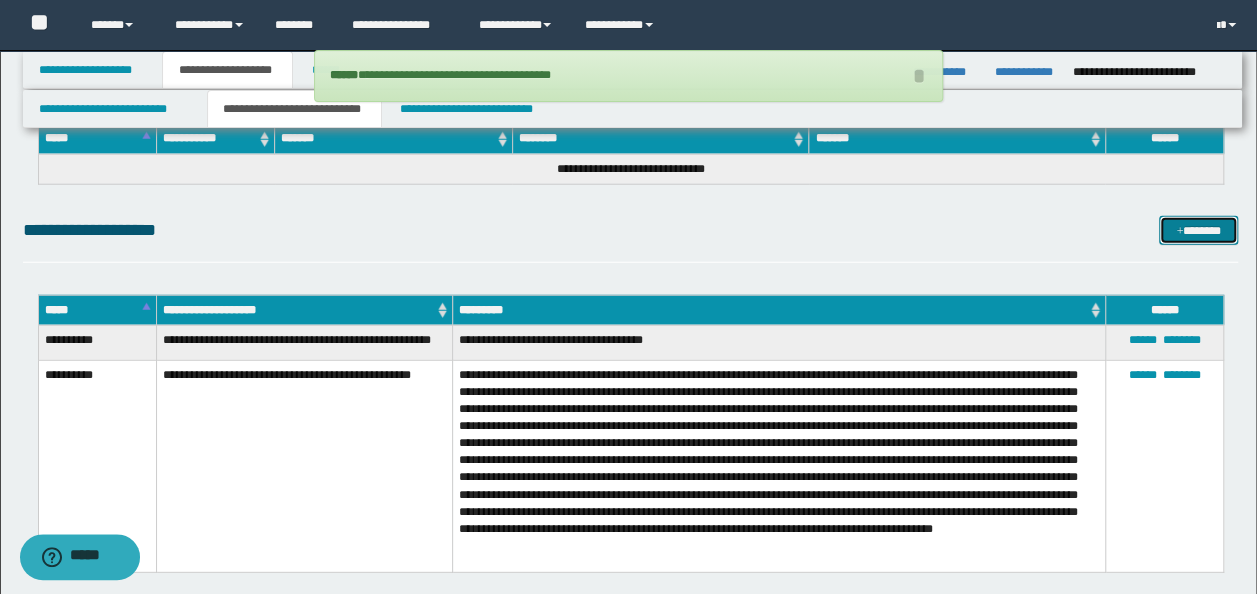 click on "*******" at bounding box center [1198, 230] 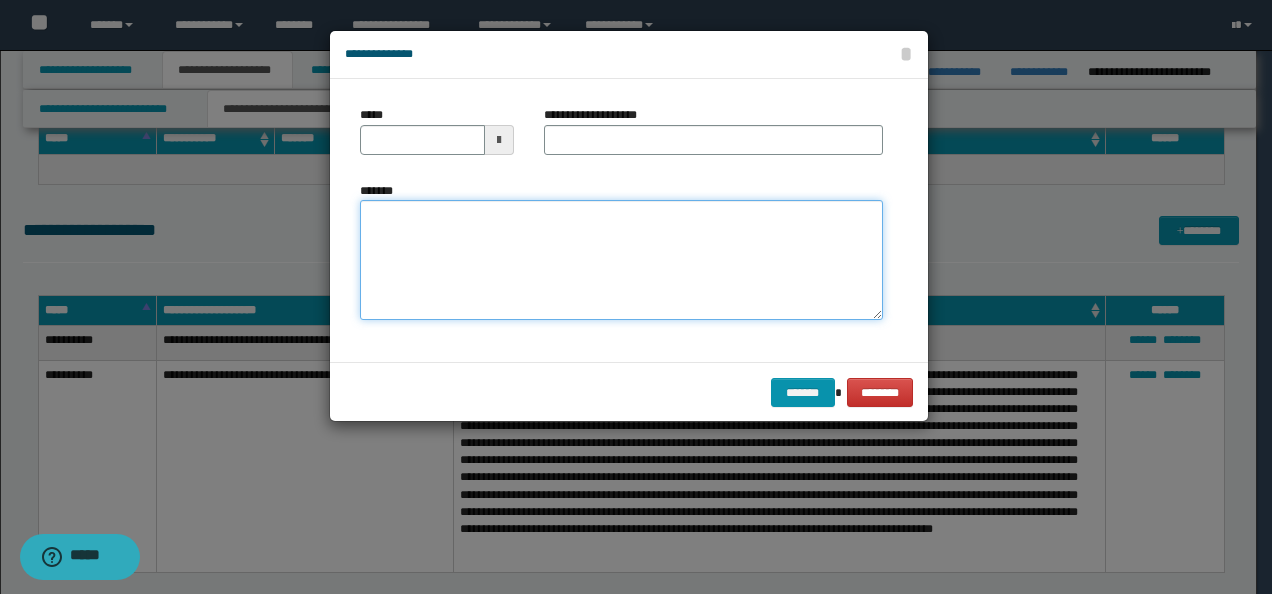 click on "*******" at bounding box center [621, 259] 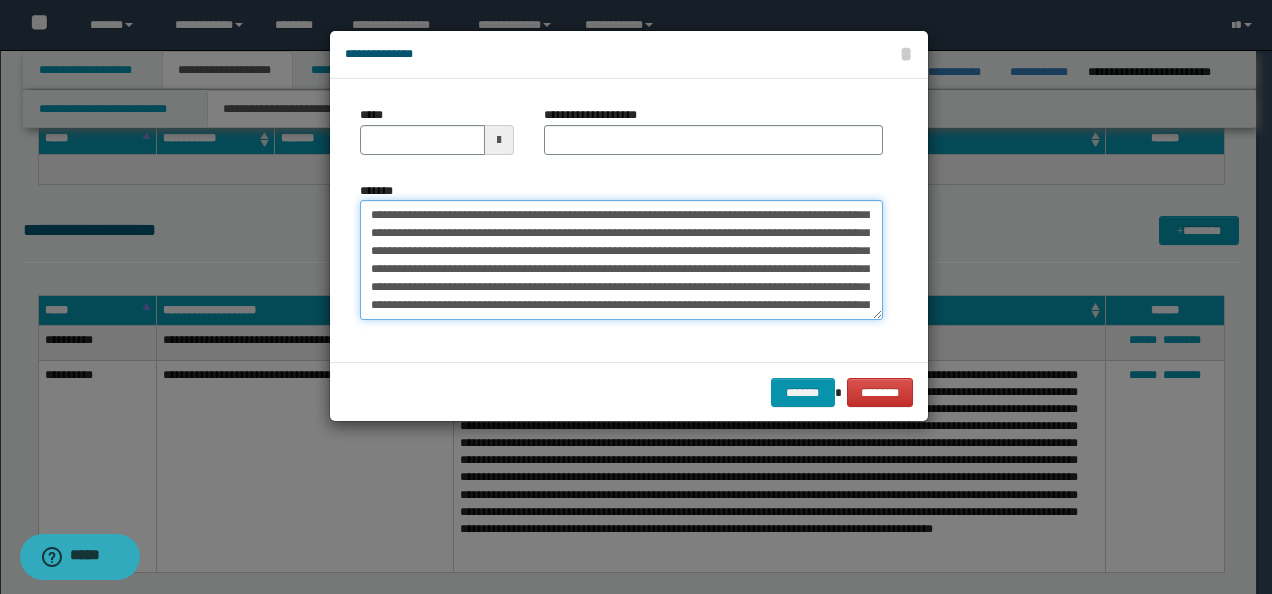 scroll, scrollTop: 0, scrollLeft: 0, axis: both 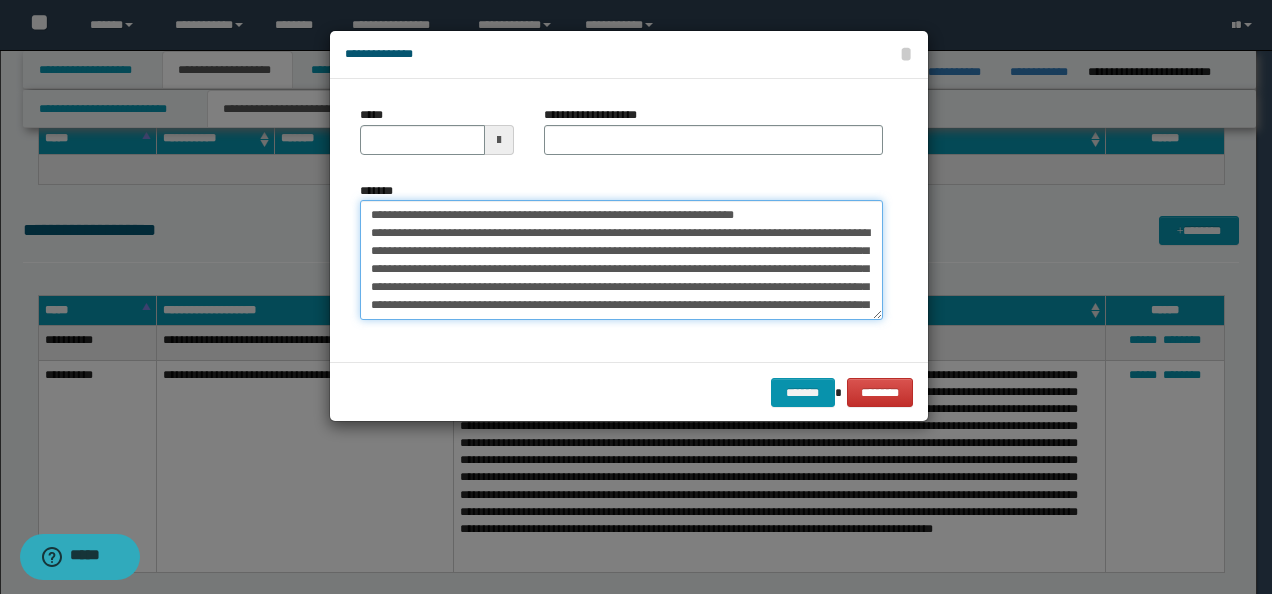 drag, startPoint x: 430, startPoint y: 211, endPoint x: 241, endPoint y: 188, distance: 190.39433 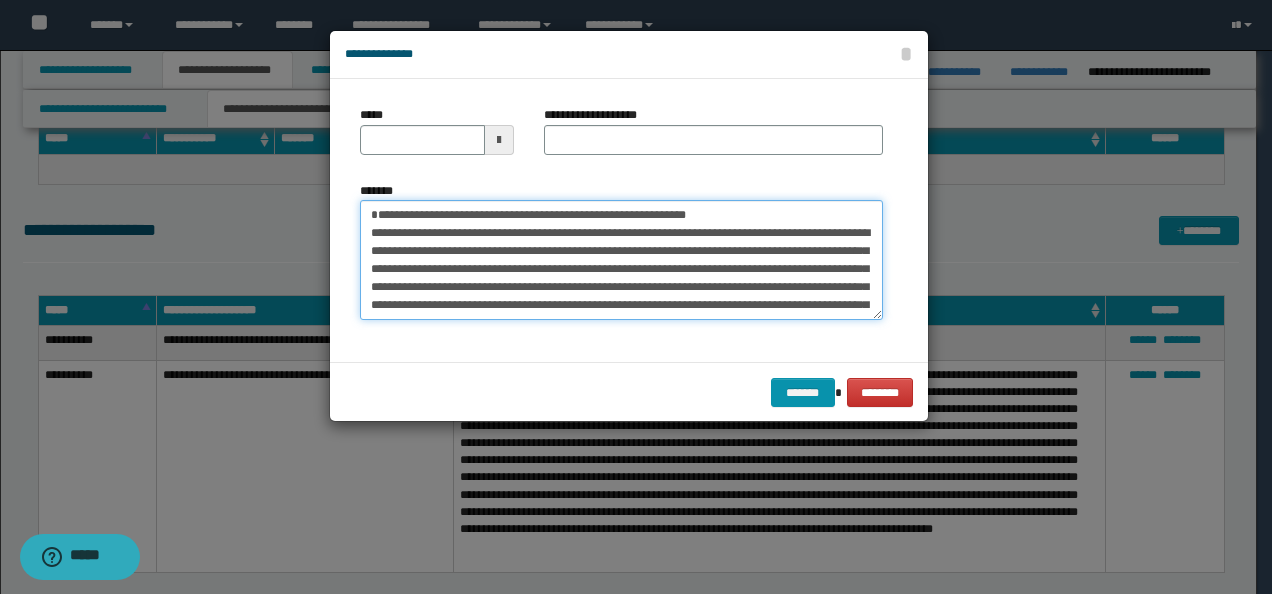 type 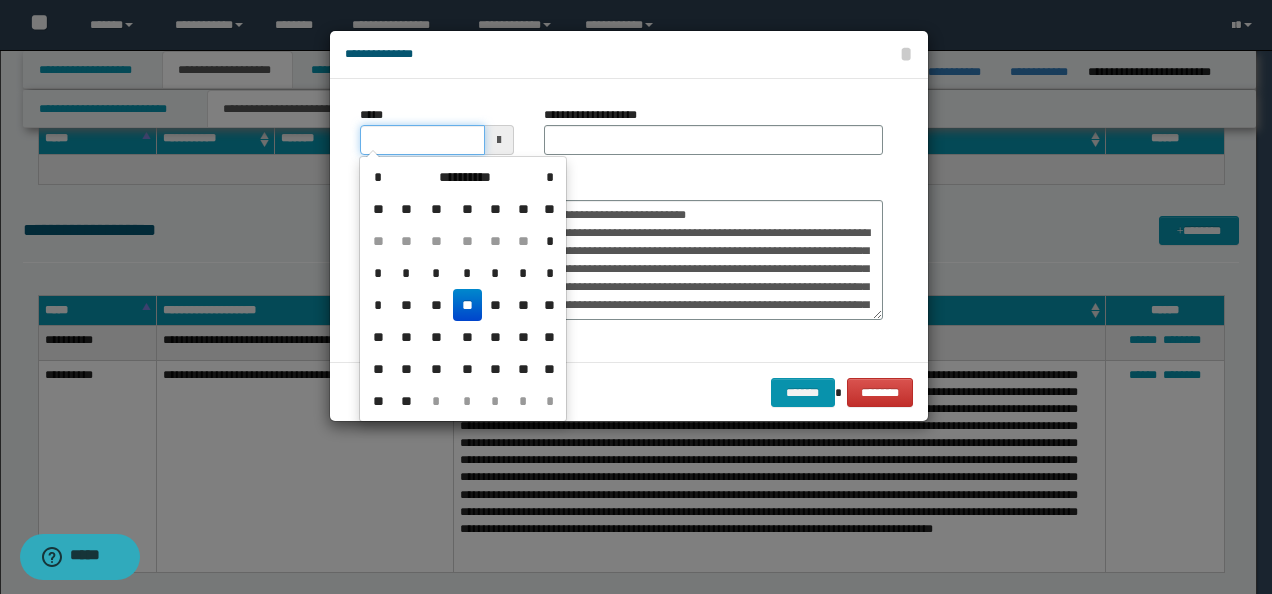 click on "*****" at bounding box center [422, 140] 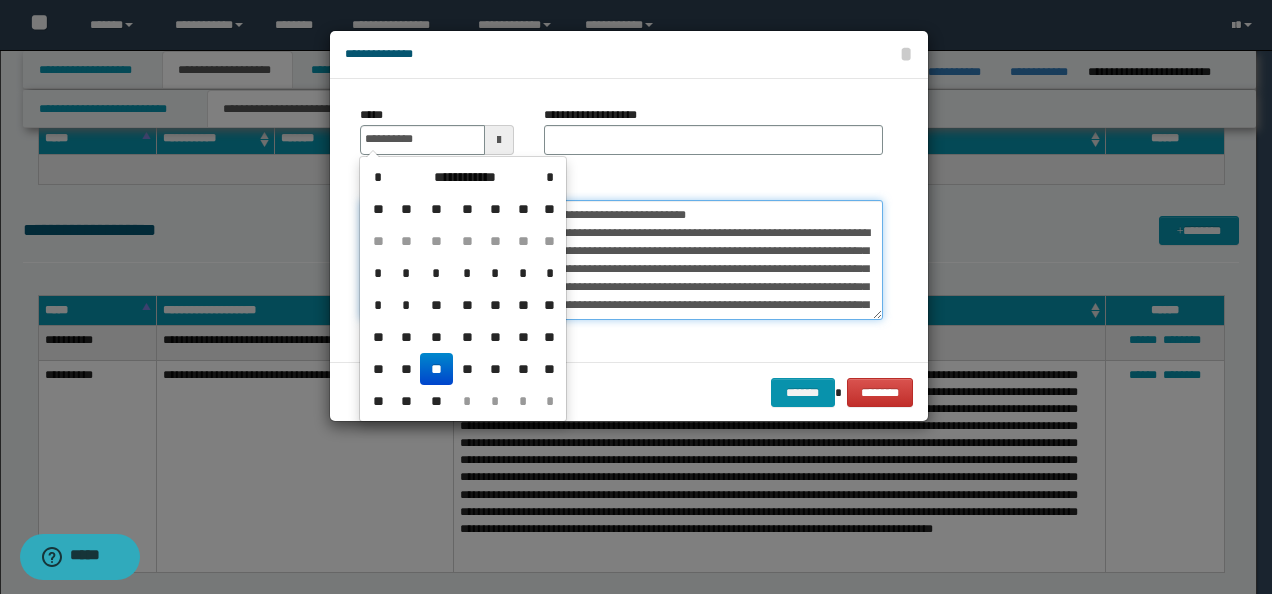 type on "**********" 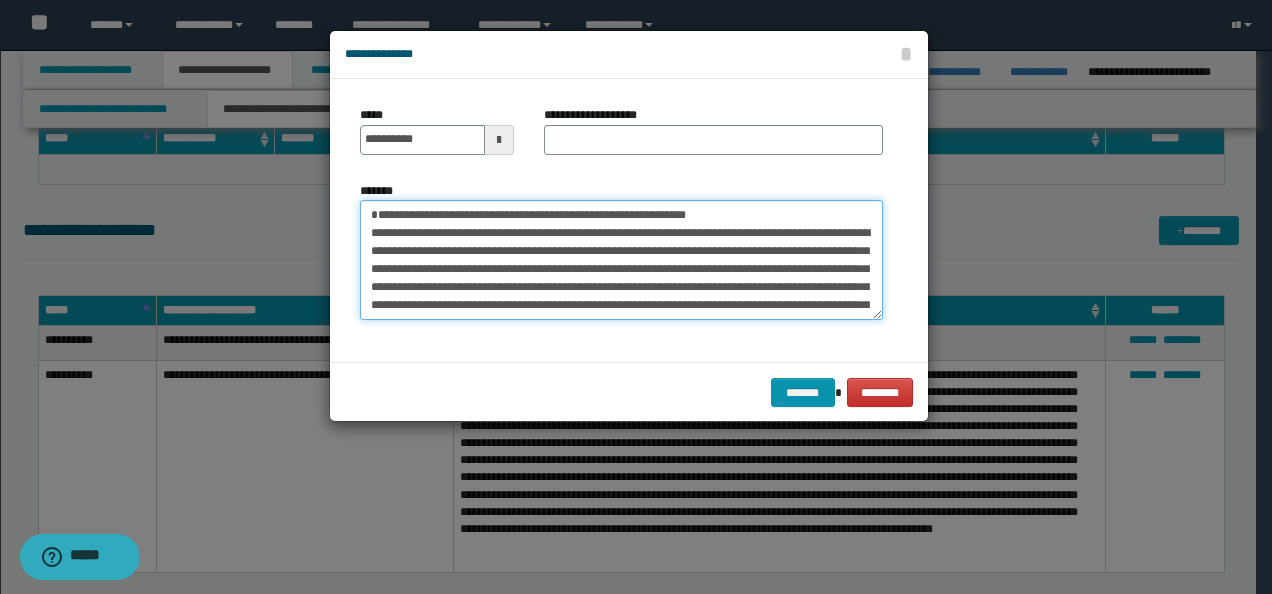 drag, startPoint x: 704, startPoint y: 210, endPoint x: 158, endPoint y: 207, distance: 546.00824 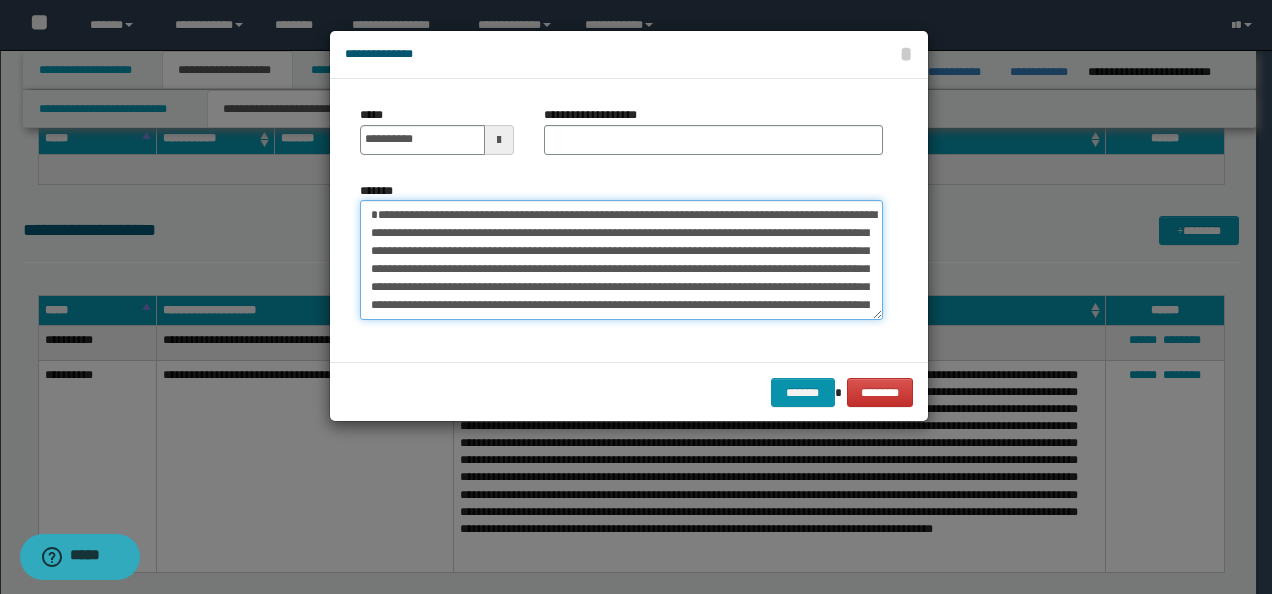 type on "**********" 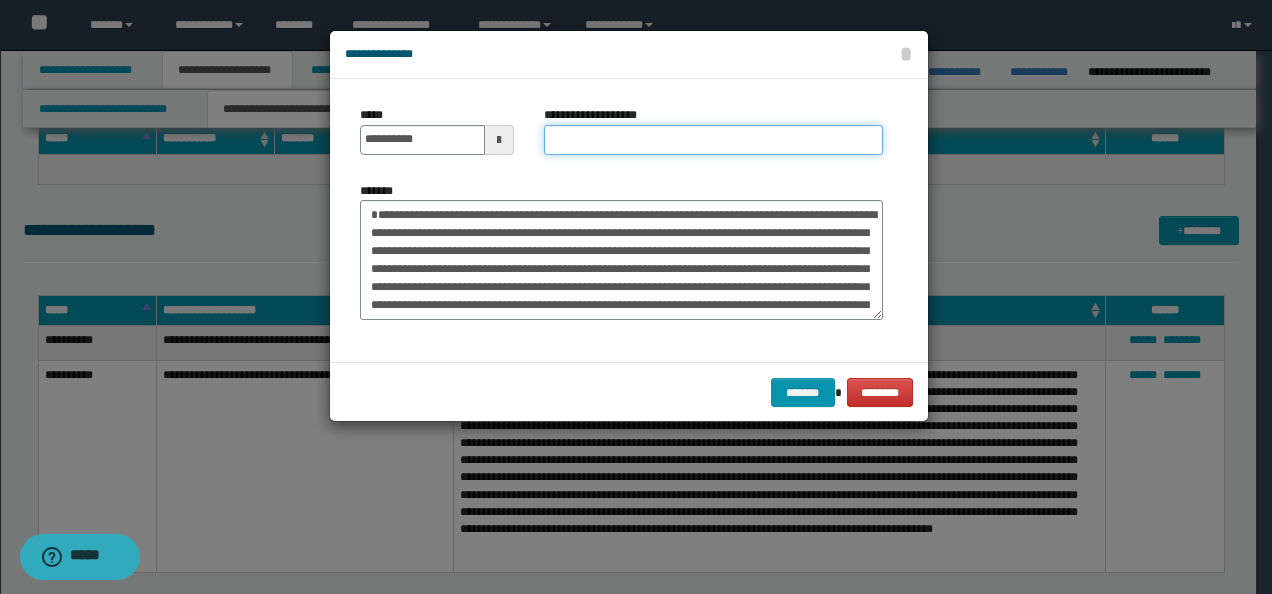 click on "**********" at bounding box center [713, 140] 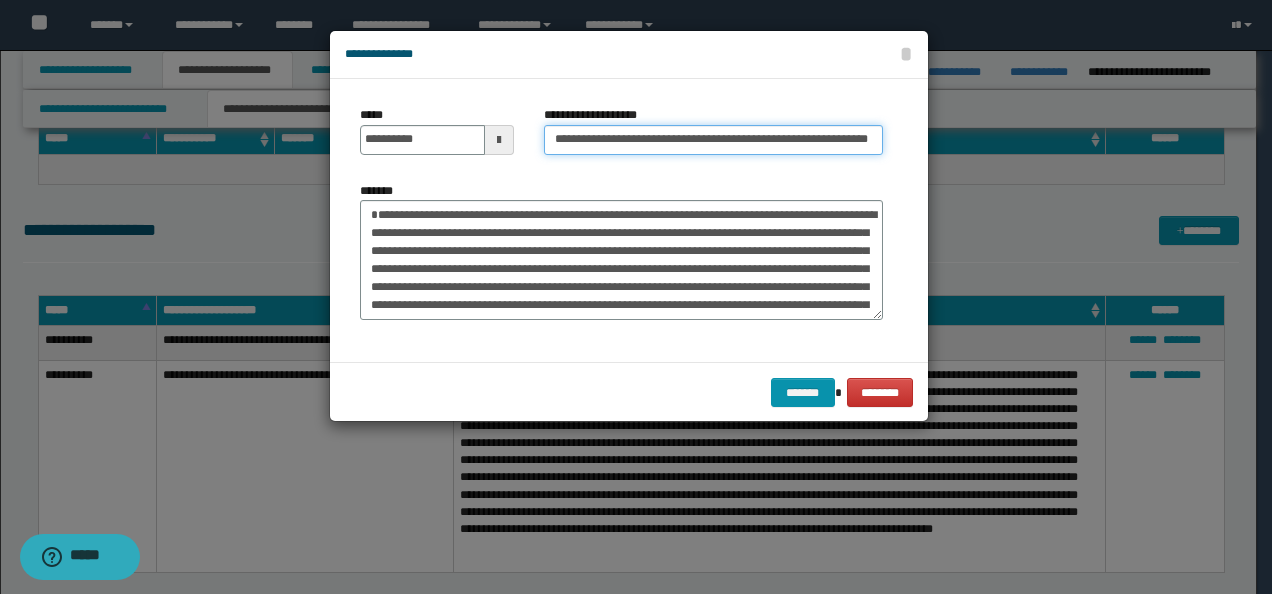 scroll, scrollTop: 0, scrollLeft: 40, axis: horizontal 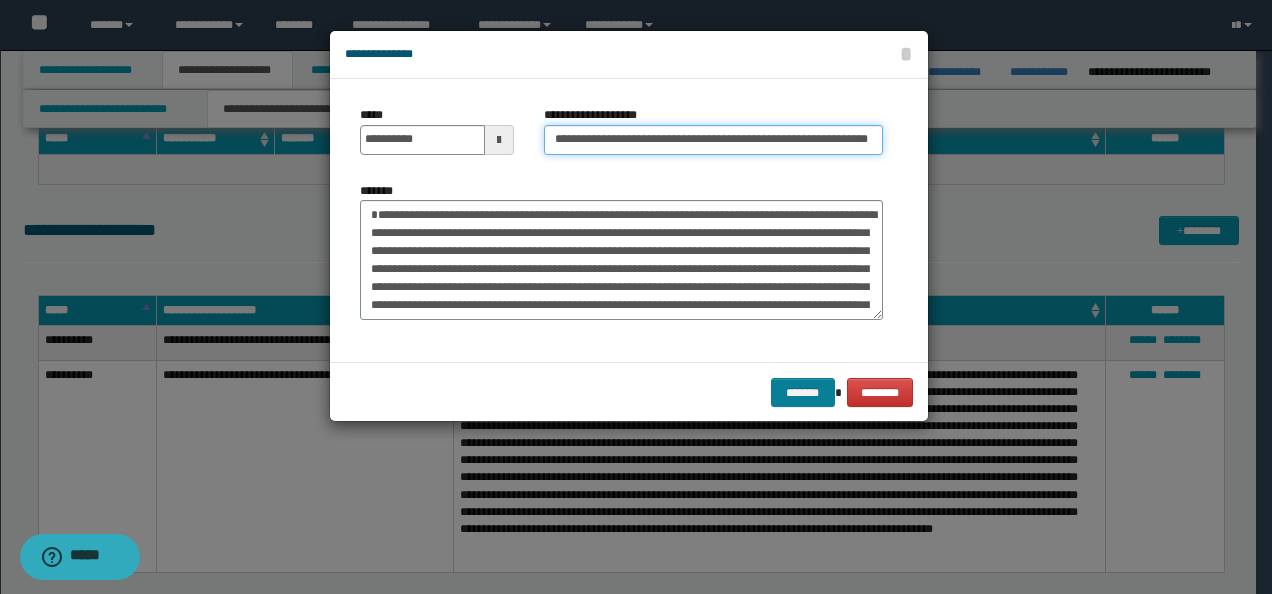 type on "**********" 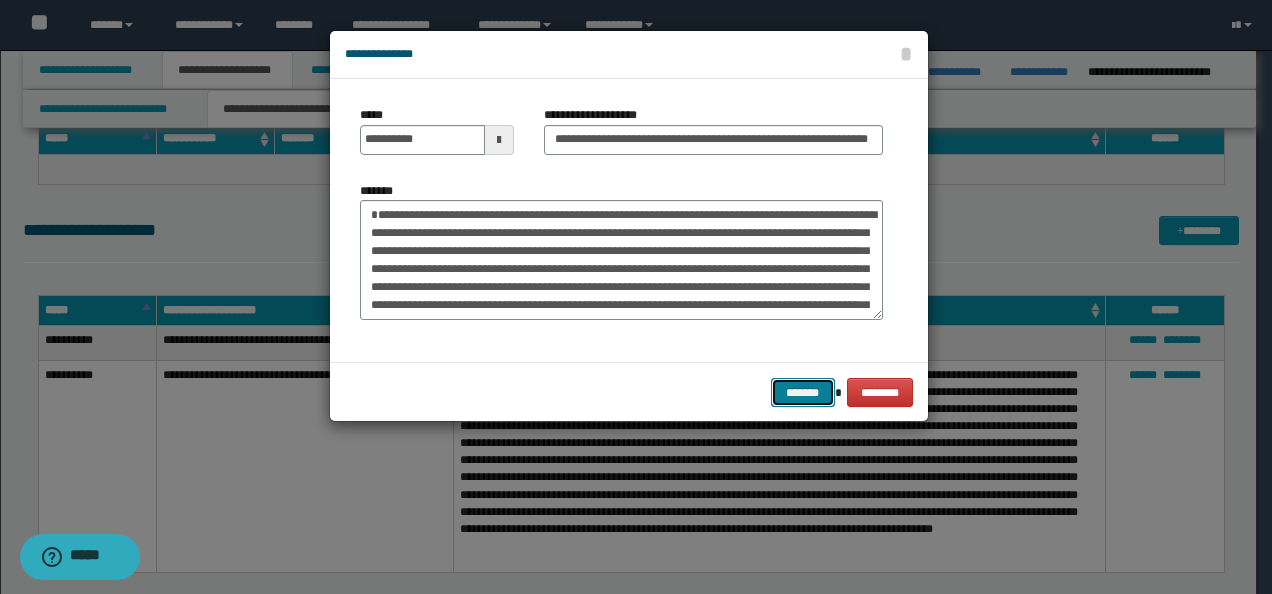 click on "*******" at bounding box center (803, 392) 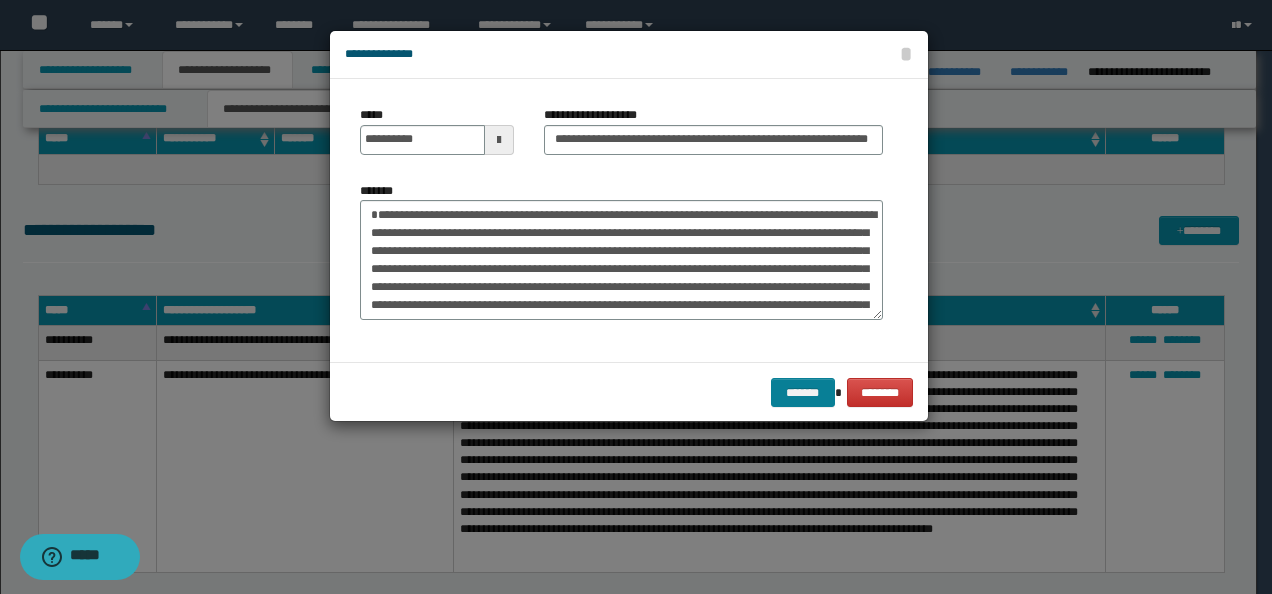 scroll, scrollTop: 0, scrollLeft: 0, axis: both 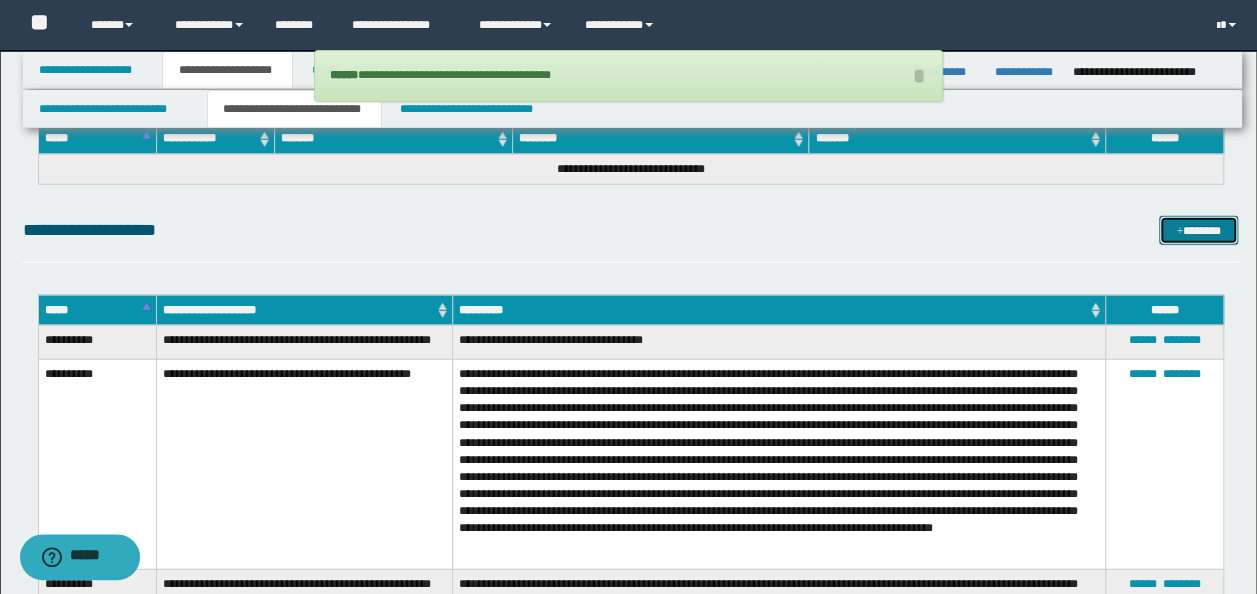 click on "*******" at bounding box center [1198, 230] 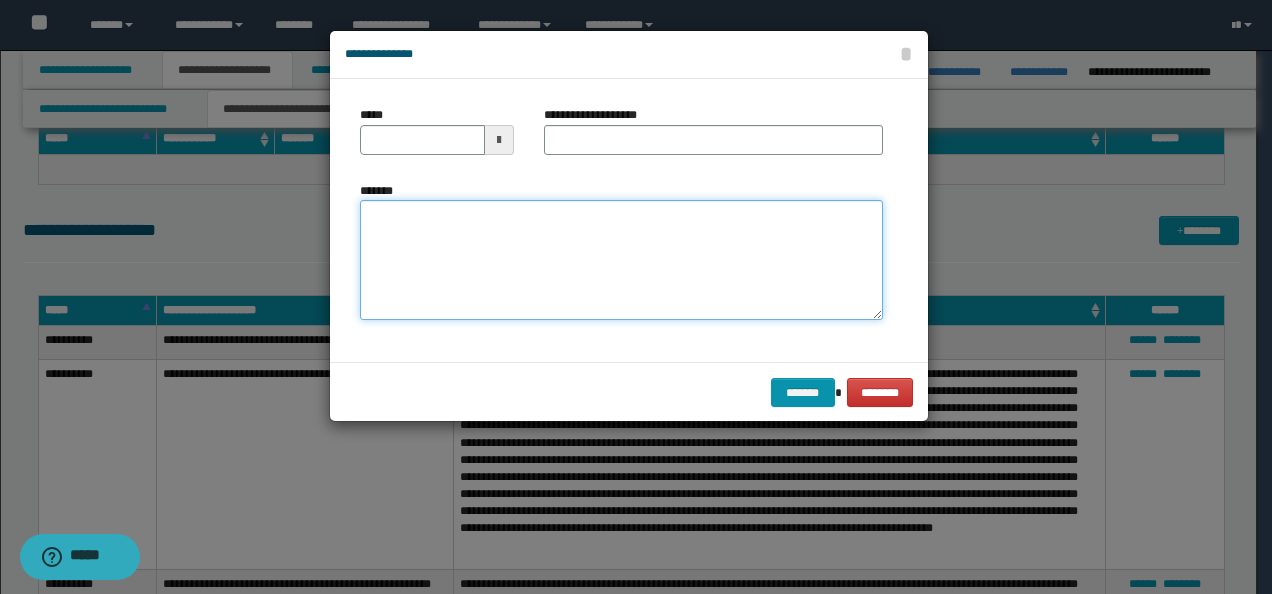 click on "*******" at bounding box center [621, 259] 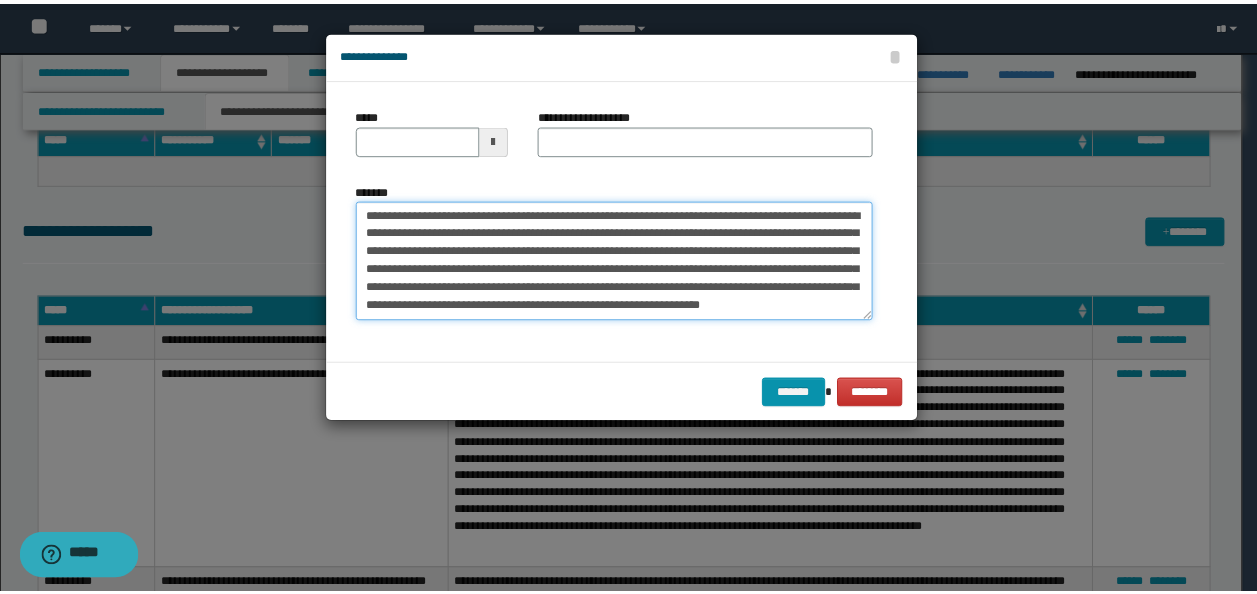 scroll, scrollTop: 0, scrollLeft: 0, axis: both 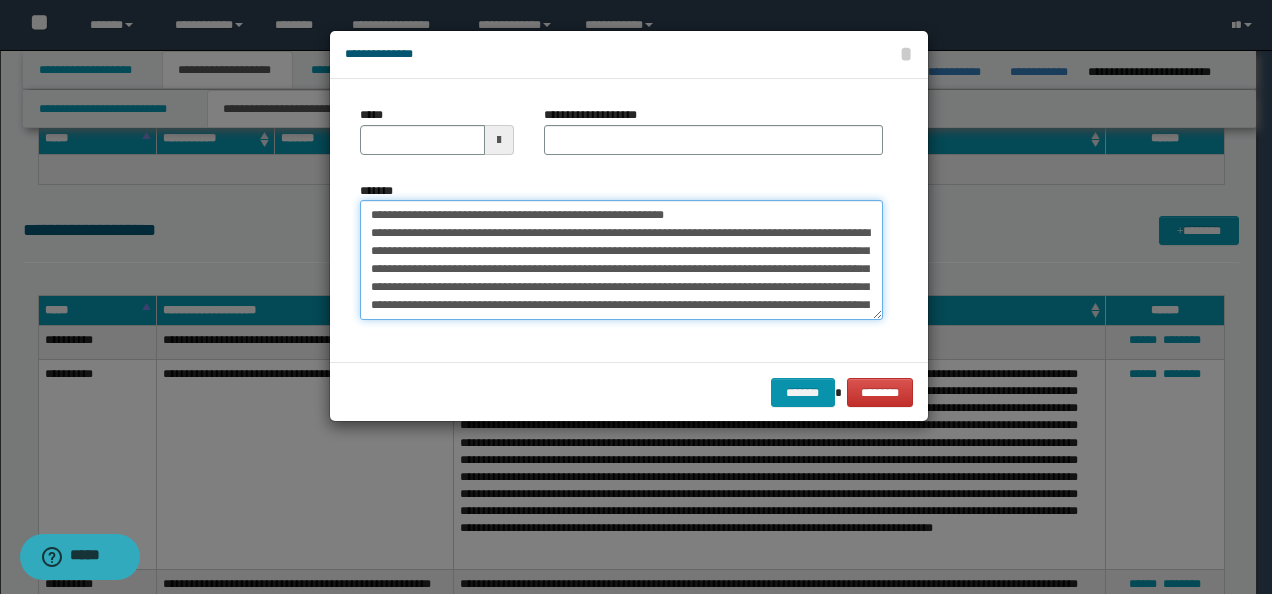 drag, startPoint x: 431, startPoint y: 216, endPoint x: 324, endPoint y: 205, distance: 107.563934 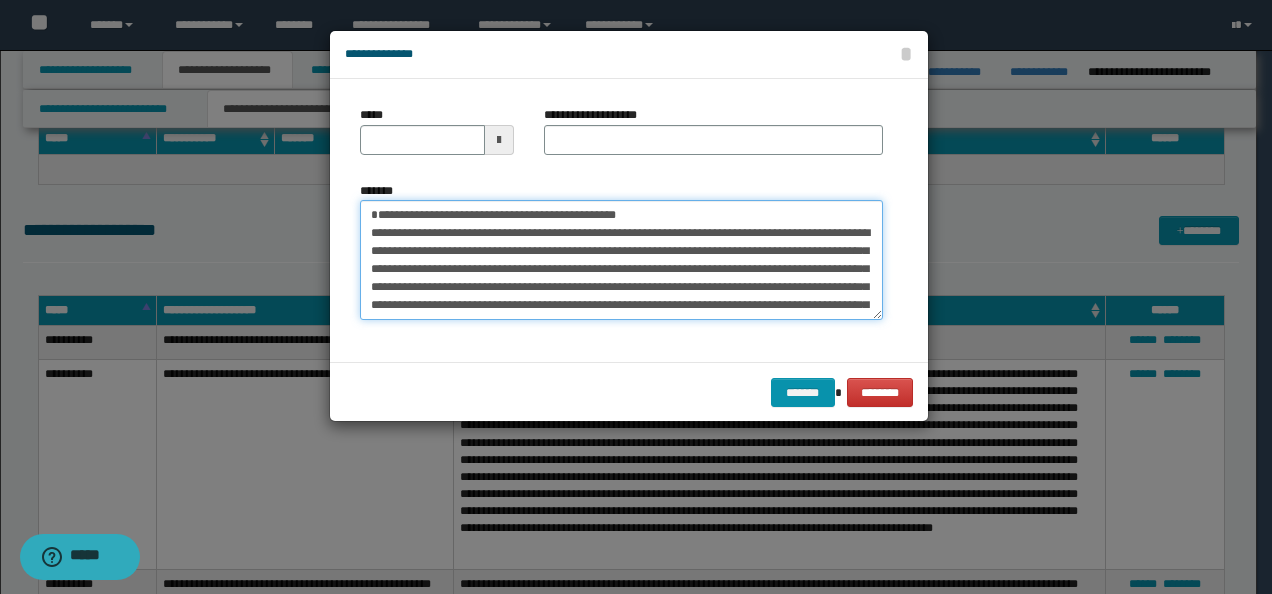type 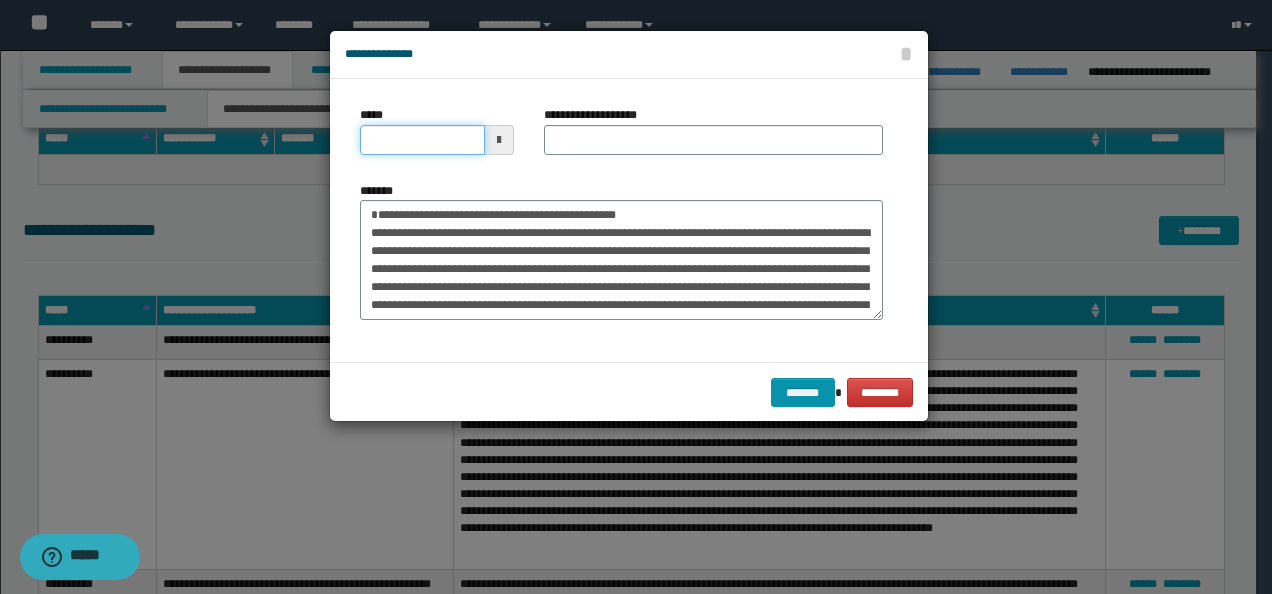 click on "*****" at bounding box center [422, 140] 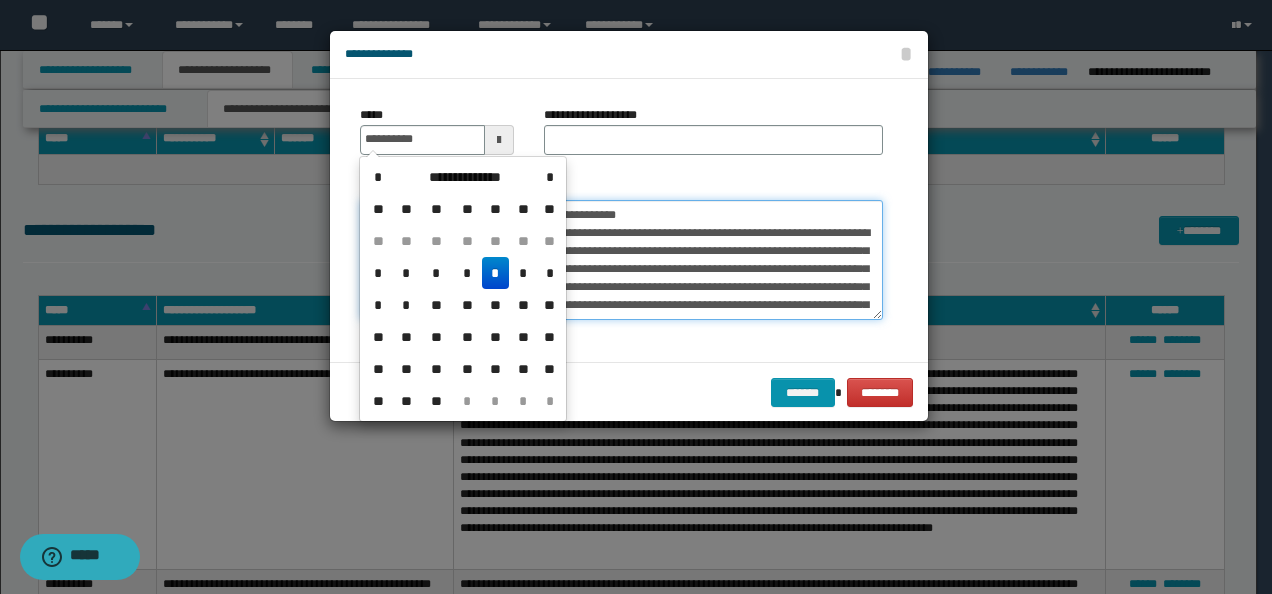 type on "**********" 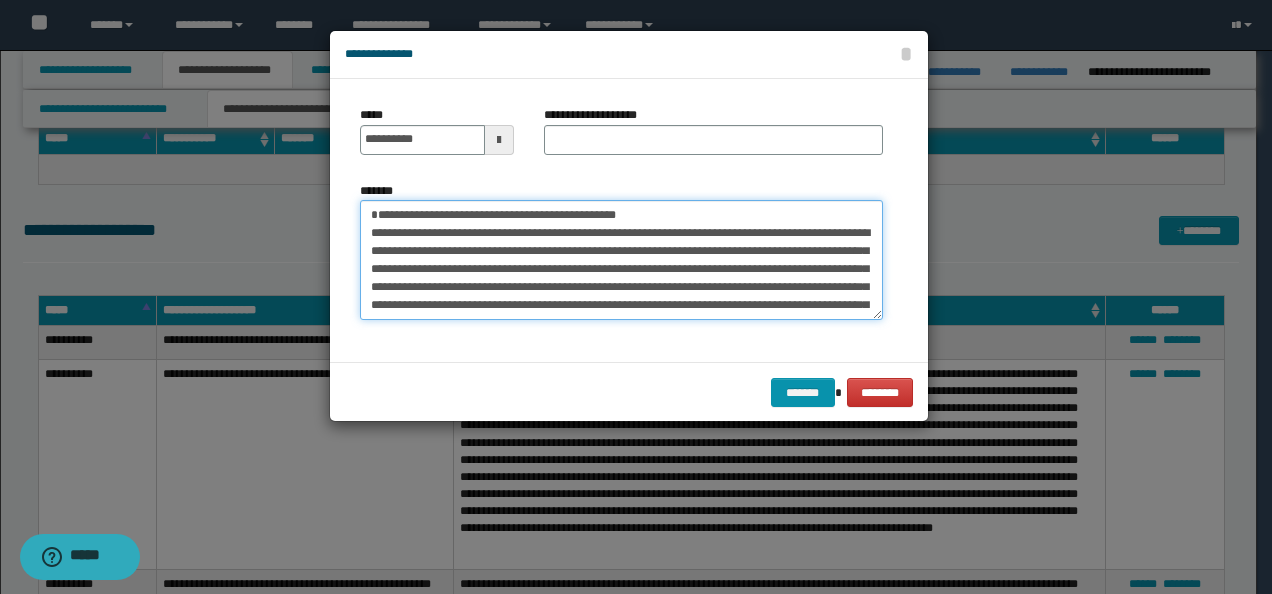 drag, startPoint x: 646, startPoint y: 206, endPoint x: 172, endPoint y: 201, distance: 474.02637 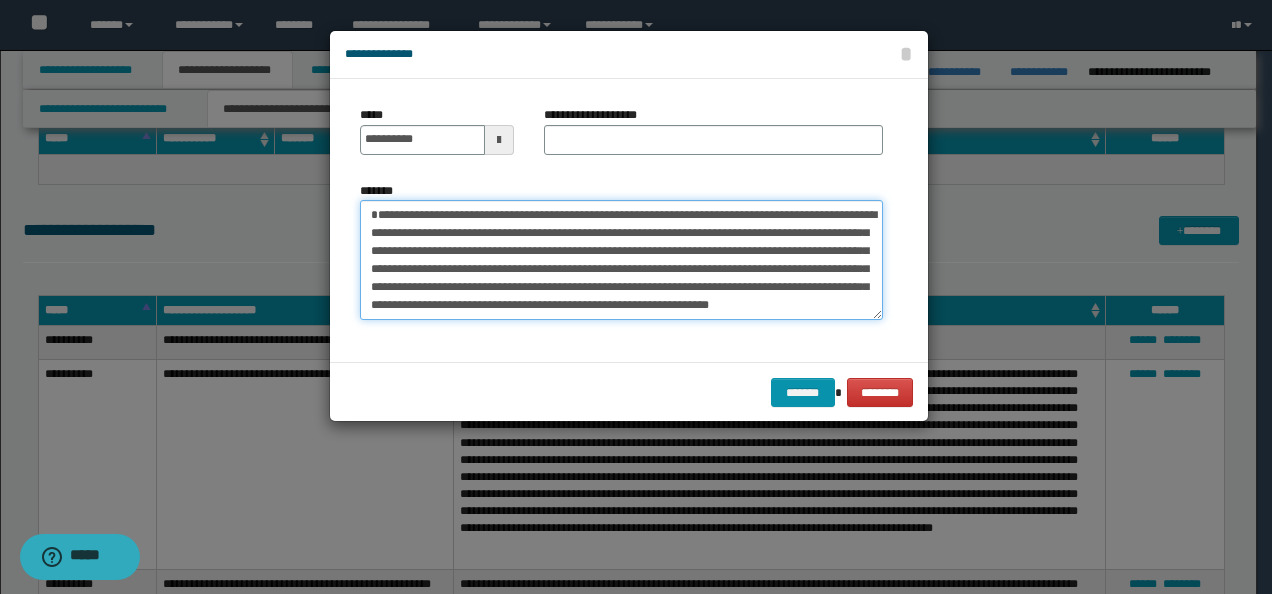 type on "**********" 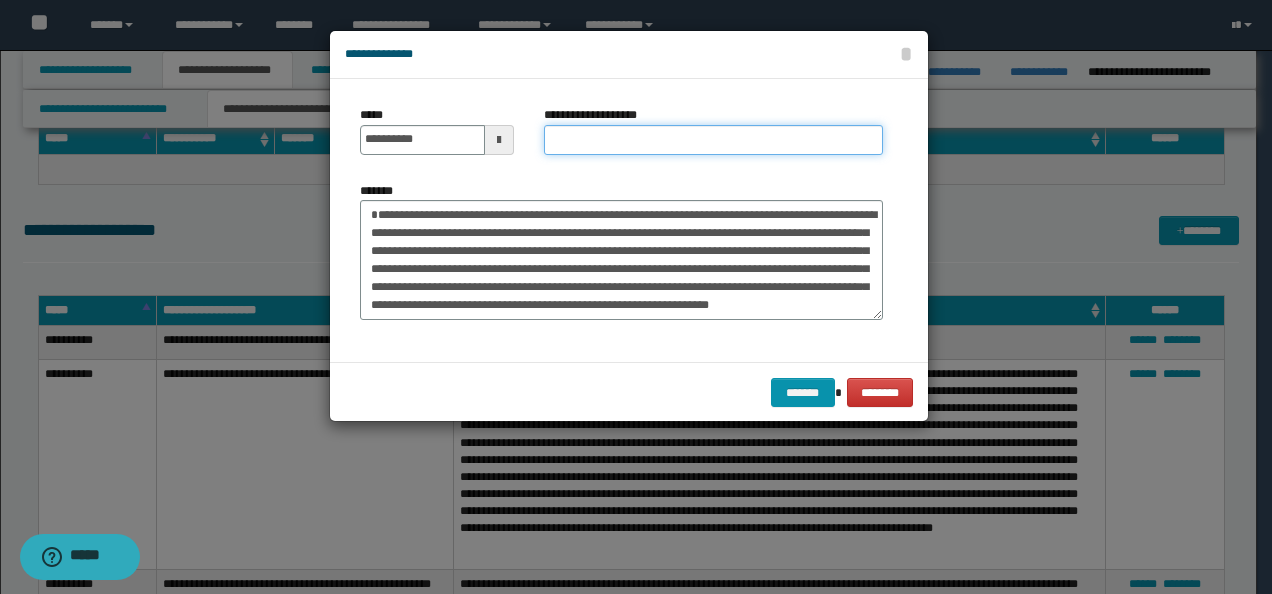 drag, startPoint x: 616, startPoint y: 126, endPoint x: 635, endPoint y: 137, distance: 21.954498 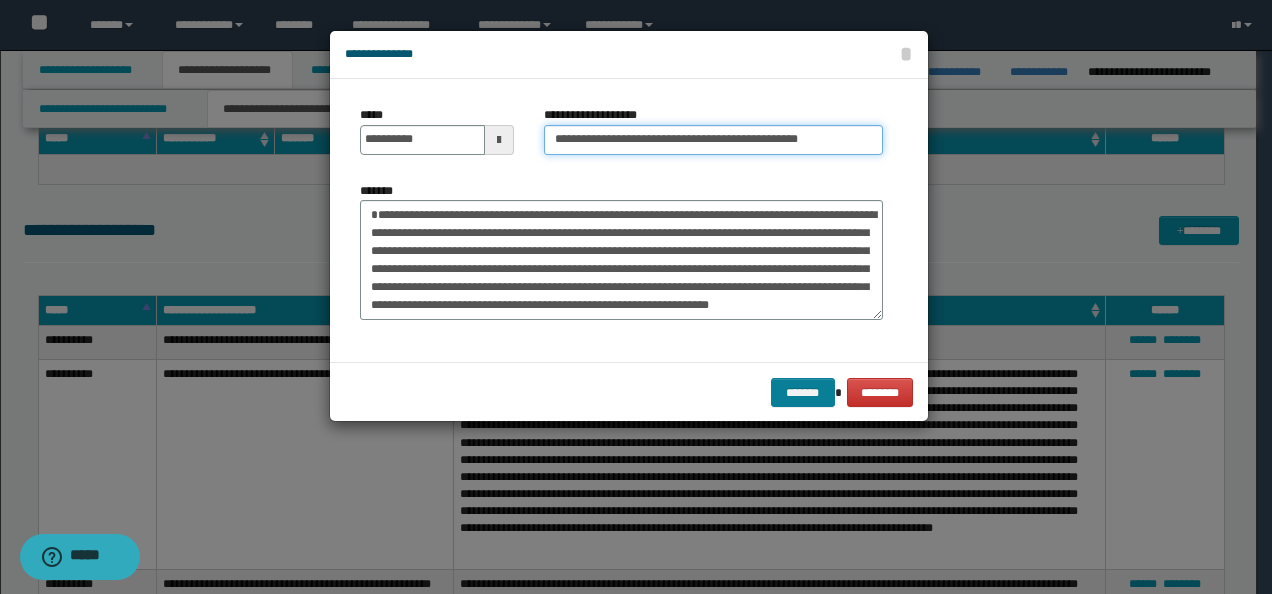 type on "**********" 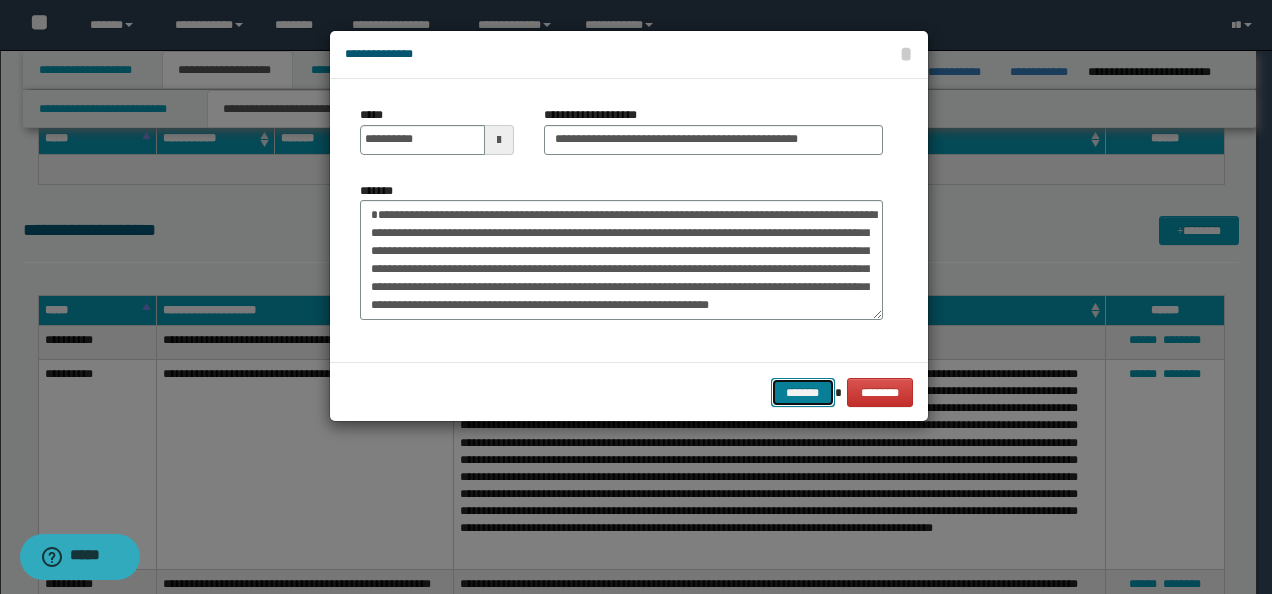 click on "*******" at bounding box center [803, 392] 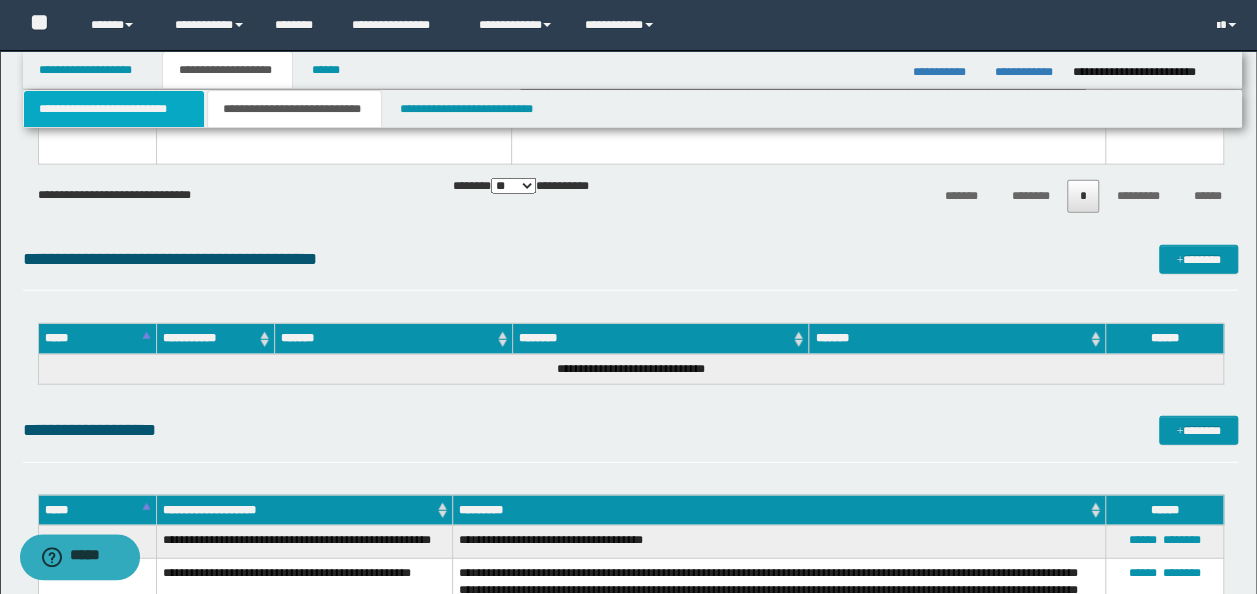 click on "**********" at bounding box center (114, 109) 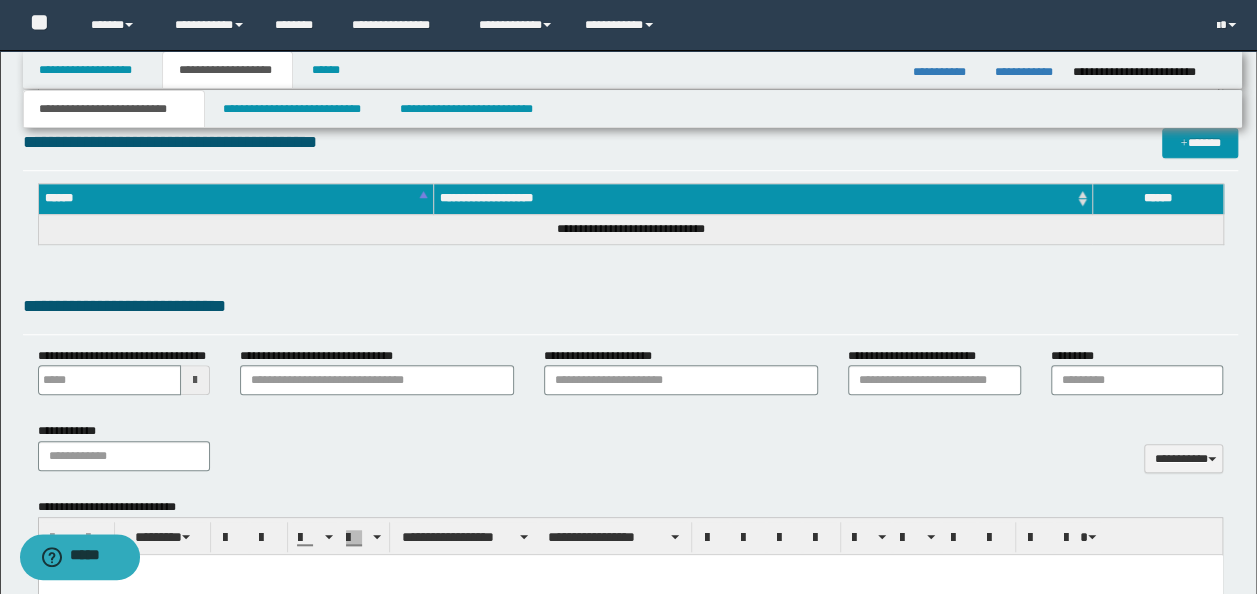 scroll, scrollTop: 579, scrollLeft: 0, axis: vertical 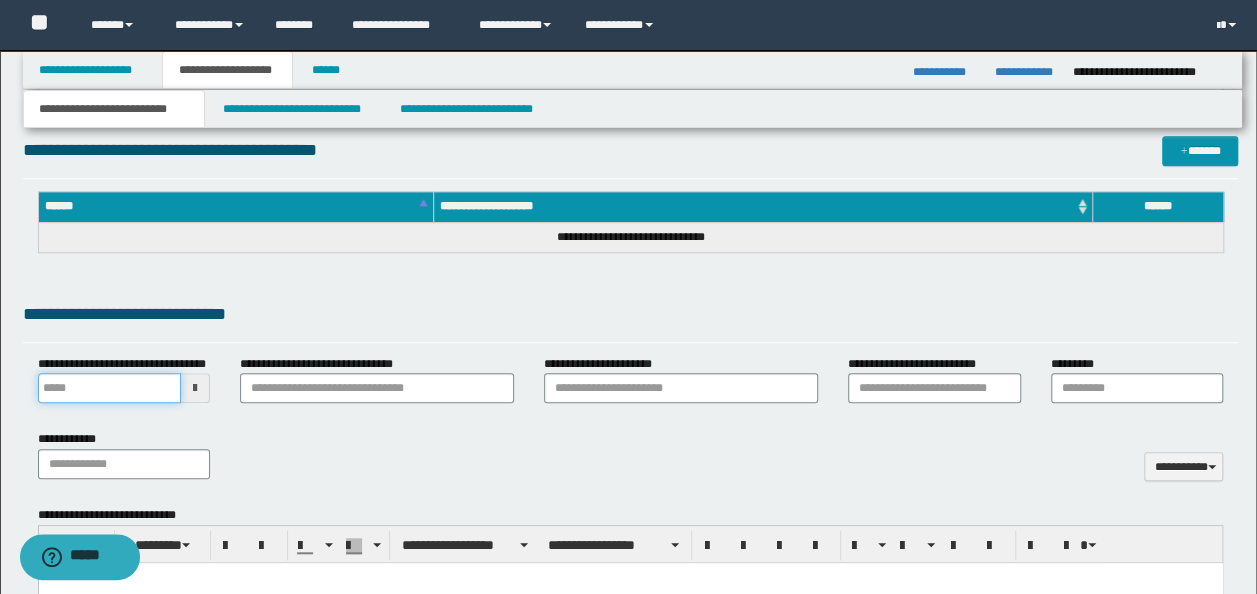 click on "**********" at bounding box center [110, 388] 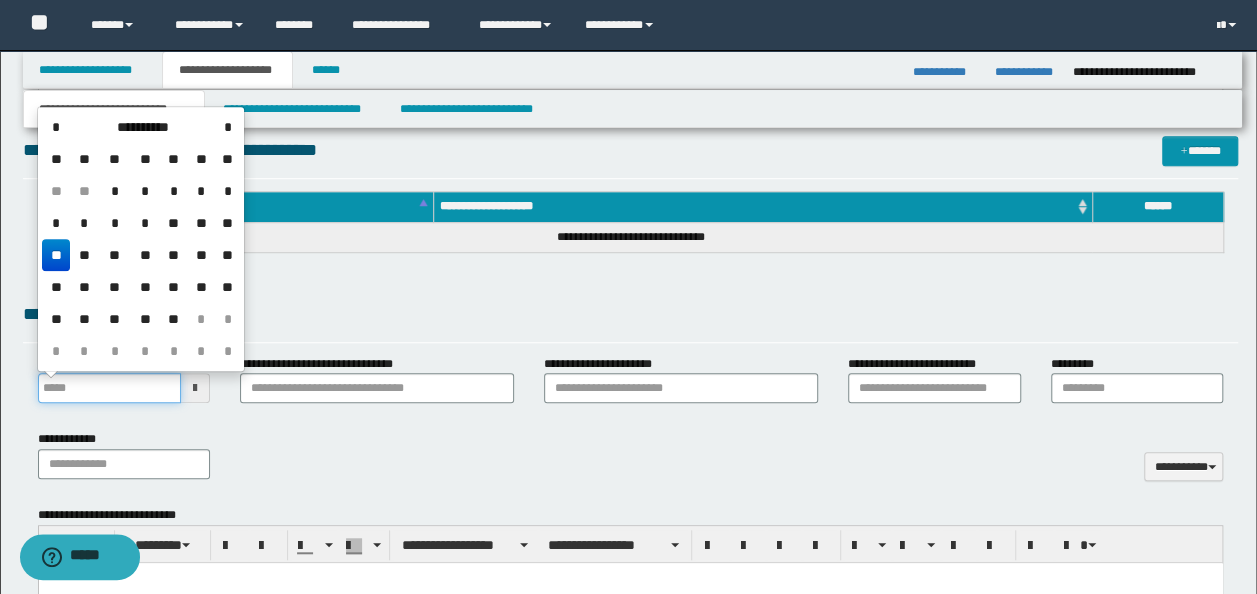 type on "**********" 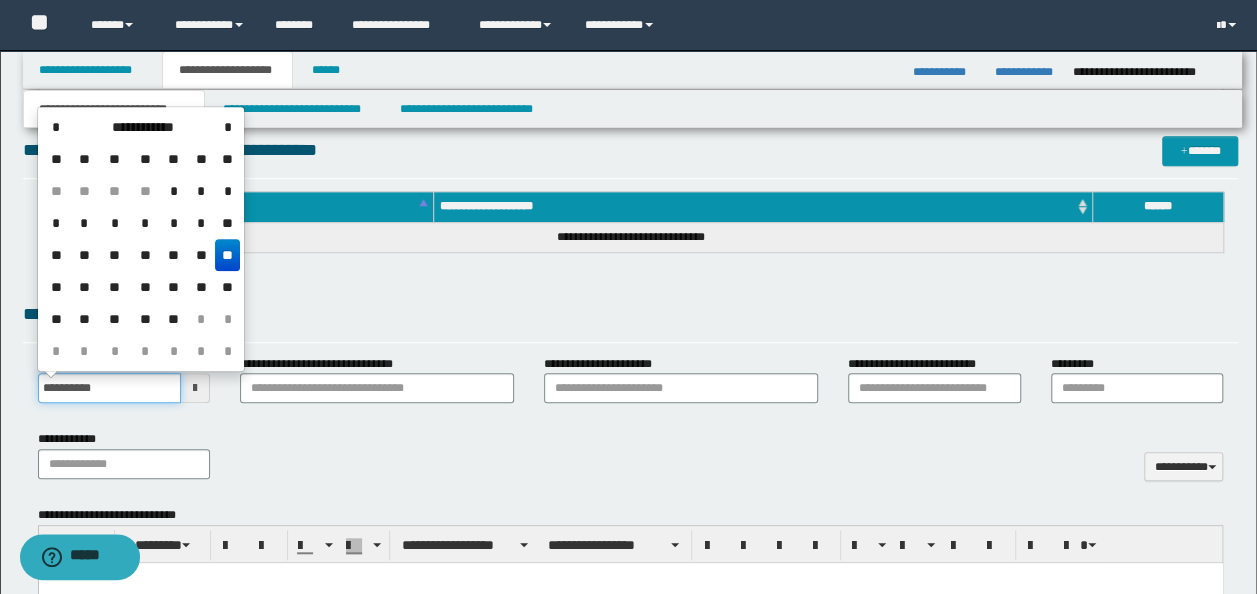 scroll, scrollTop: 879, scrollLeft: 0, axis: vertical 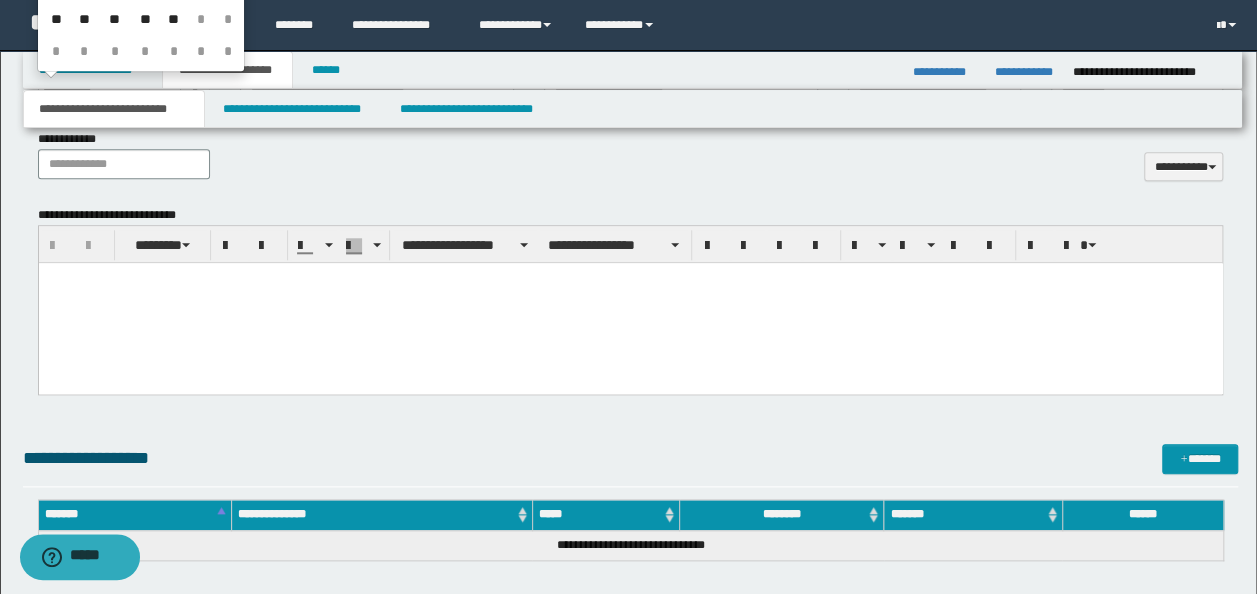 click at bounding box center [630, 303] 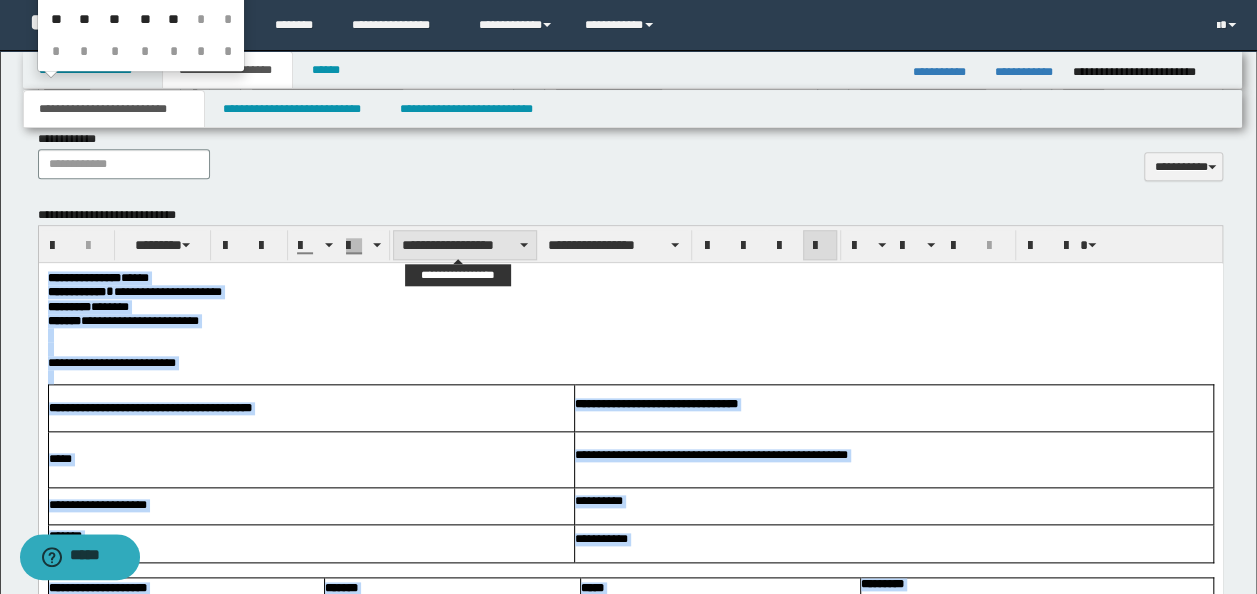 type on "**********" 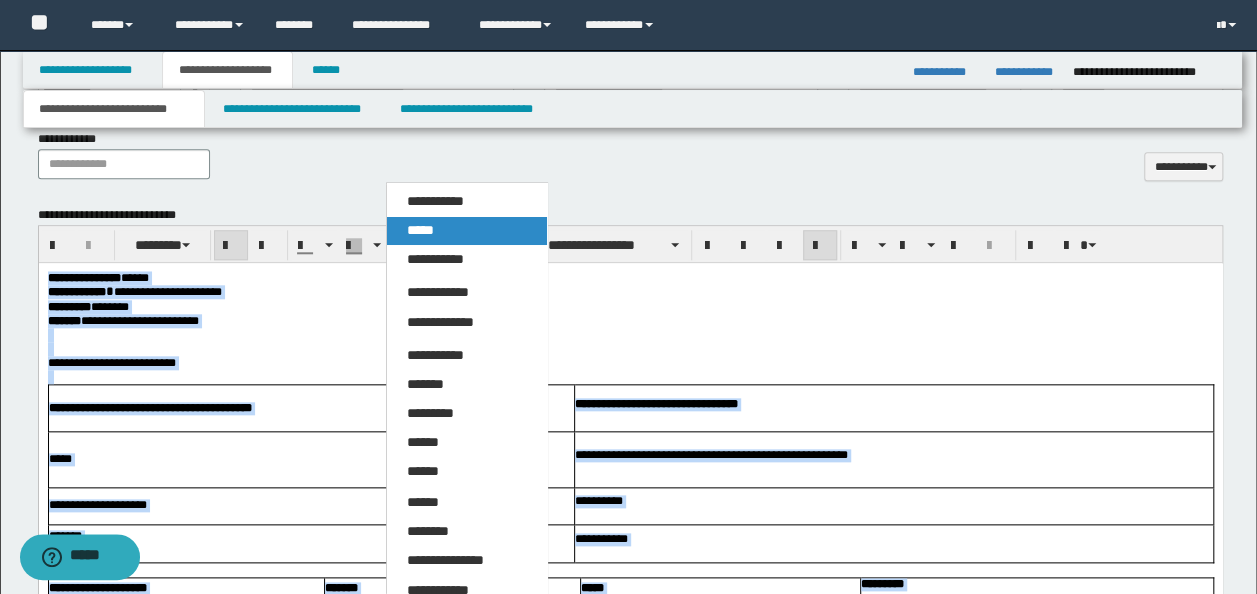 click on "*****" at bounding box center [466, 231] 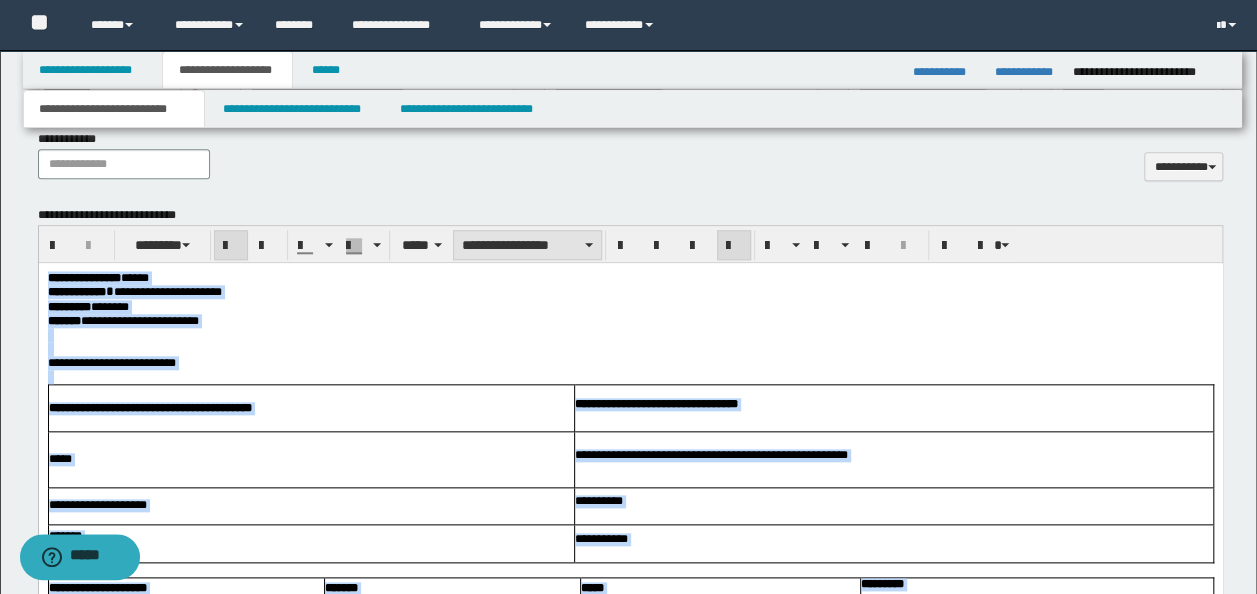 click on "**********" at bounding box center [527, 245] 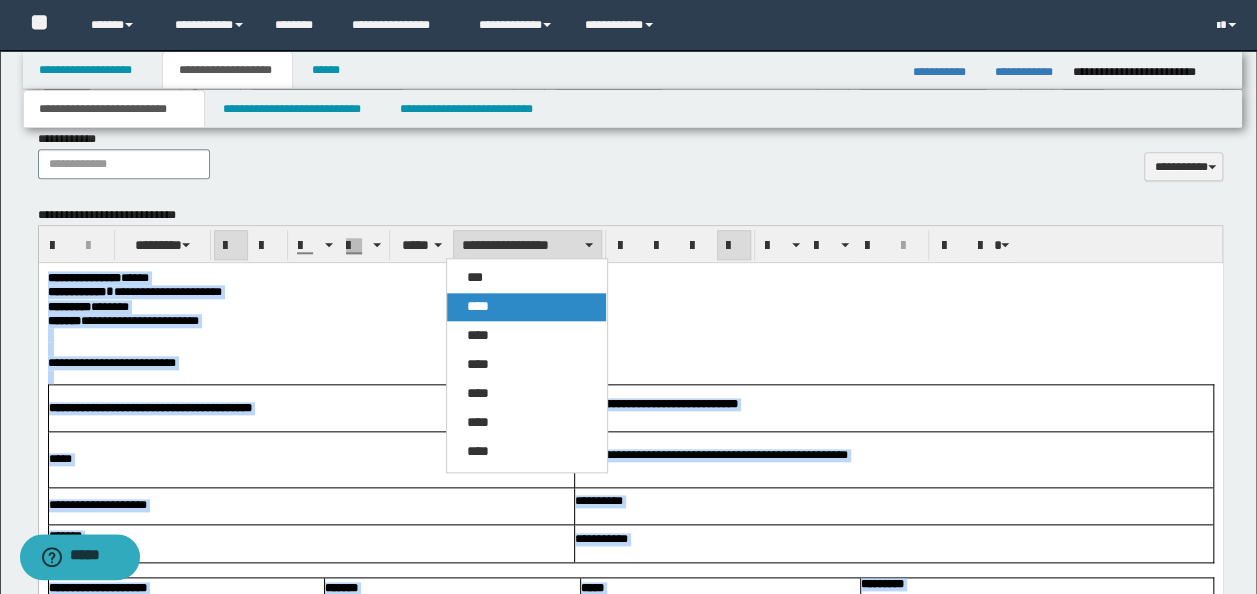 click on "****" at bounding box center [526, 307] 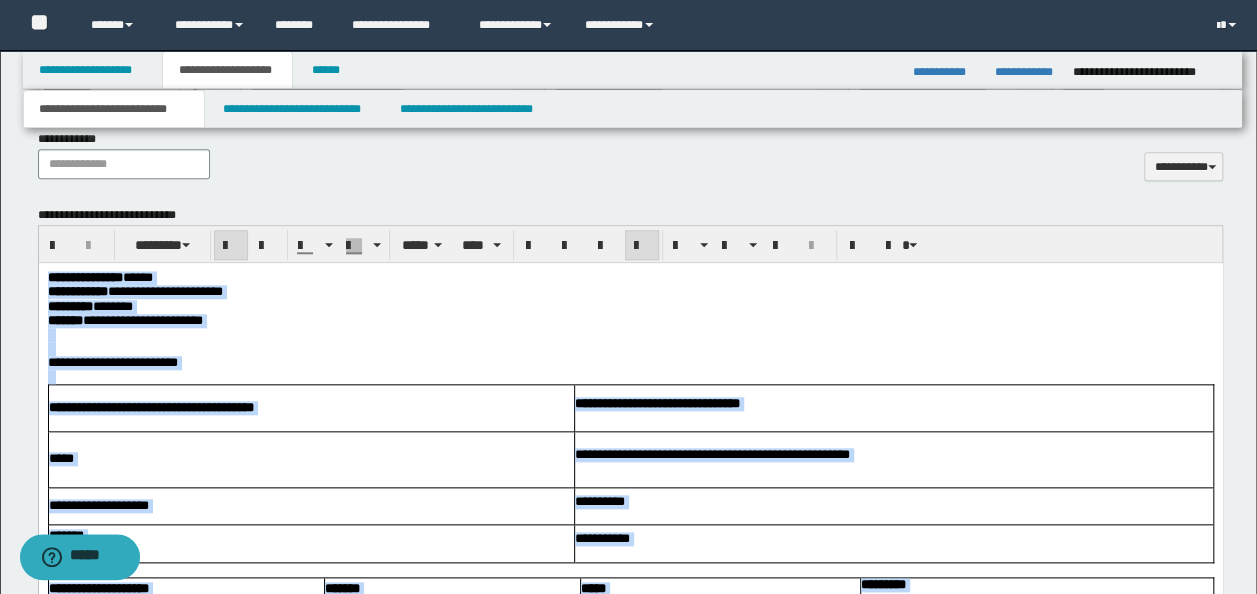 click at bounding box center [630, 335] 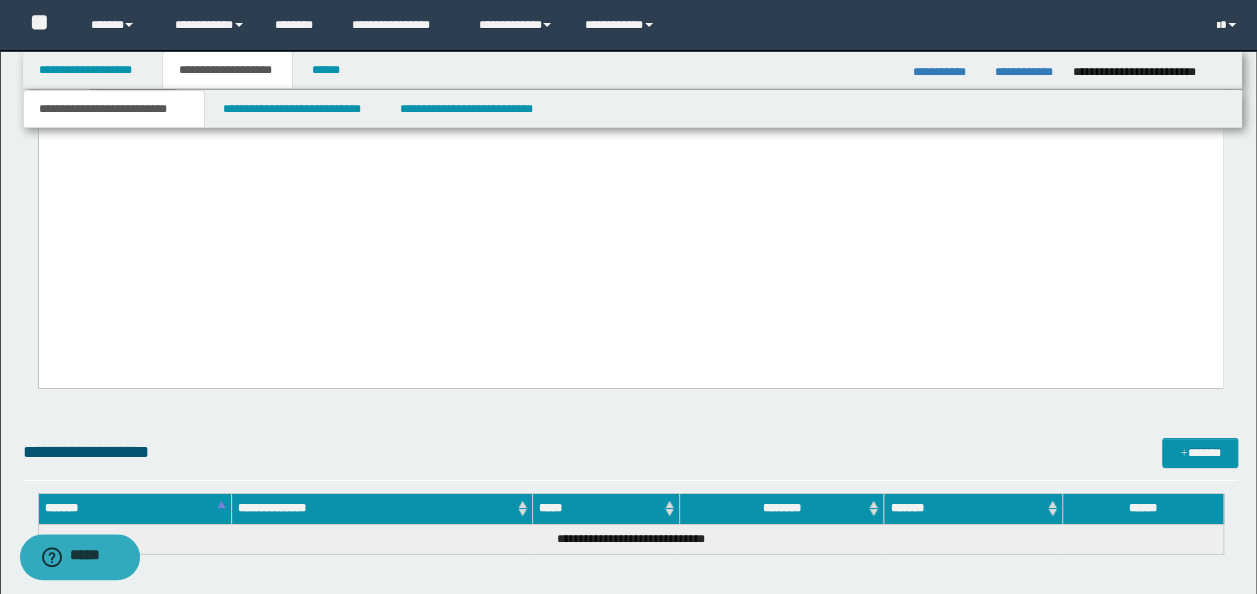 scroll, scrollTop: 3265, scrollLeft: 0, axis: vertical 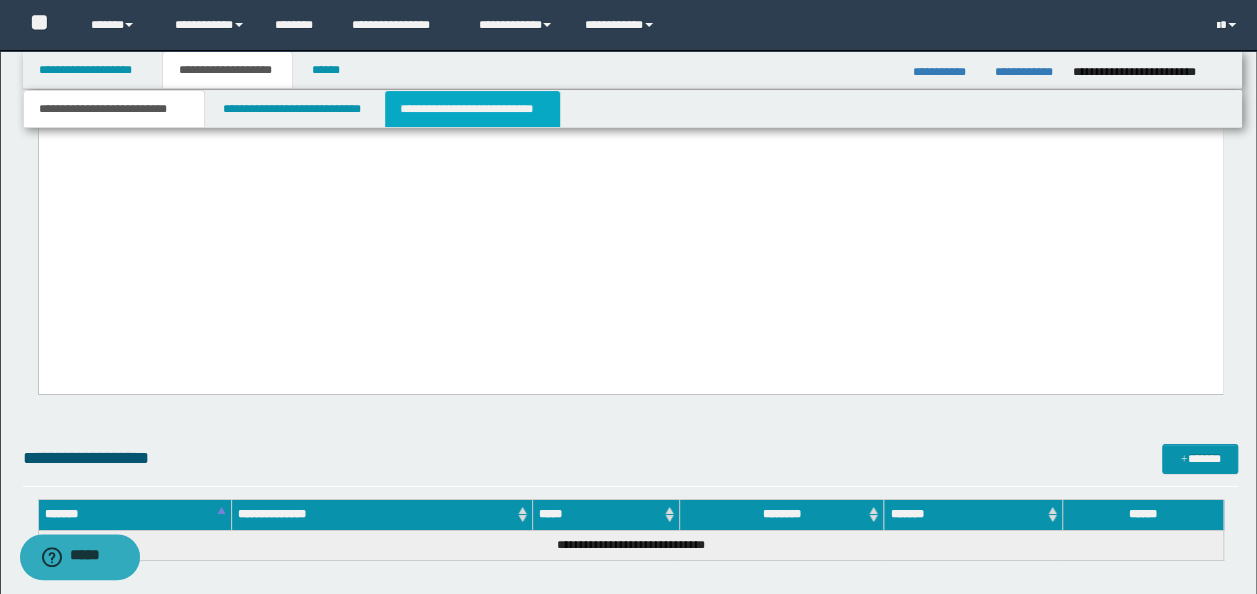 click on "**********" at bounding box center [472, 109] 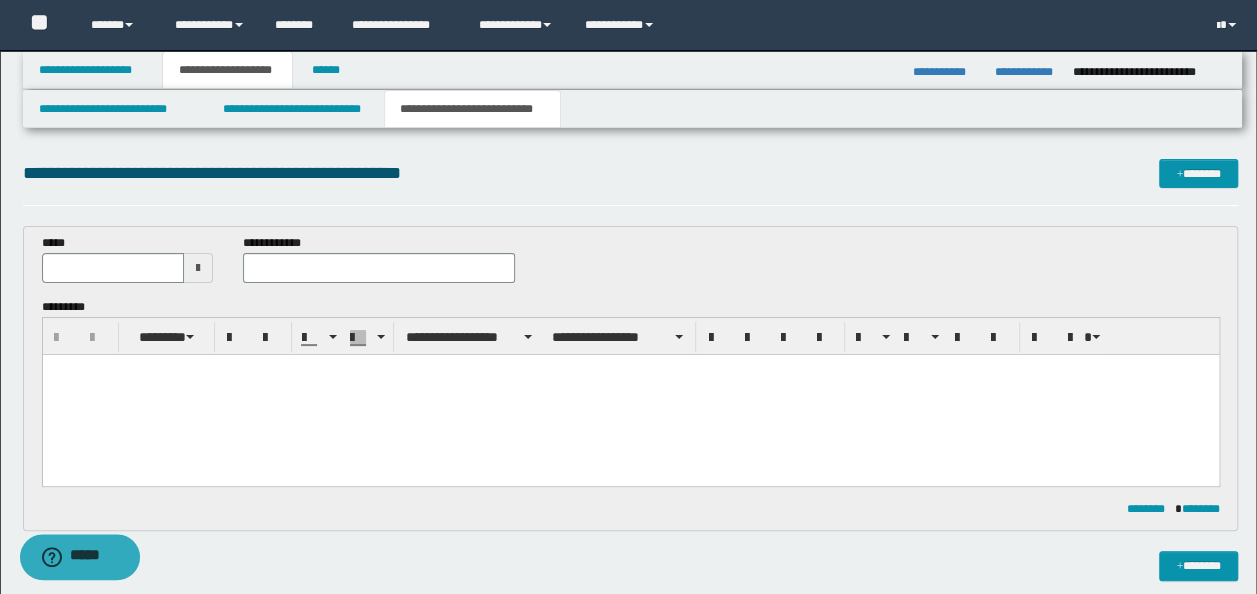 scroll, scrollTop: 0, scrollLeft: 0, axis: both 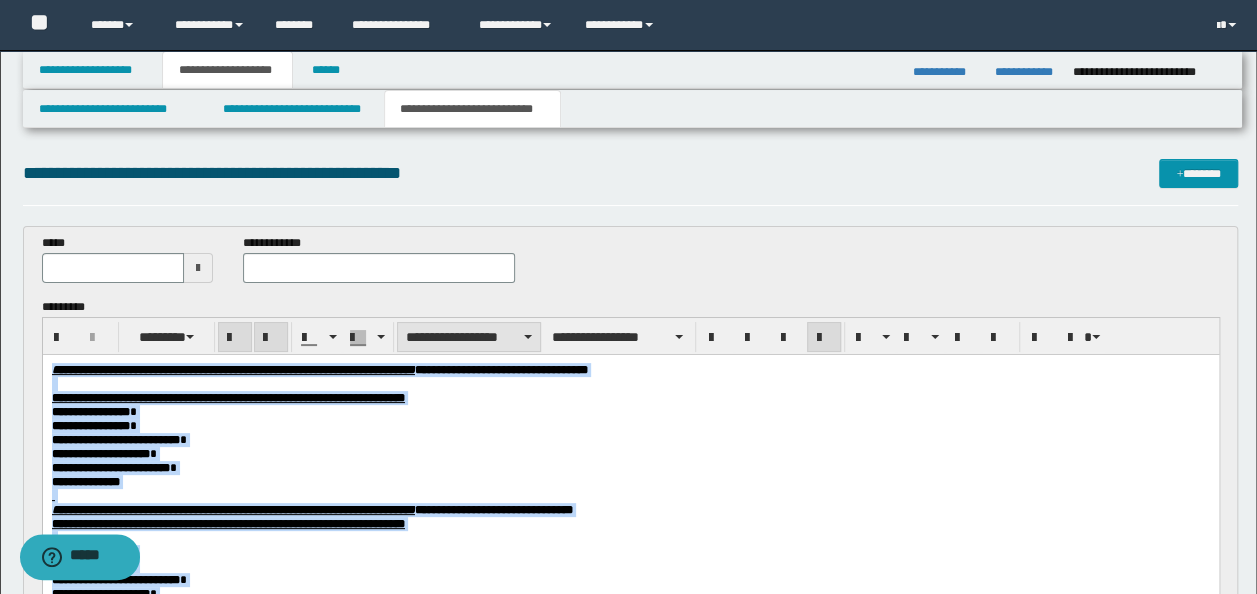 click on "**********" at bounding box center (469, 337) 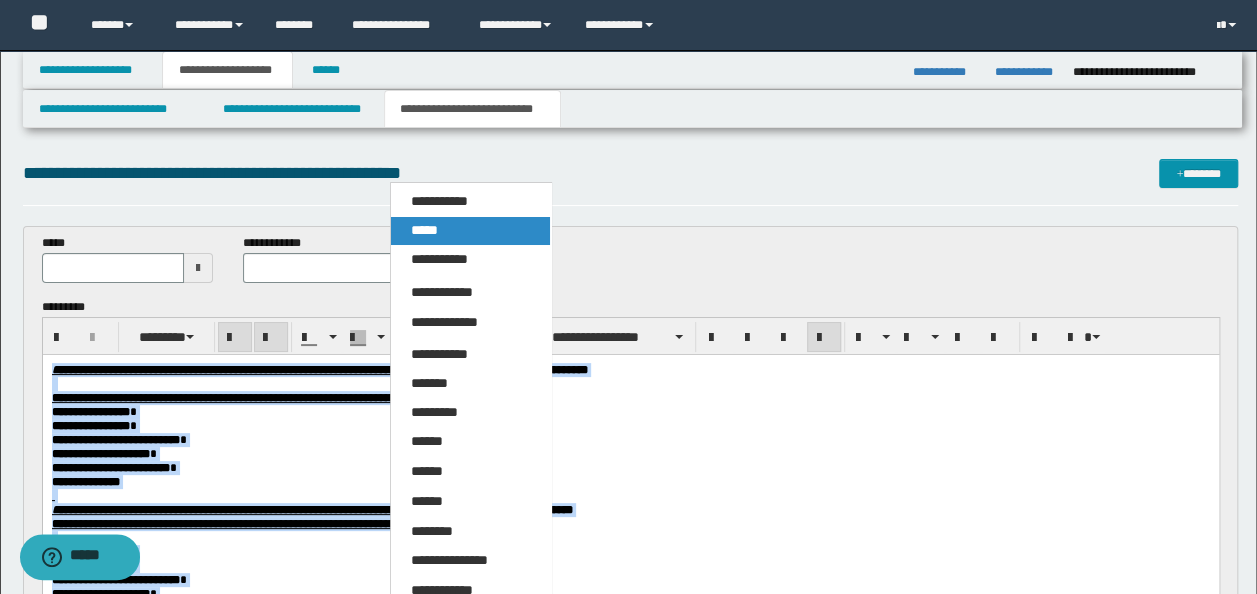click on "*****" at bounding box center [470, 231] 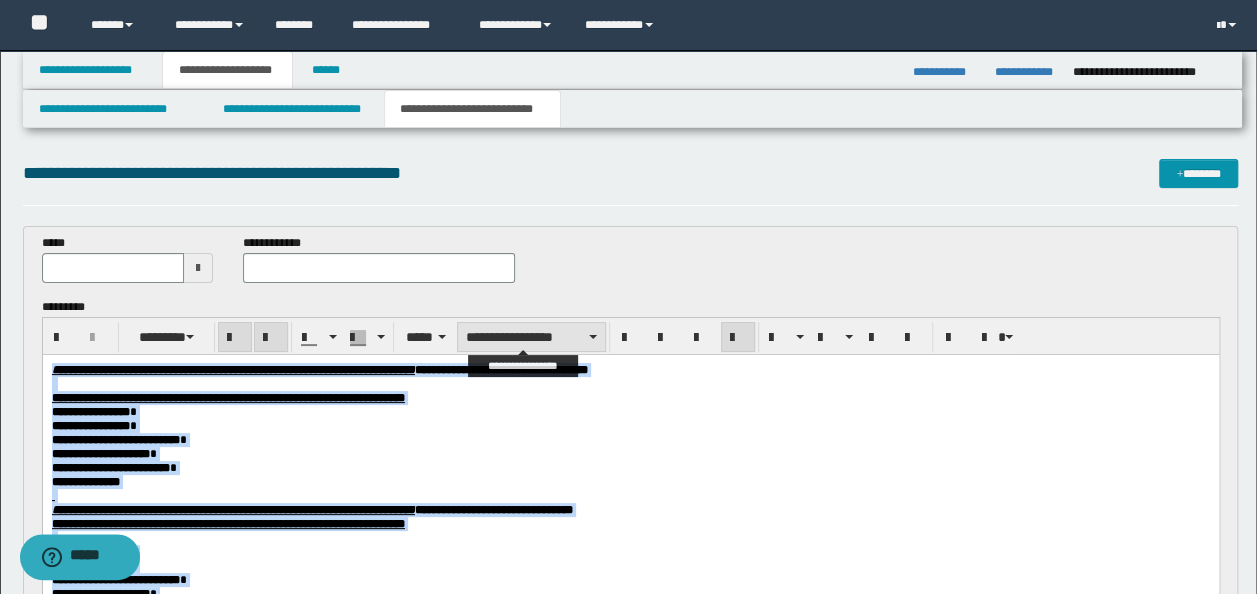 click on "**********" at bounding box center [531, 337] 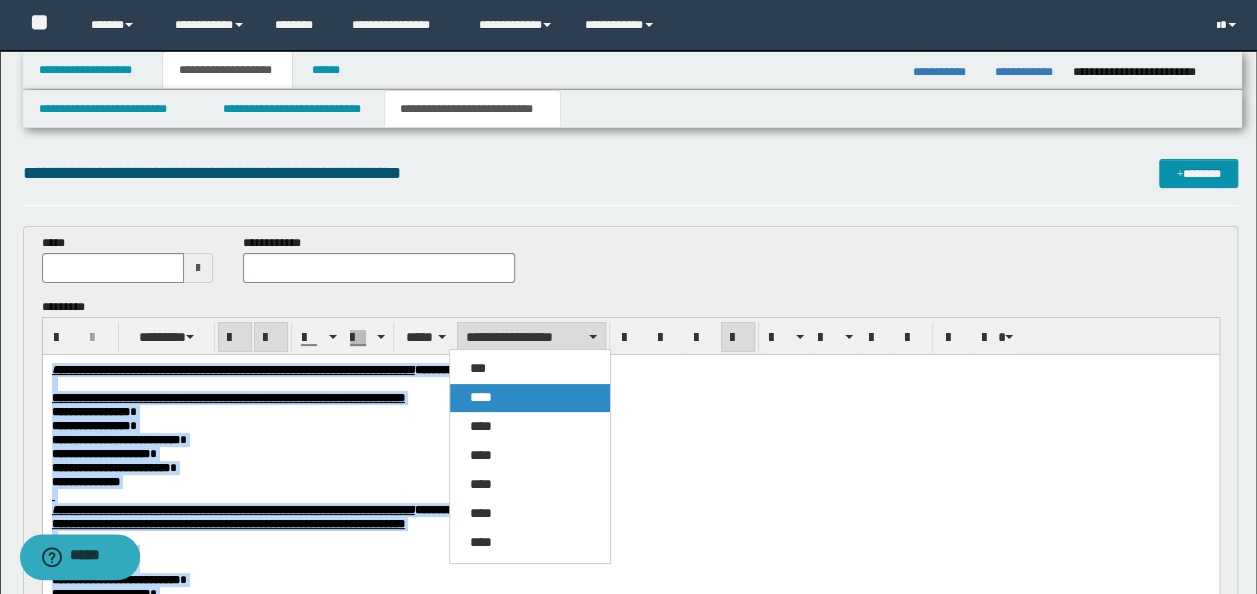 click on "****" at bounding box center [529, 398] 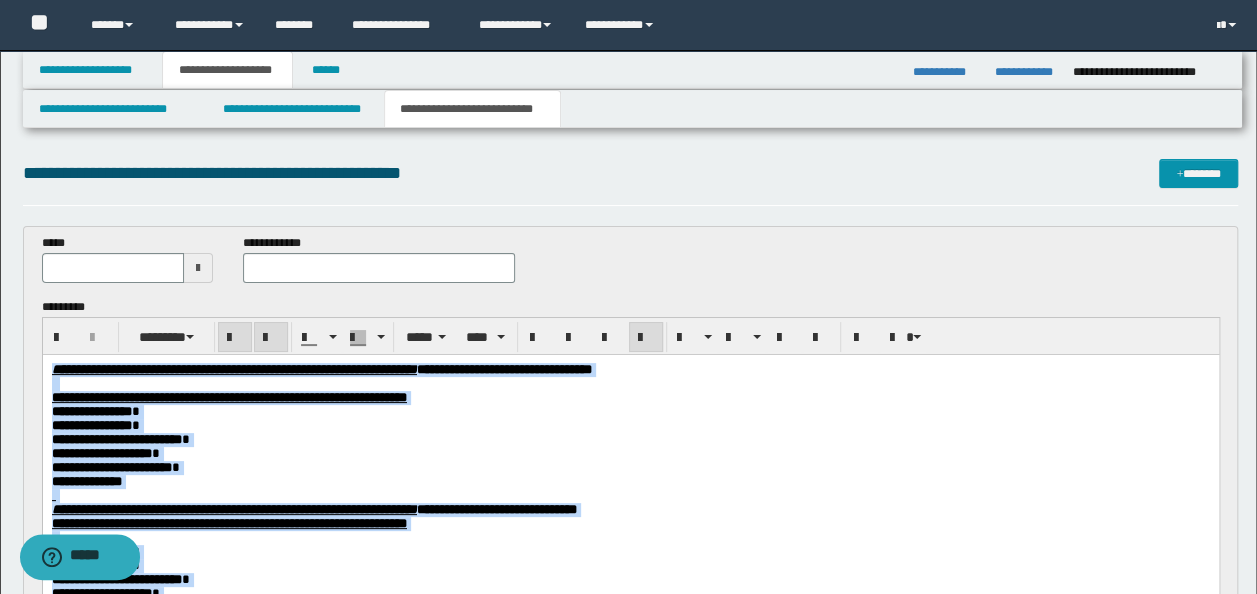 drag, startPoint x: 663, startPoint y: 391, endPoint x: 753, endPoint y: 379, distance: 90.79648 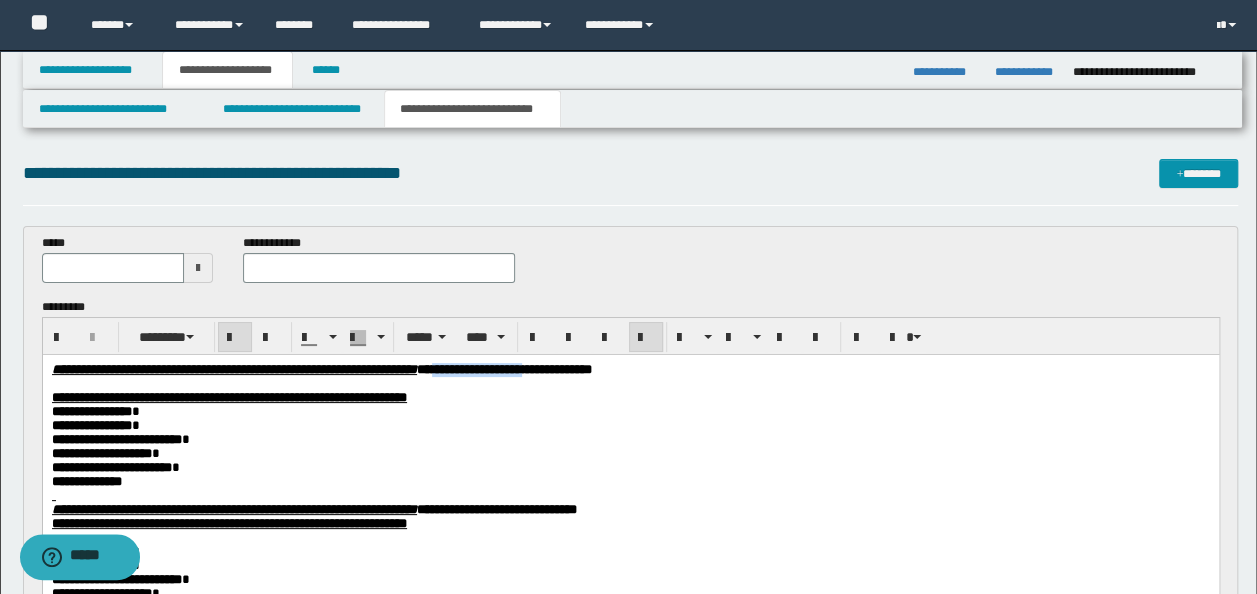 drag, startPoint x: 757, startPoint y: 369, endPoint x: 633, endPoint y: 371, distance: 124.01613 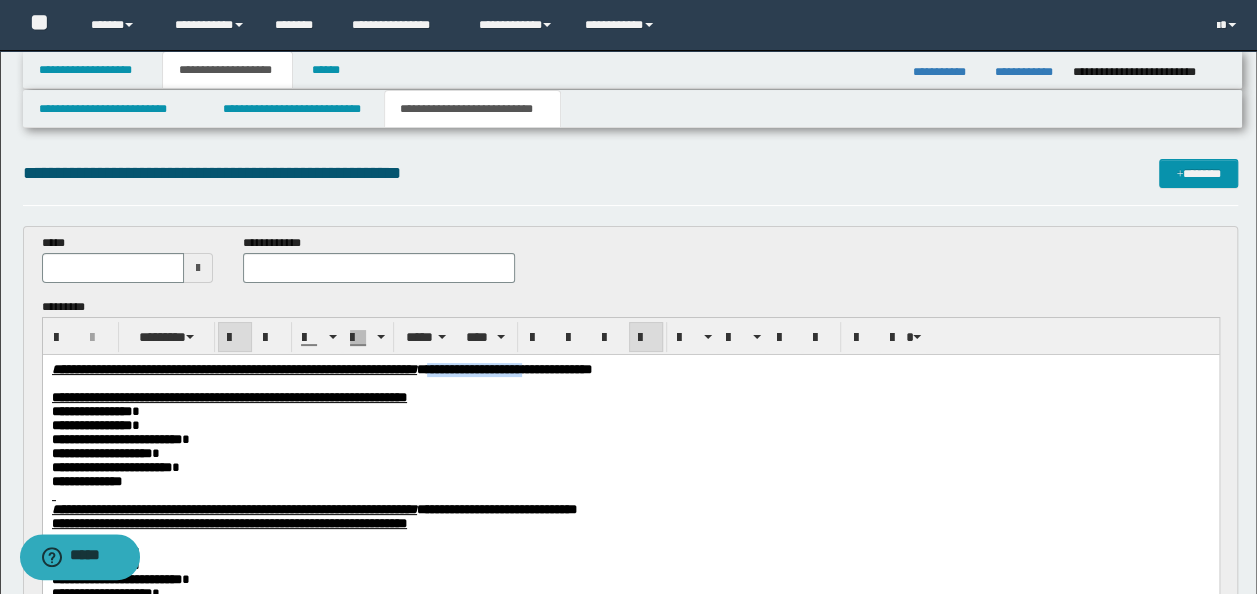 drag, startPoint x: 756, startPoint y: 366, endPoint x: 627, endPoint y: 372, distance: 129.13947 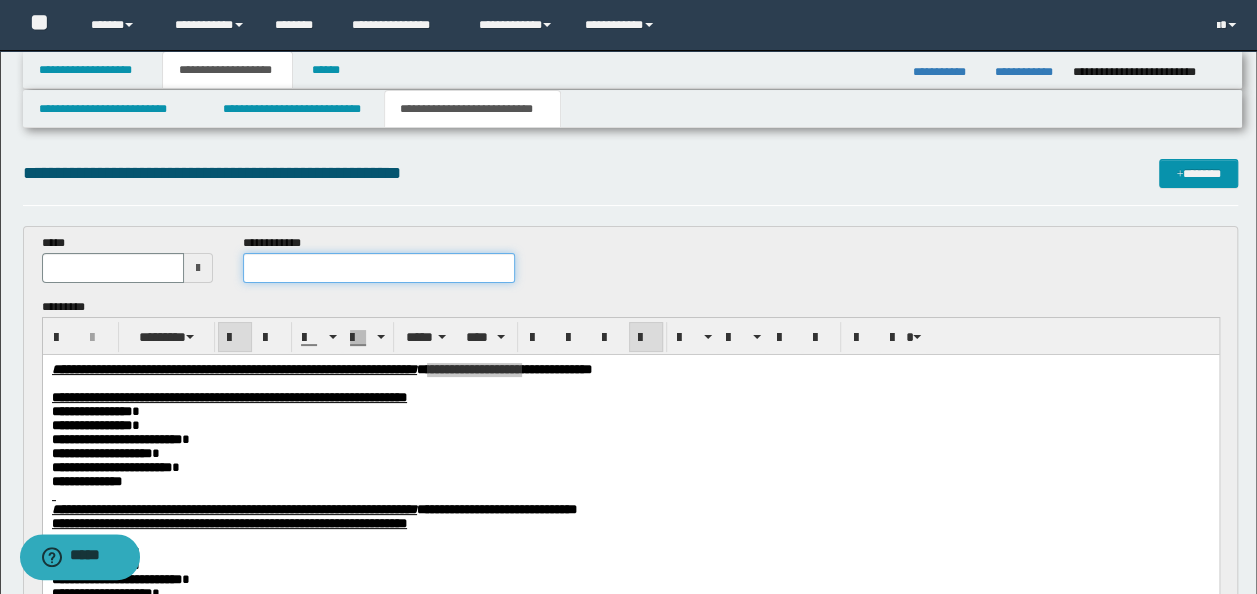 click at bounding box center [379, 268] 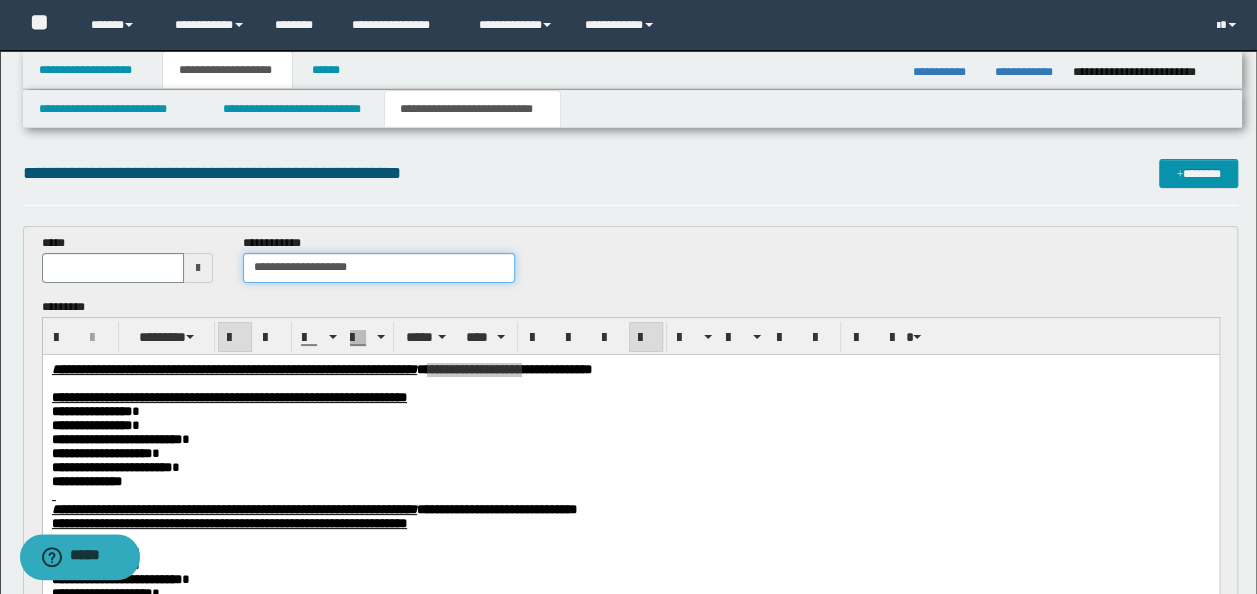 type on "**********" 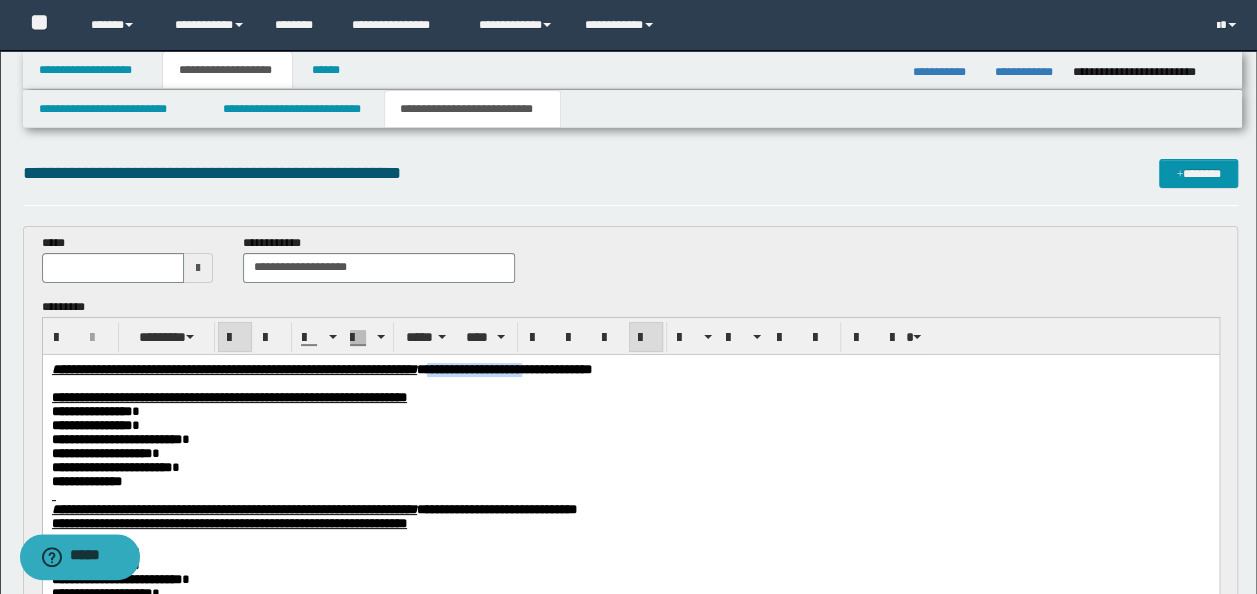 click at bounding box center (630, 383) 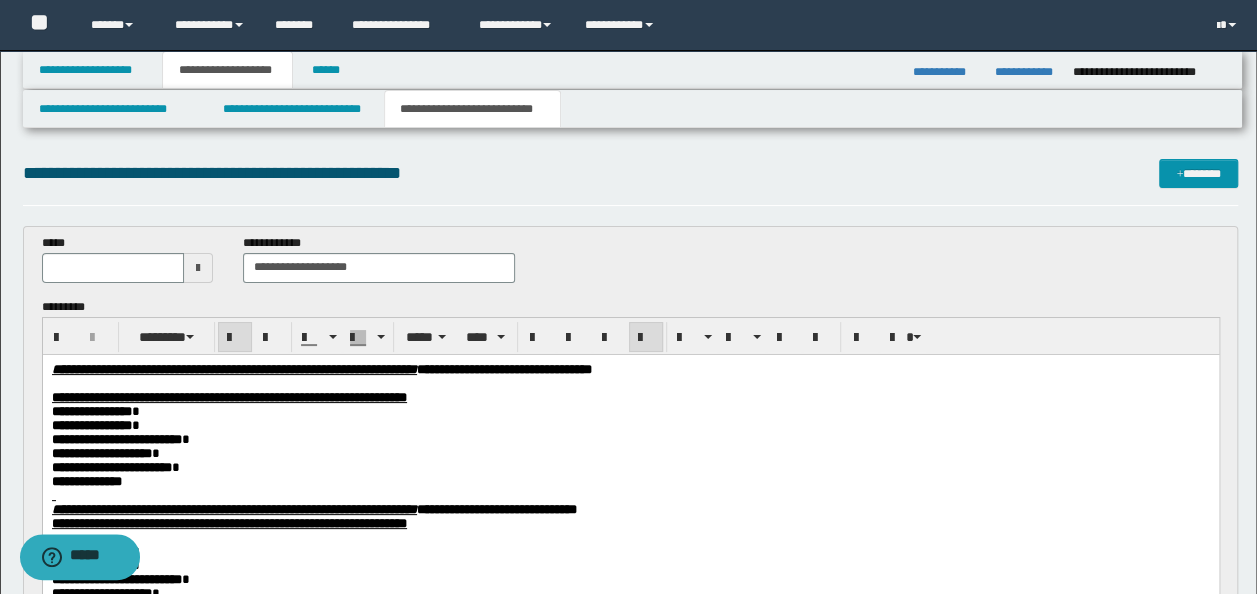 click at bounding box center [630, 383] 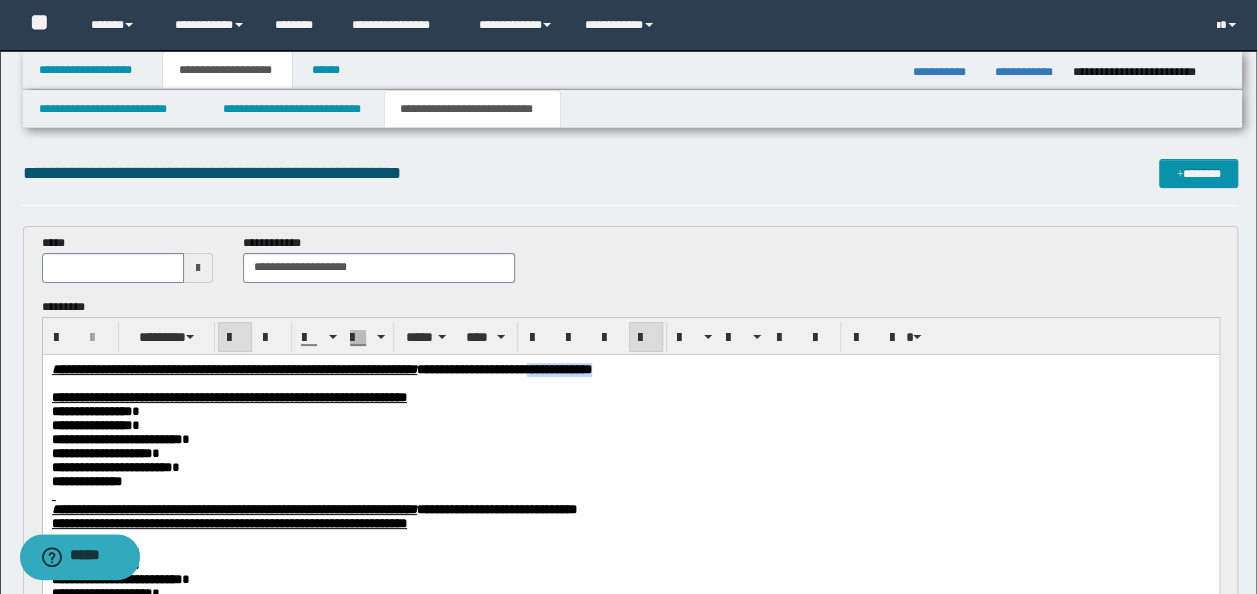 drag, startPoint x: 853, startPoint y: 371, endPoint x: 759, endPoint y: 370, distance: 94.00532 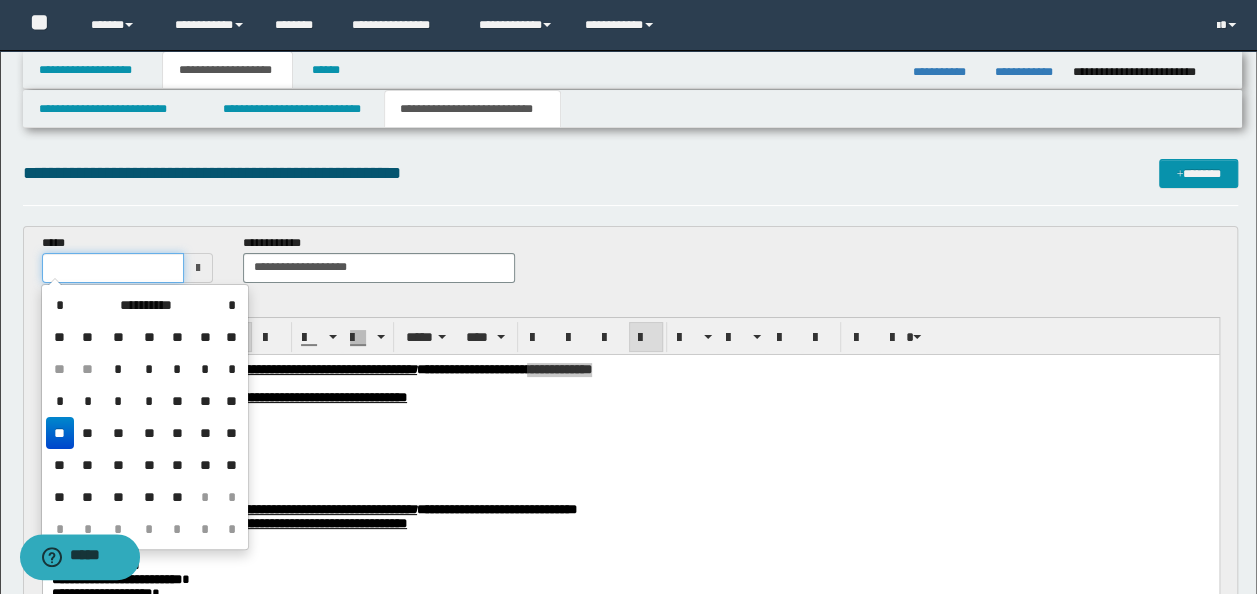 click at bounding box center [113, 268] 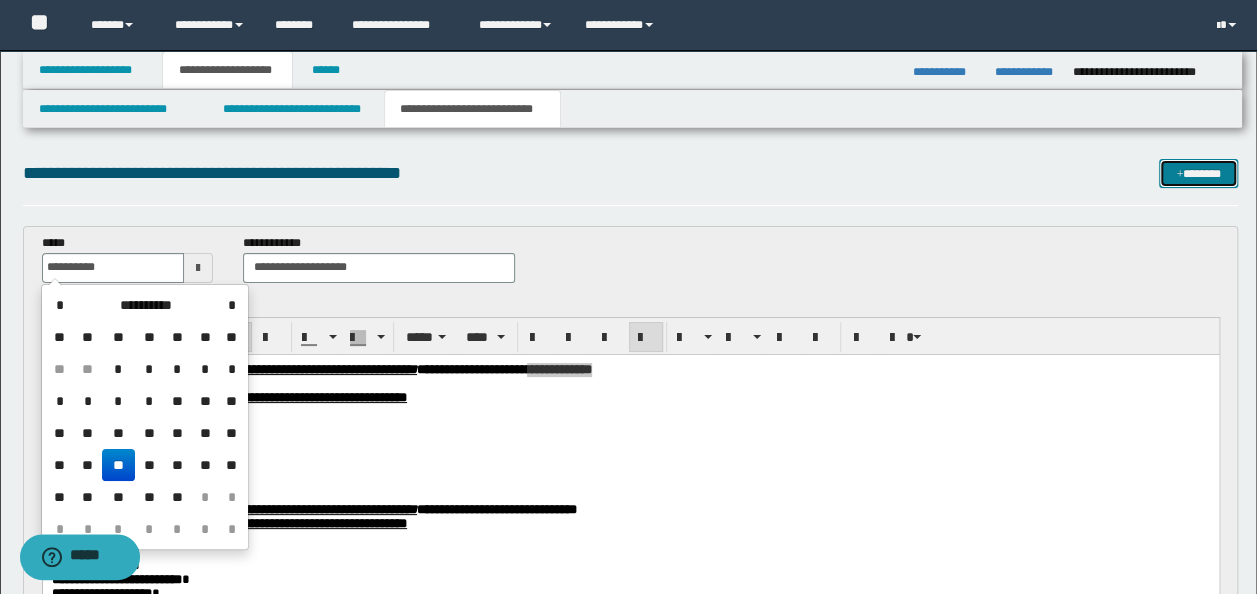 type on "**********" 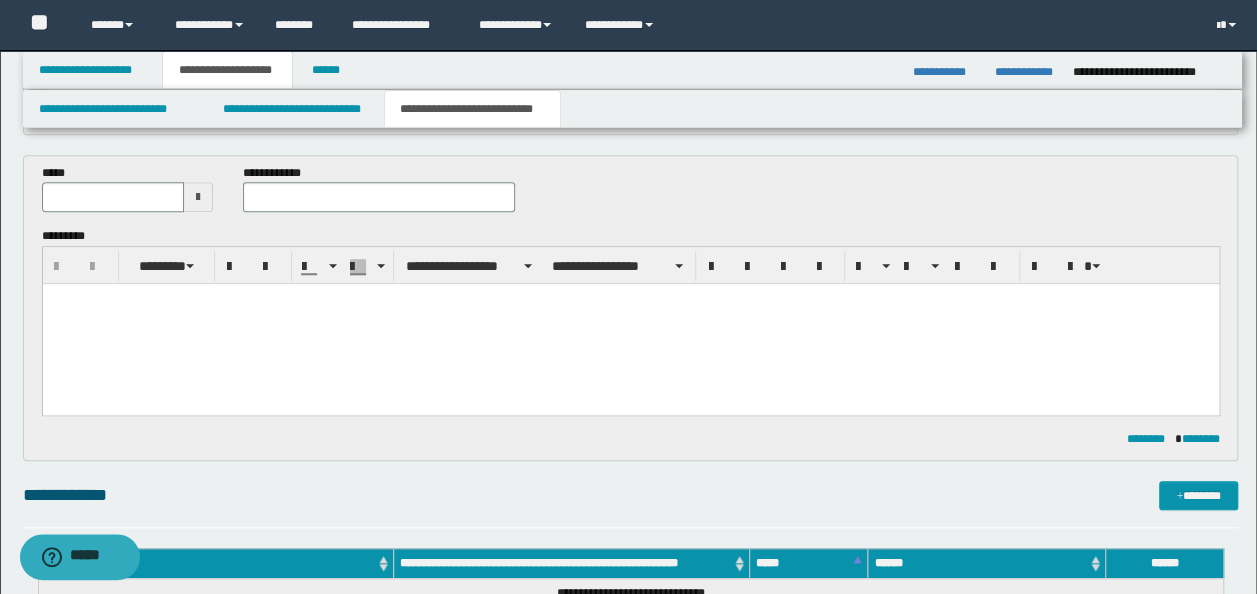 scroll, scrollTop: 354, scrollLeft: 0, axis: vertical 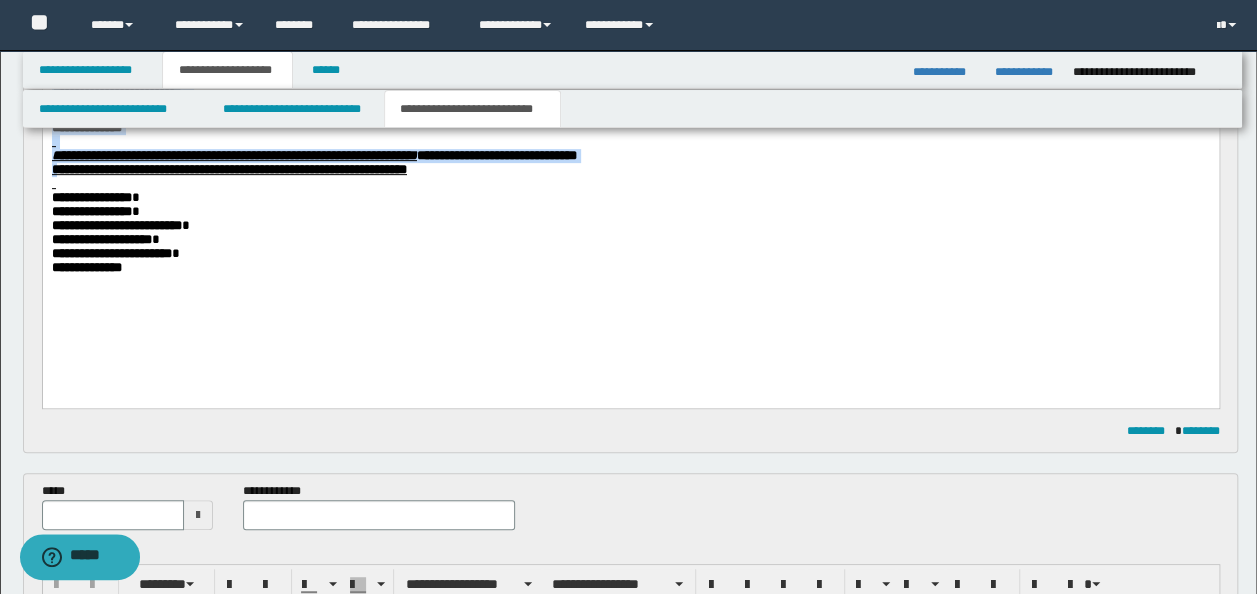 drag, startPoint x: 153, startPoint y: 299, endPoint x: 67, endPoint y: 193, distance: 136.49908 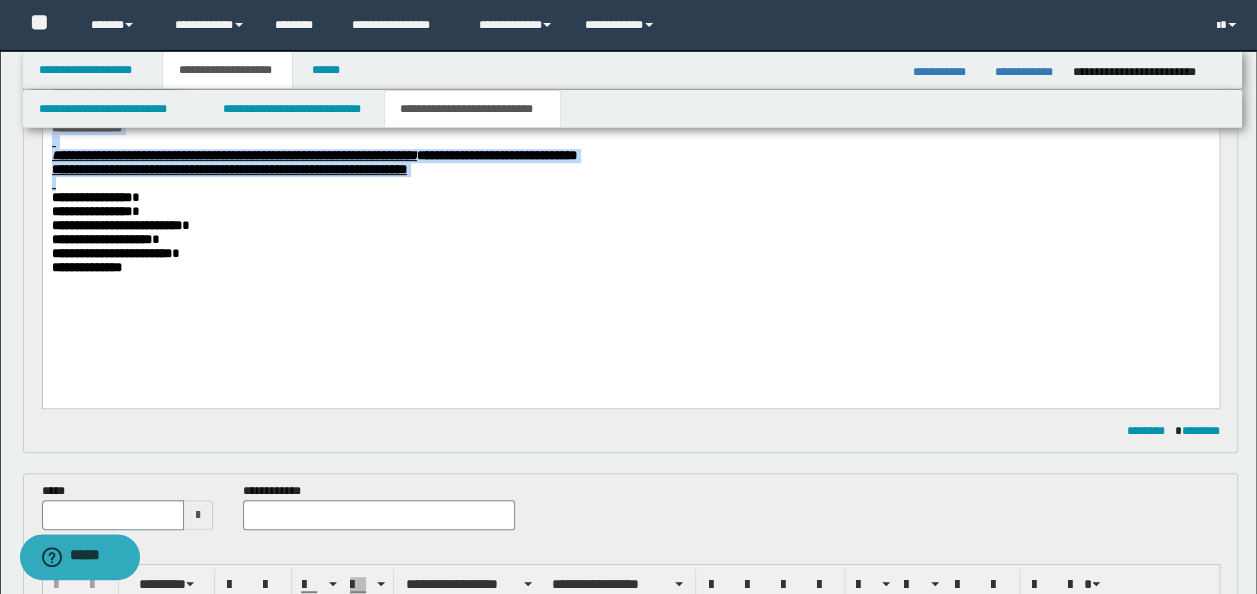 click at bounding box center [630, 183] 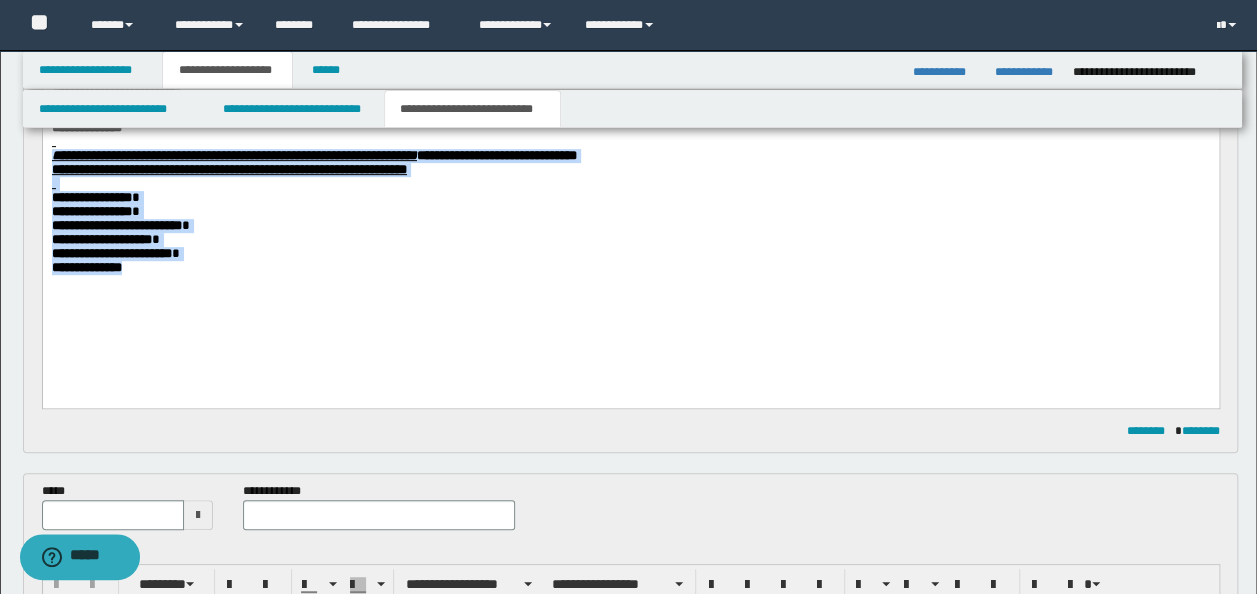drag, startPoint x: 136, startPoint y: 285, endPoint x: 48, endPoint y: 163, distance: 150.42606 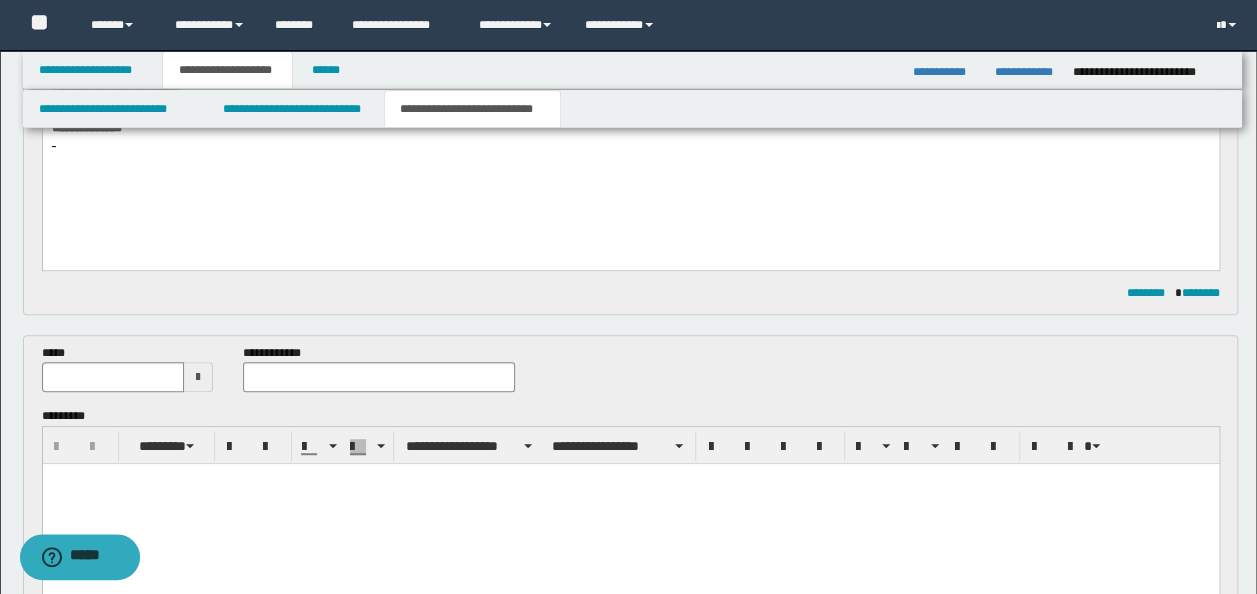 click at bounding box center [630, 504] 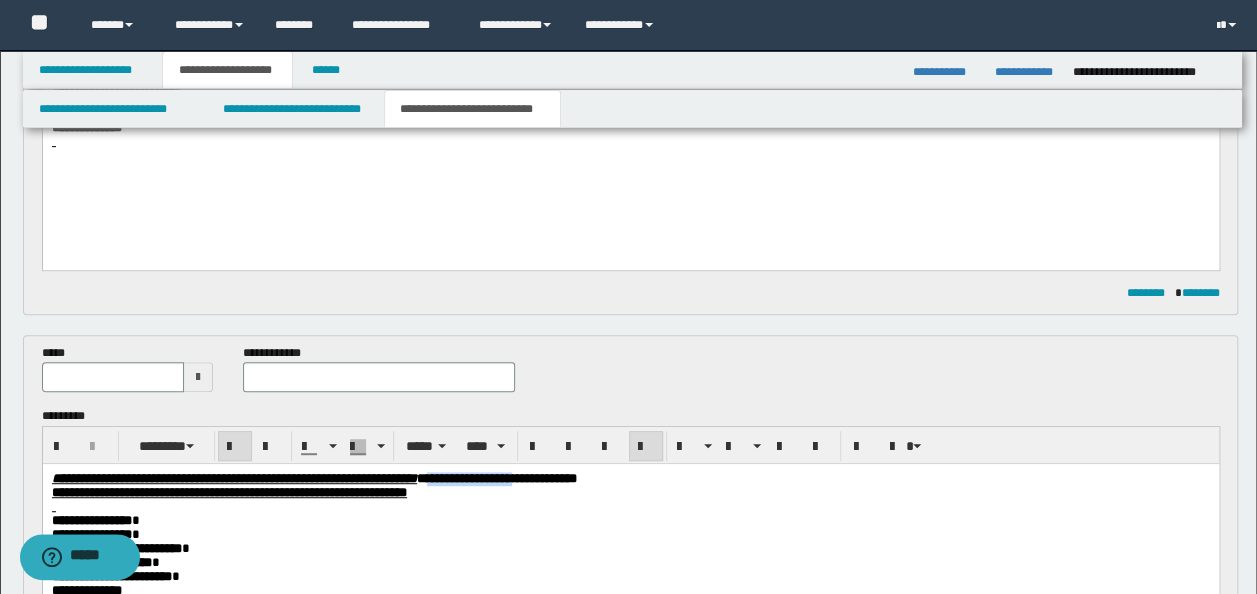 drag, startPoint x: 694, startPoint y: 475, endPoint x: 627, endPoint y: 471, distance: 67.11929 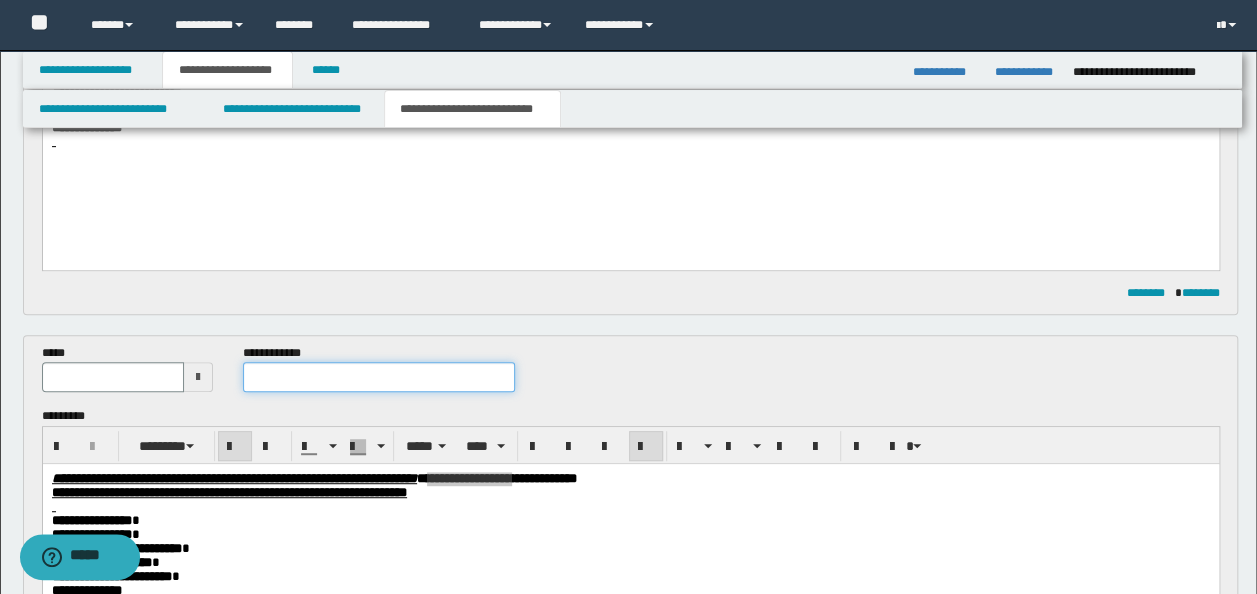 click at bounding box center [379, 377] 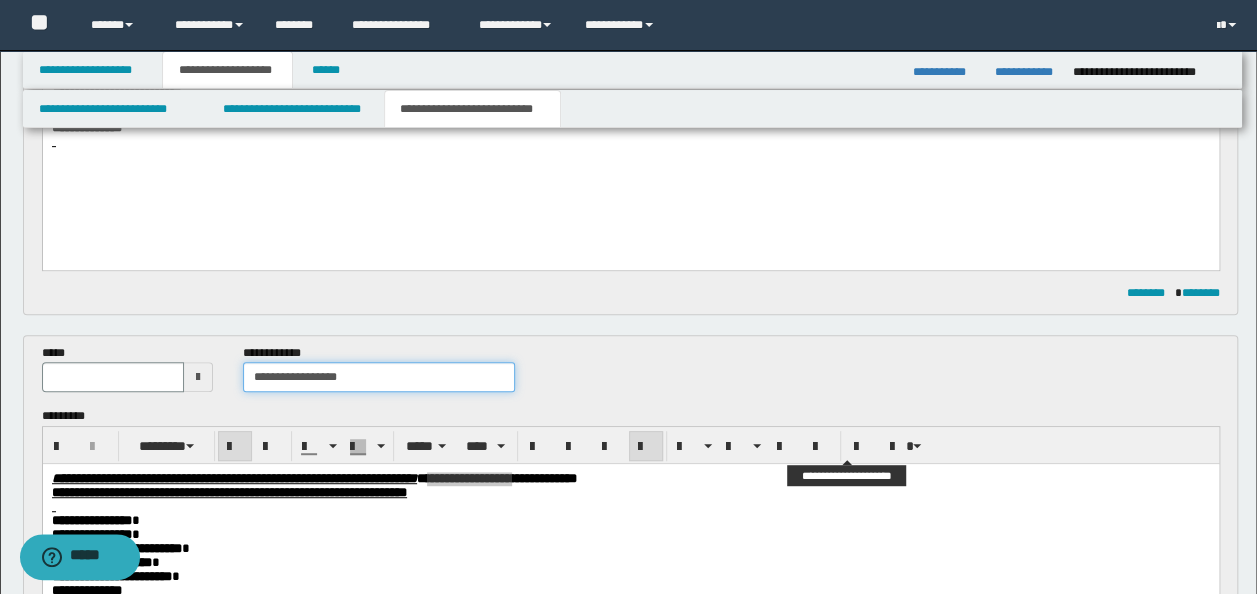 type on "**********" 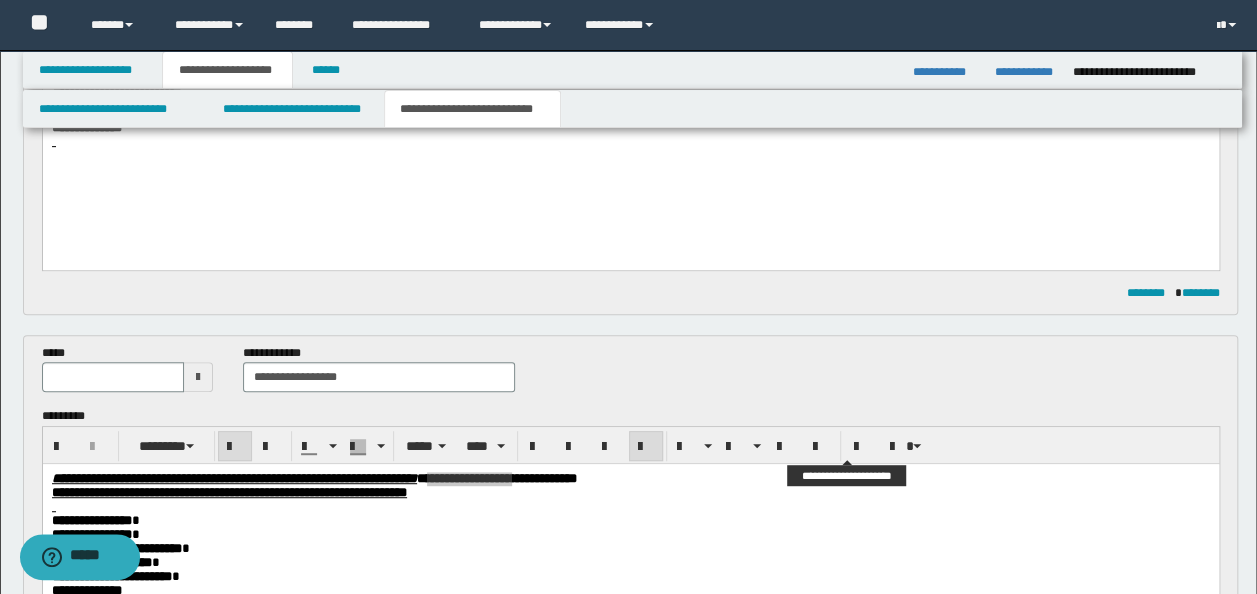 click on "********     ***** ****" at bounding box center (631, 445) 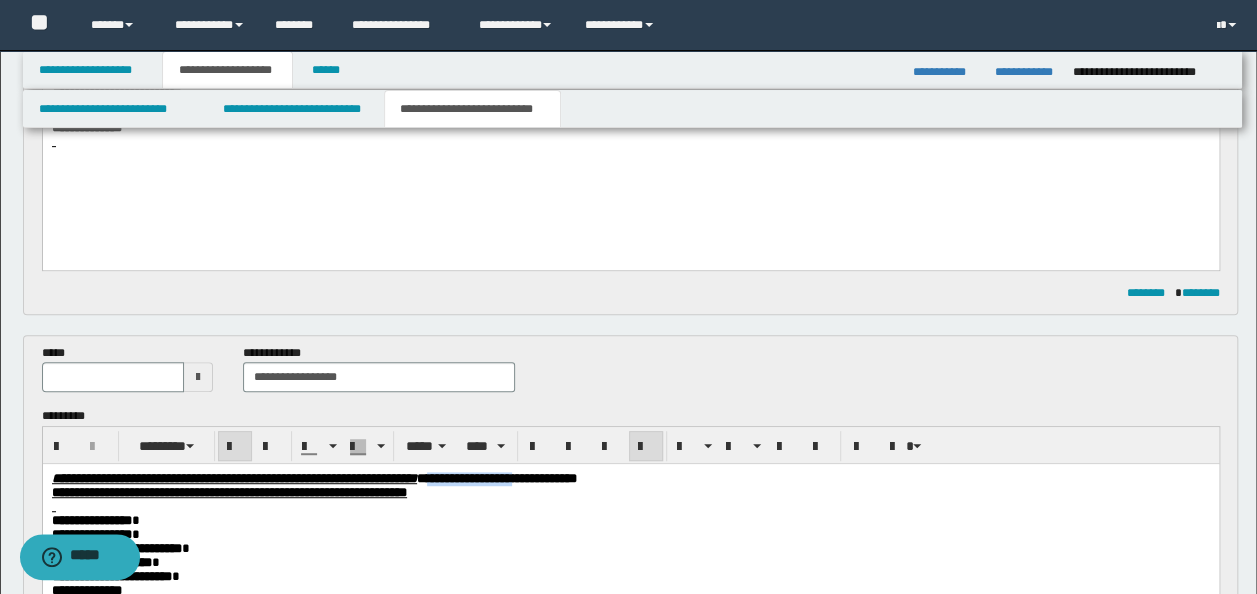 click on "**********" at bounding box center (496, 478) 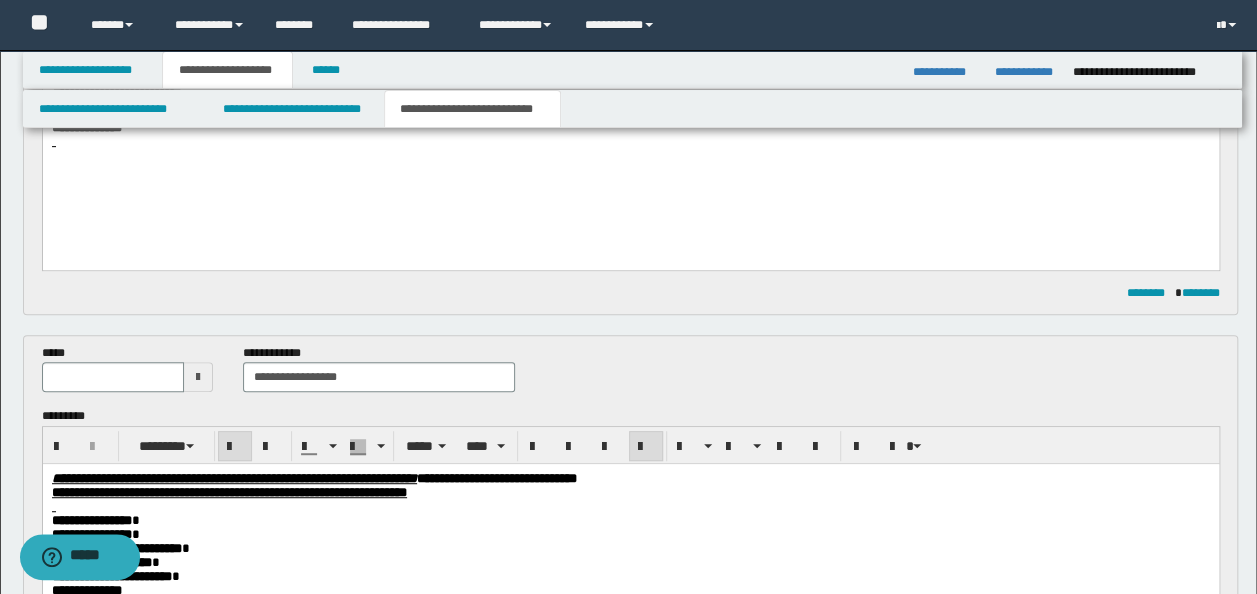 click on "**********" at bounding box center (630, 479) 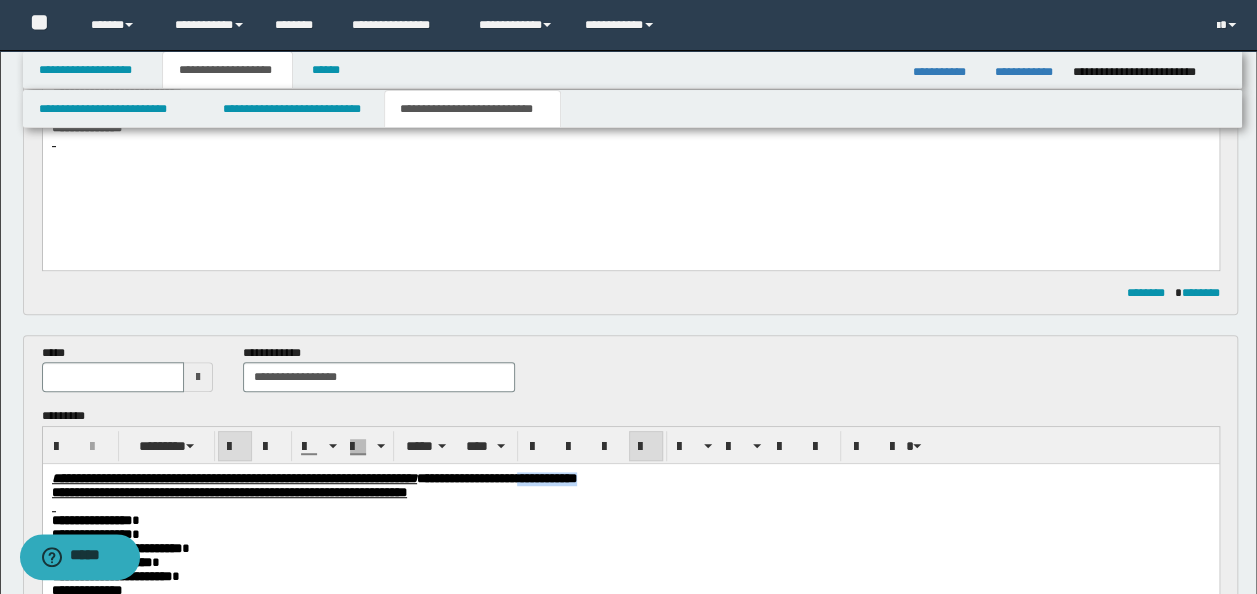 drag, startPoint x: 797, startPoint y: 477, endPoint x: 742, endPoint y: 477, distance: 55 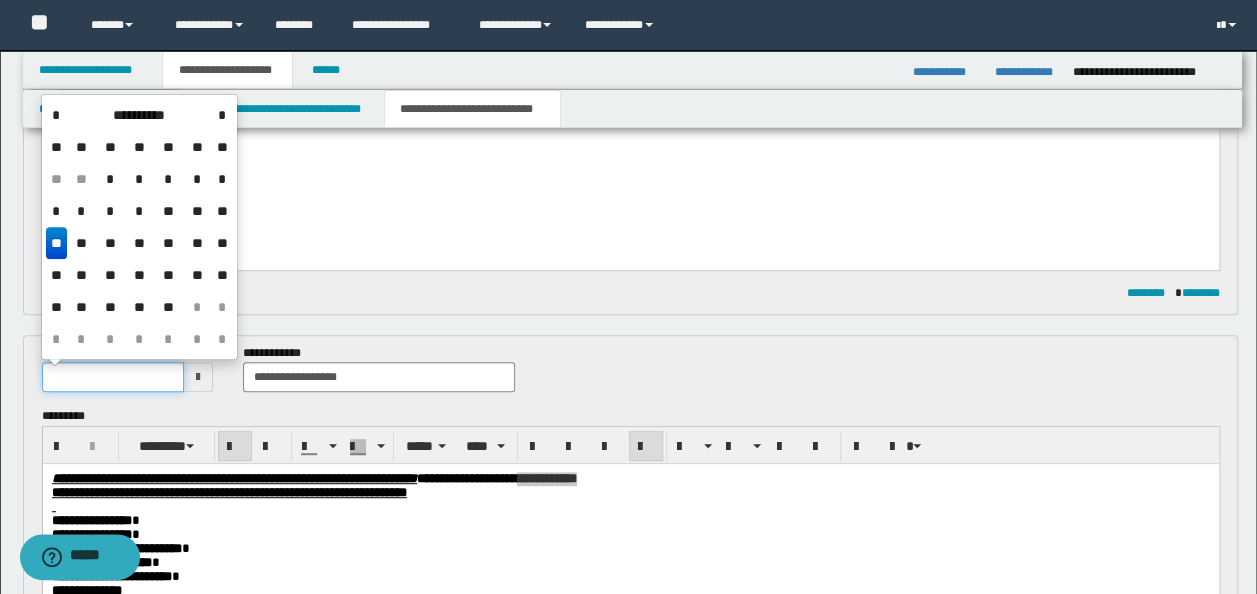 click at bounding box center [113, 377] 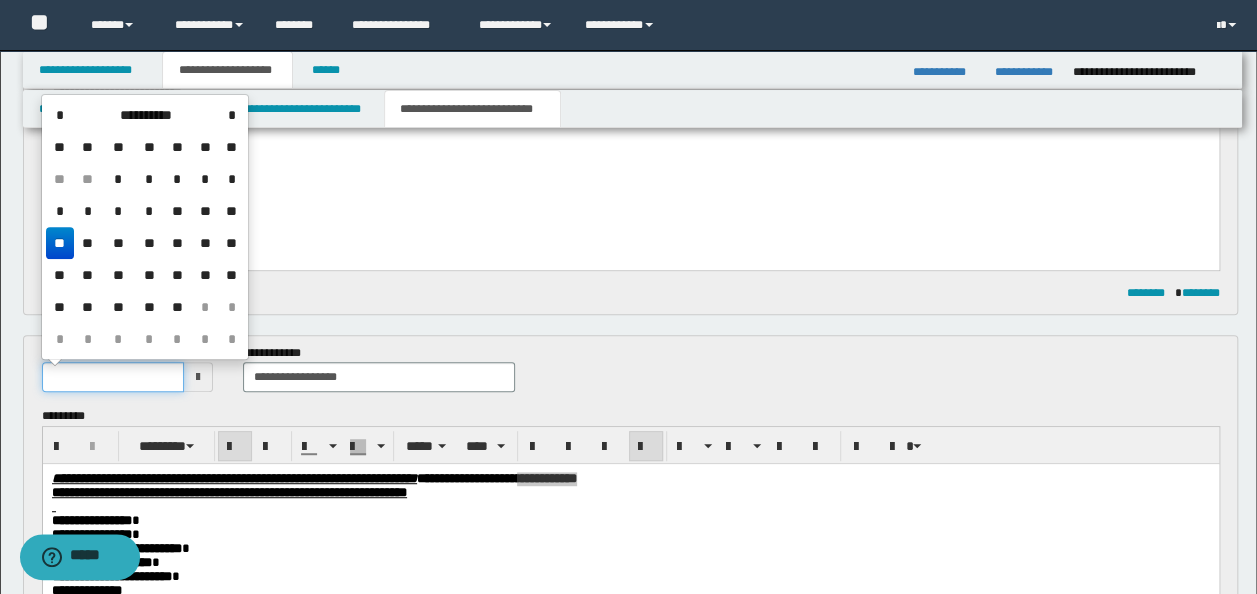 type on "**********" 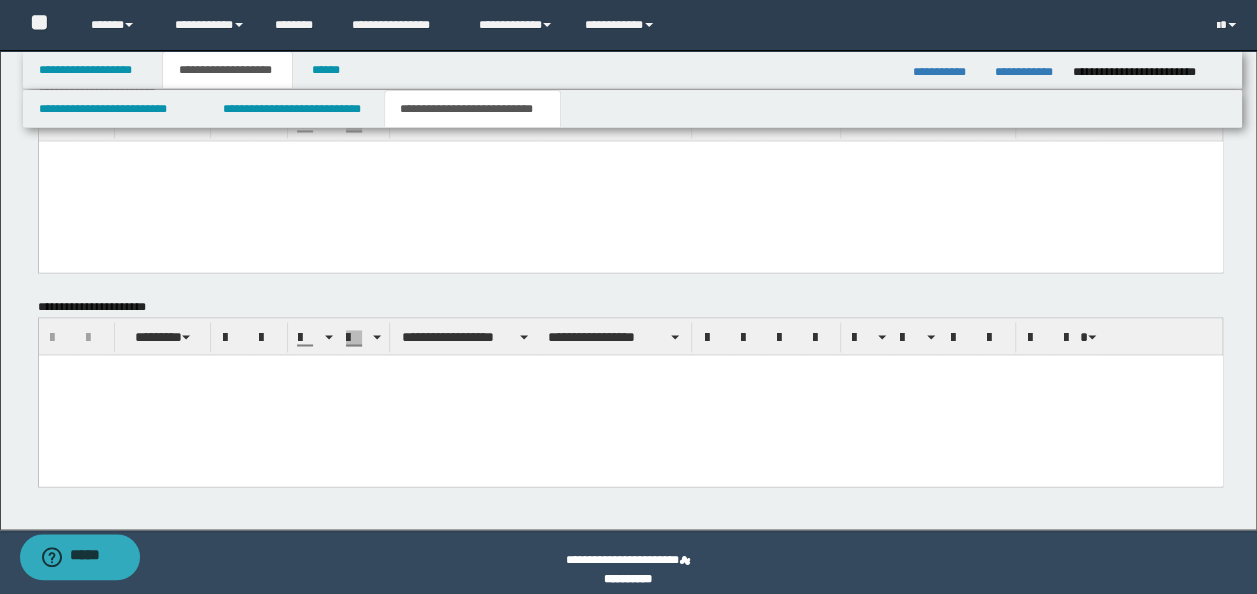scroll, scrollTop: 1496, scrollLeft: 0, axis: vertical 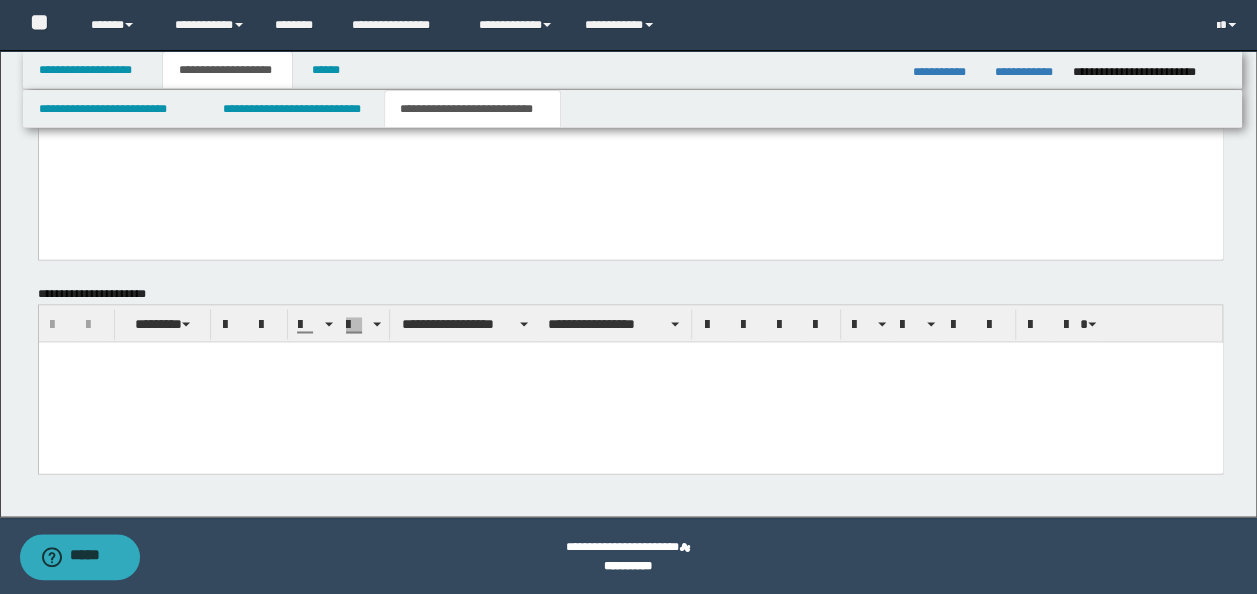 click at bounding box center (630, 382) 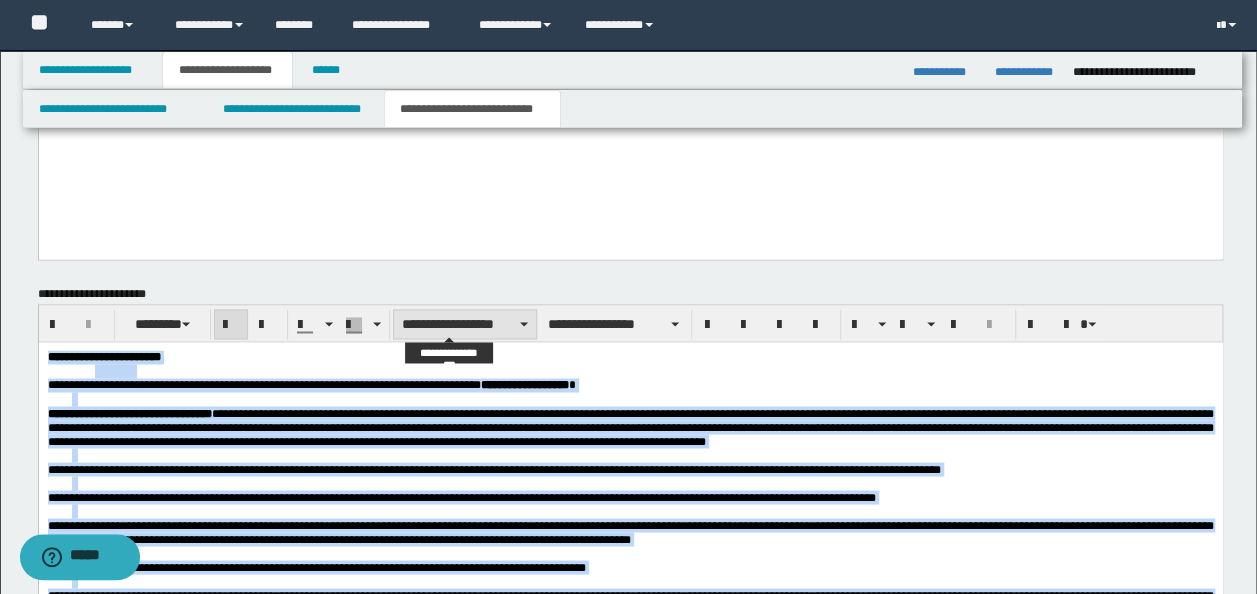 type on "**********" 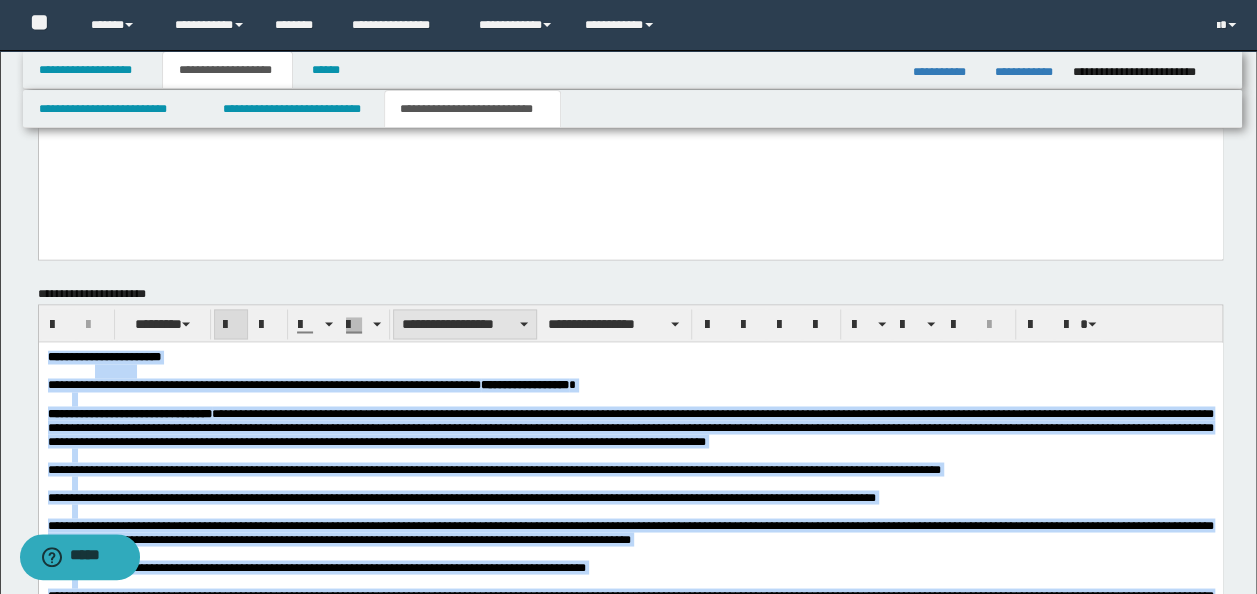 click on "**********" at bounding box center (465, 324) 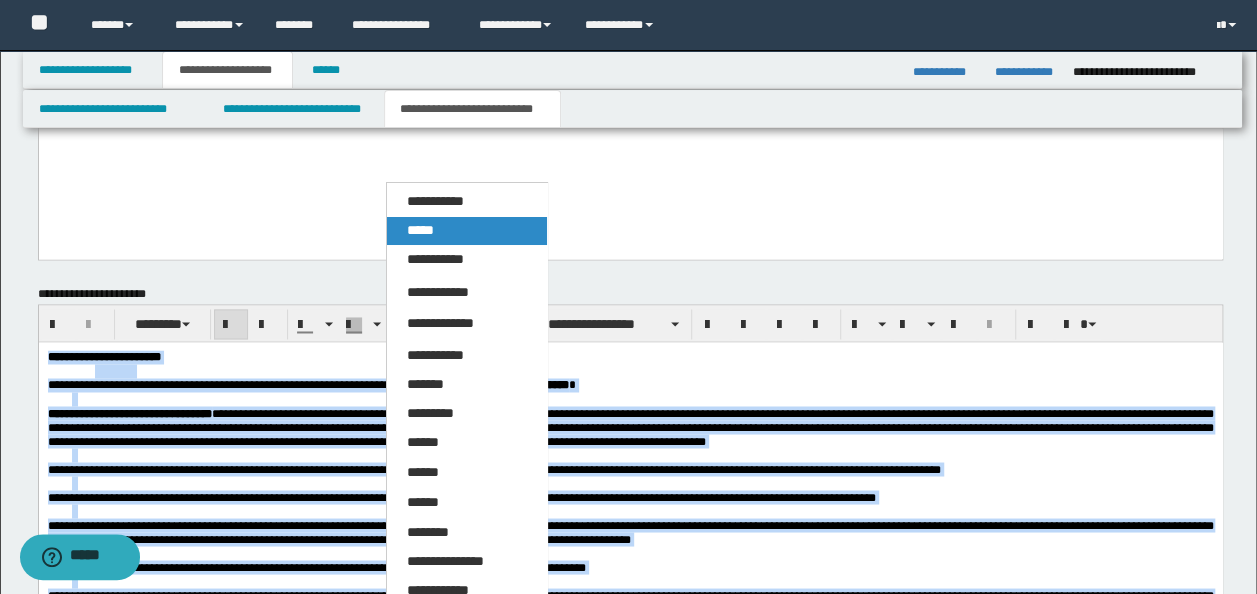 click on "*****" at bounding box center [466, 231] 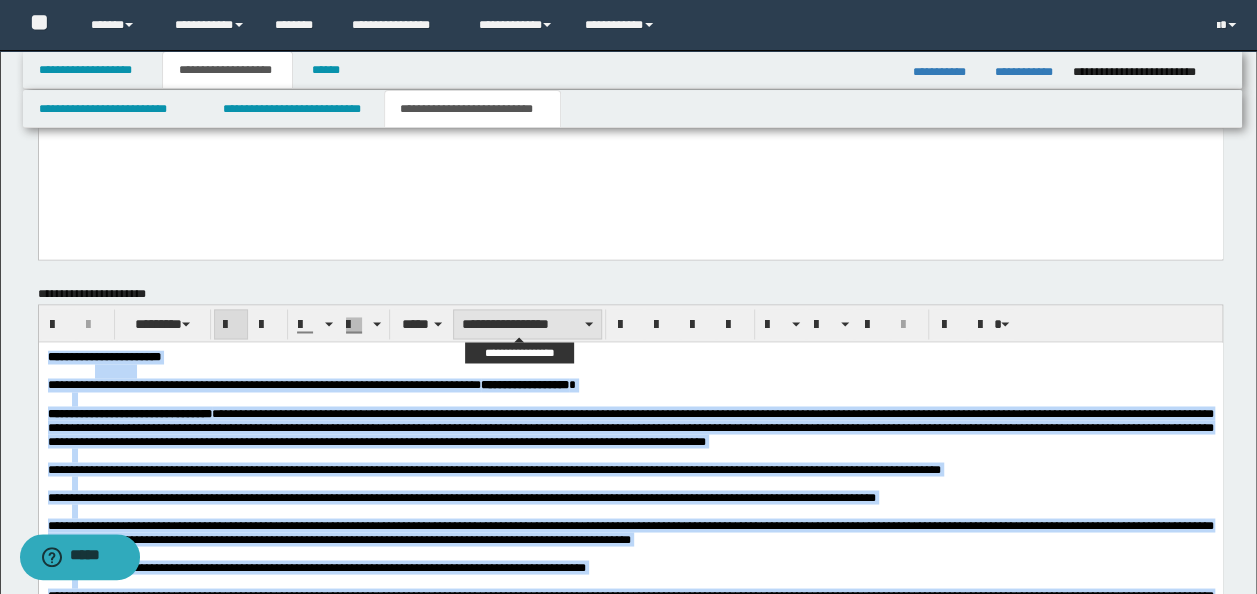 click on "**********" at bounding box center [527, 324] 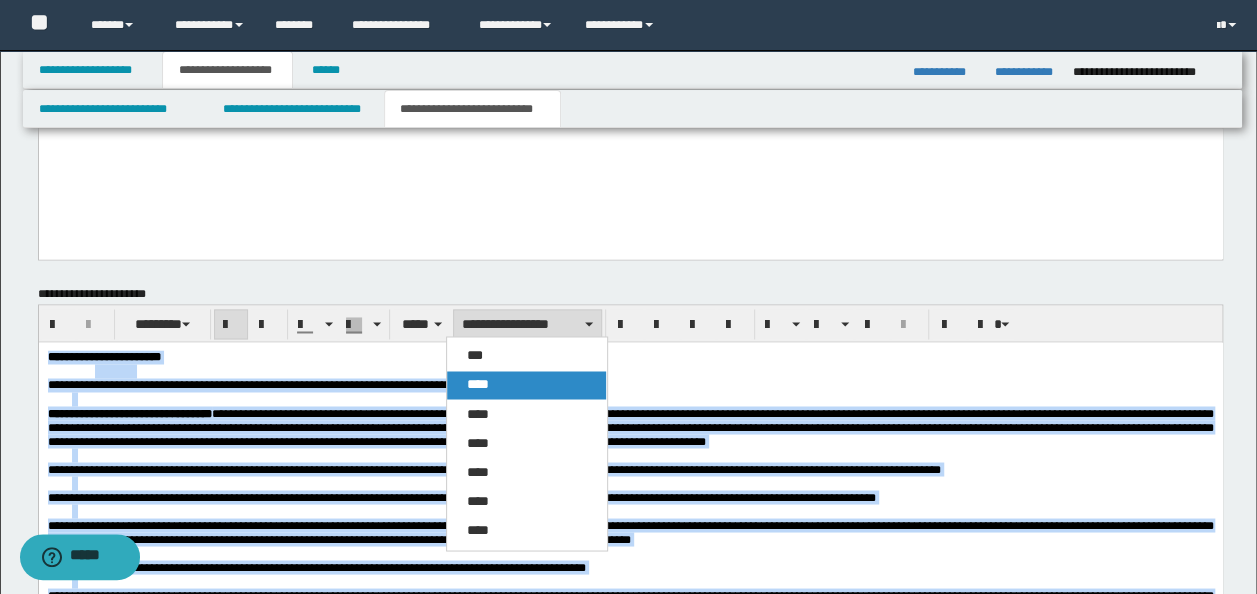 click on "****" at bounding box center (526, 385) 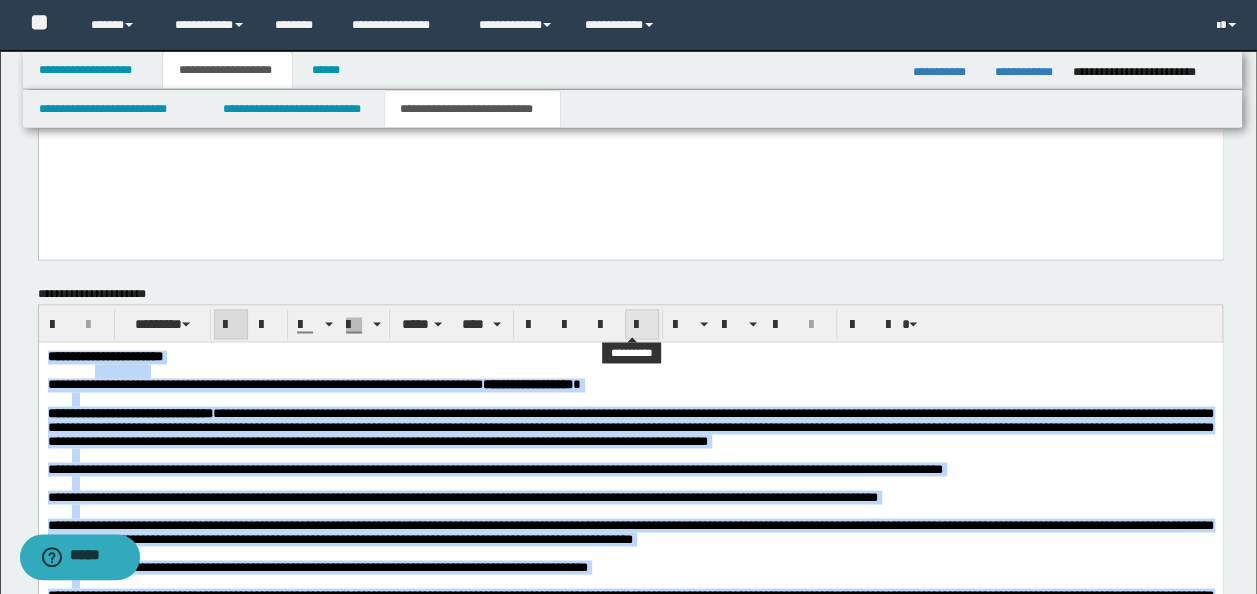 click at bounding box center (642, 325) 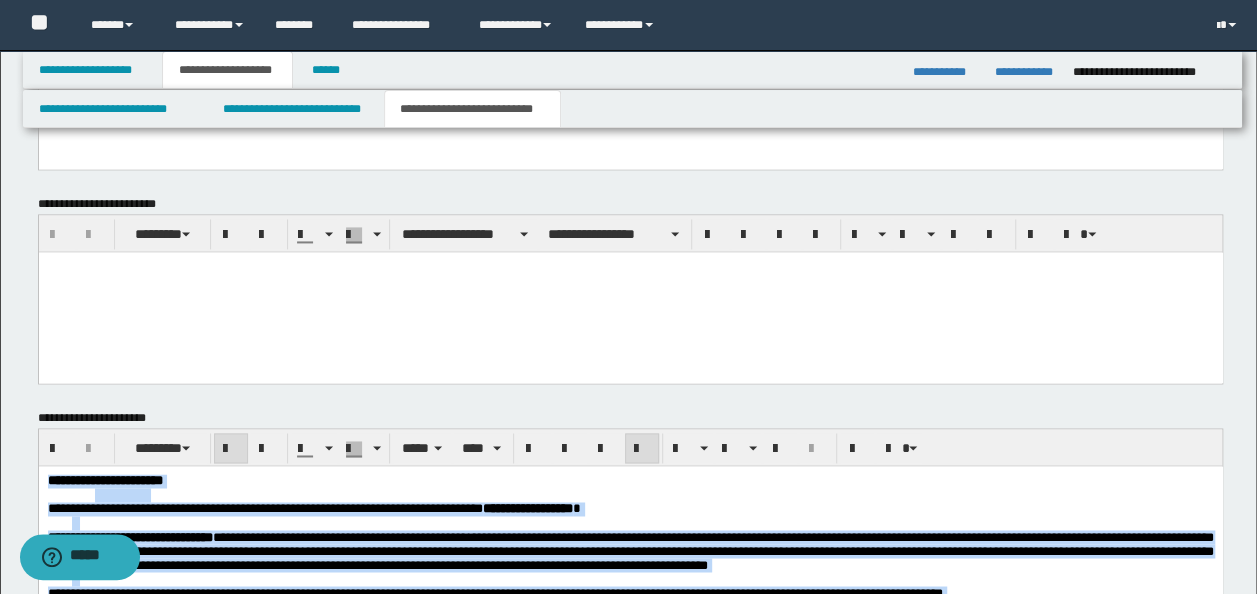 scroll, scrollTop: 996, scrollLeft: 0, axis: vertical 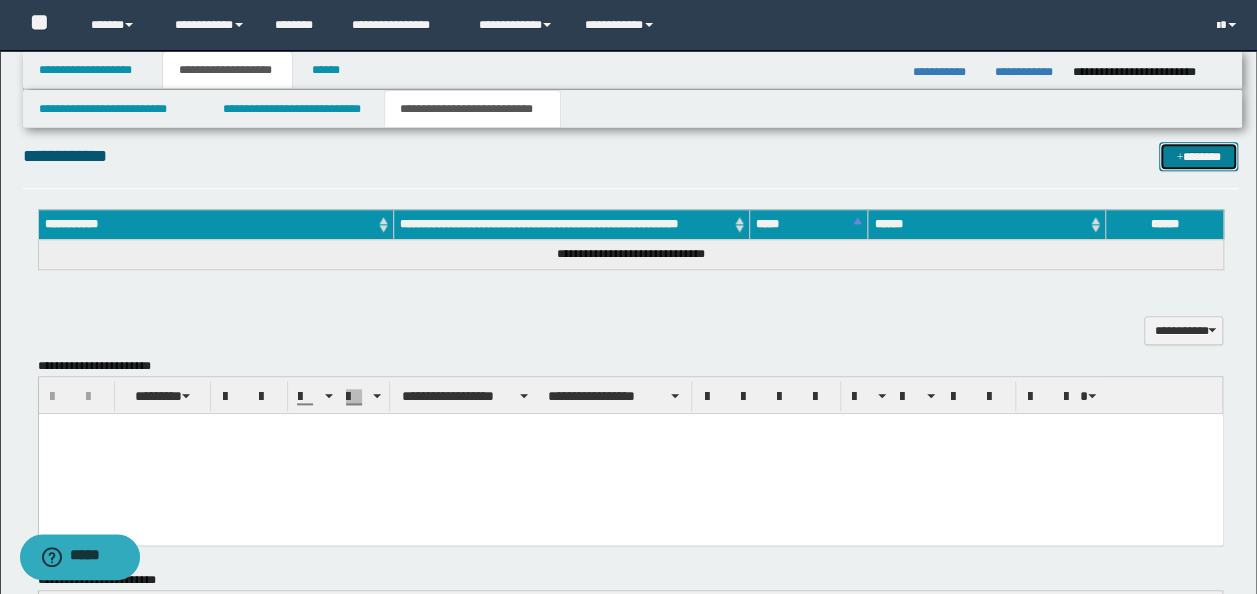 click on "*******" at bounding box center (1198, 156) 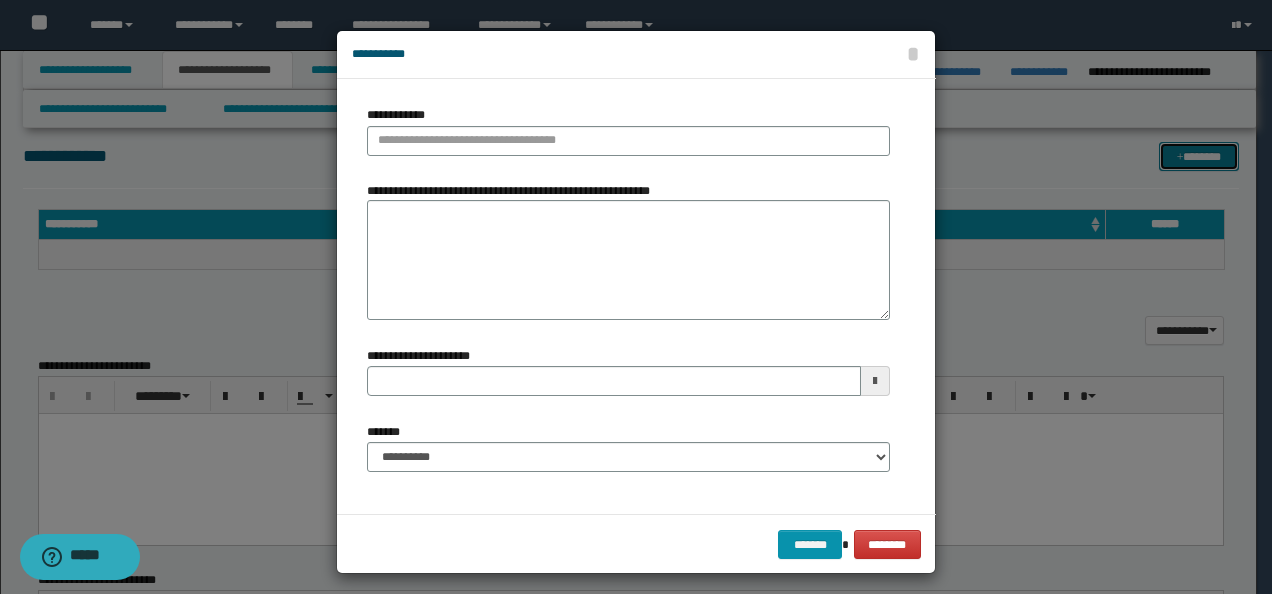 type 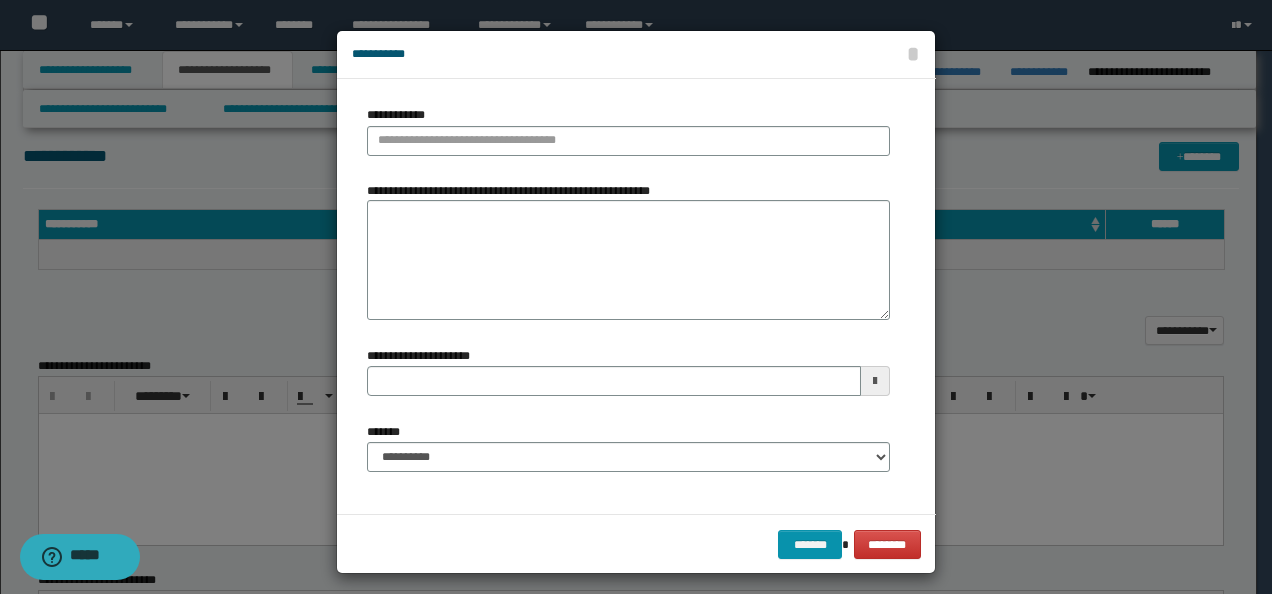 type 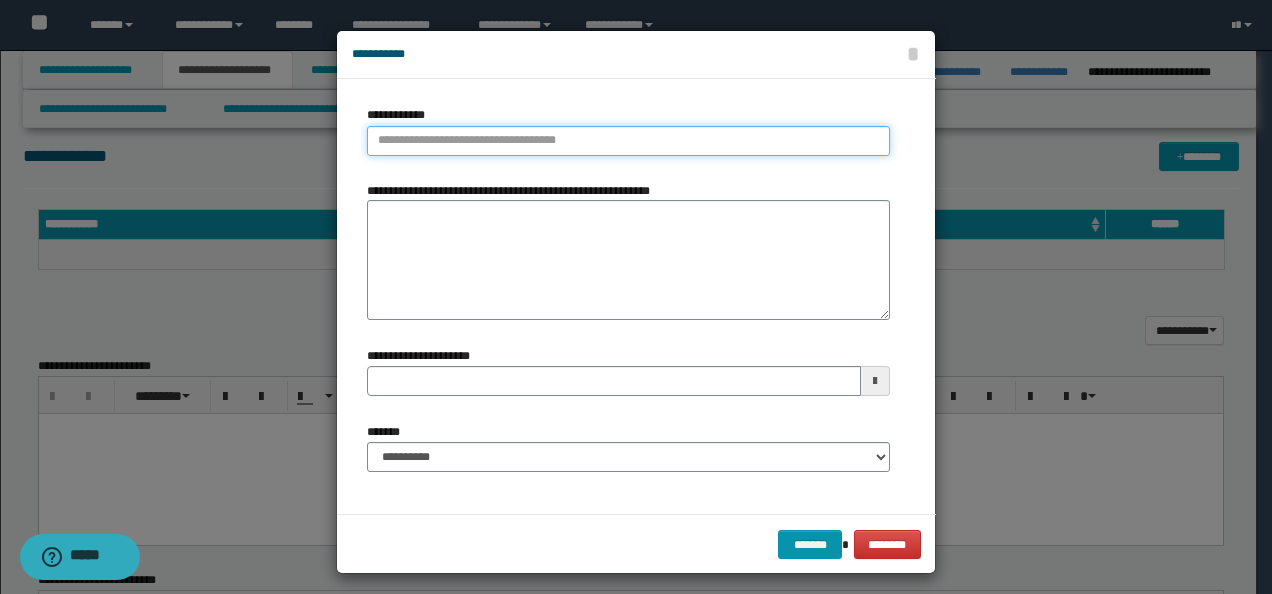 click on "**********" at bounding box center [628, 141] 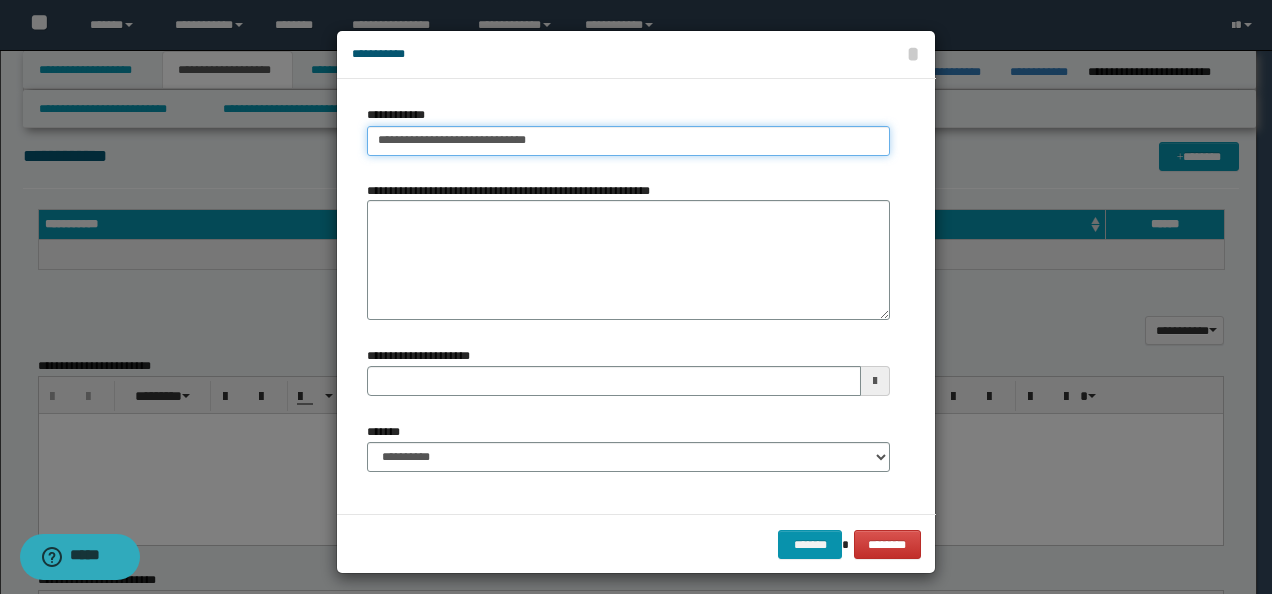 drag, startPoint x: 526, startPoint y: 136, endPoint x: 475, endPoint y: 136, distance: 51 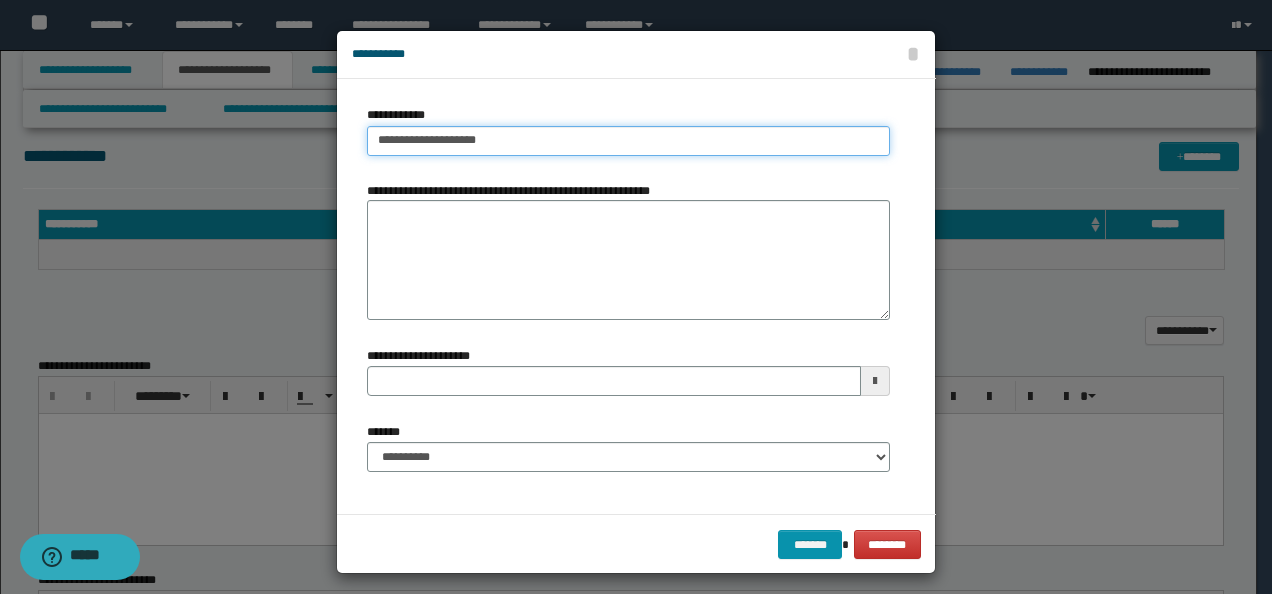 click on "**********" at bounding box center [628, 141] 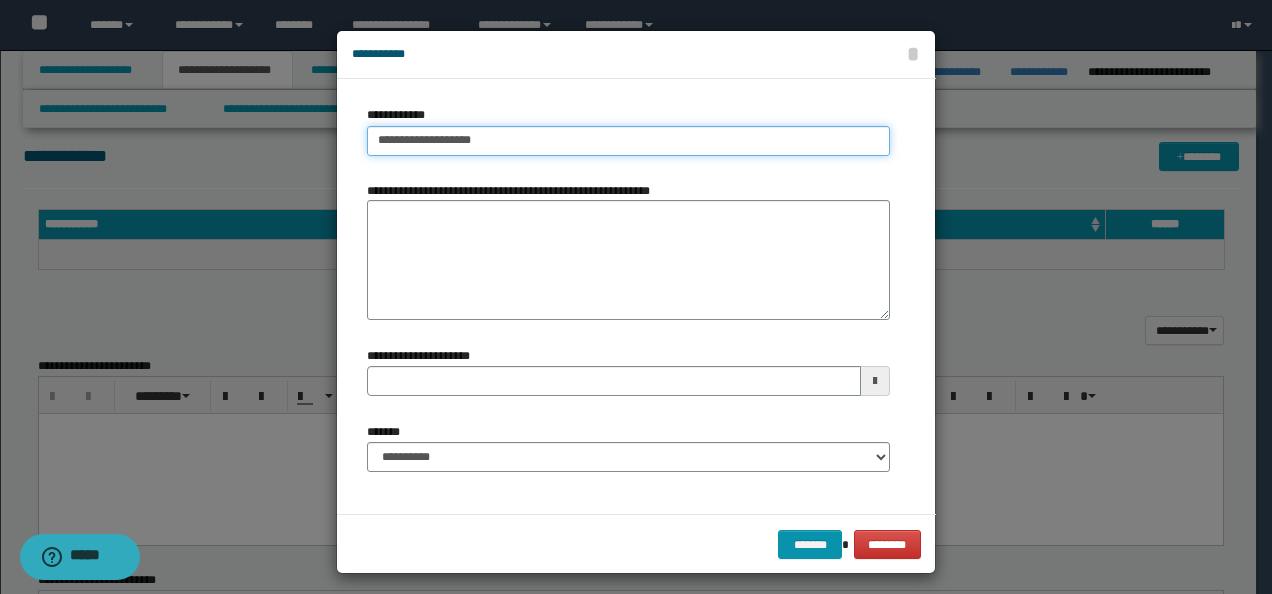 type on "**********" 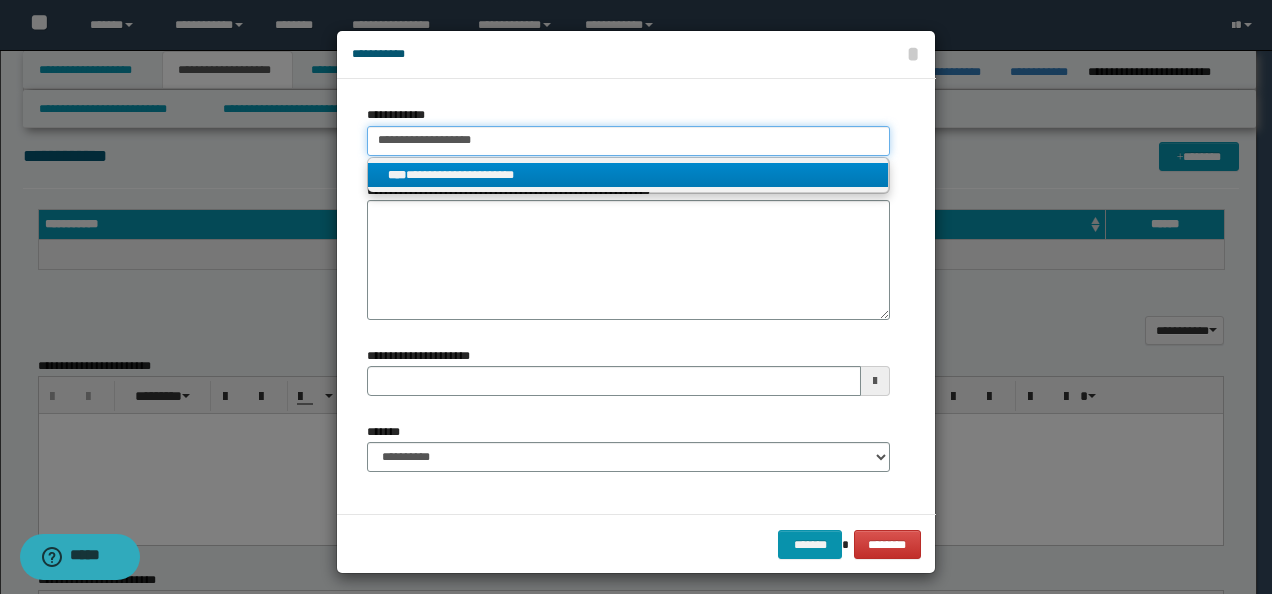 type on "**********" 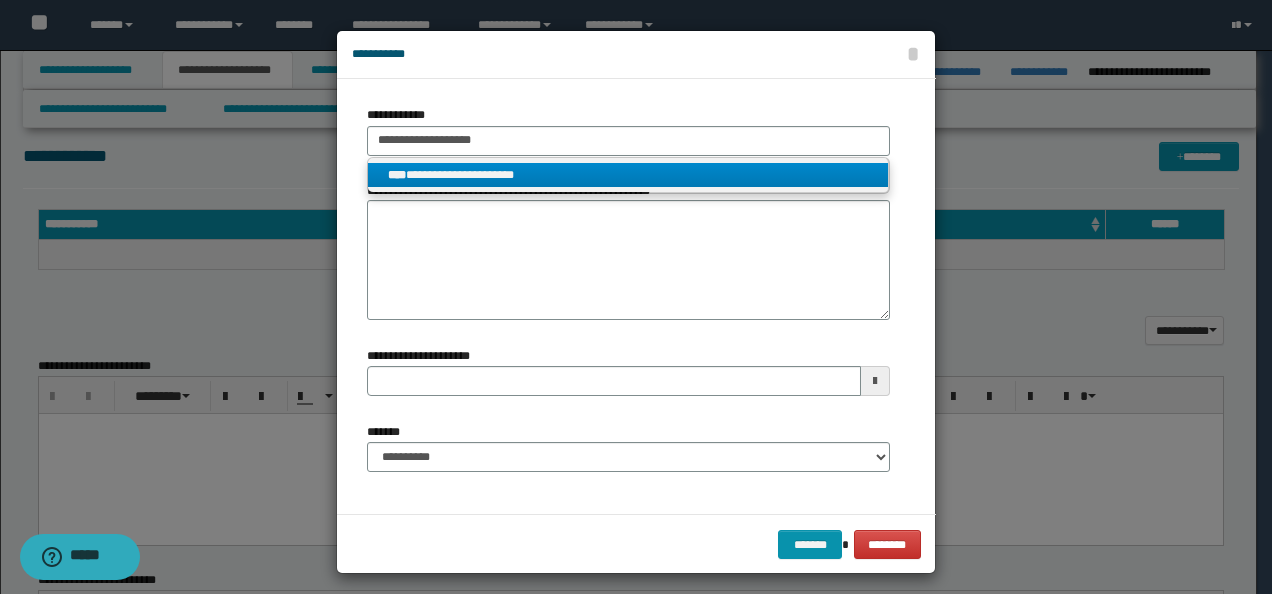 click on "**********" at bounding box center [628, 175] 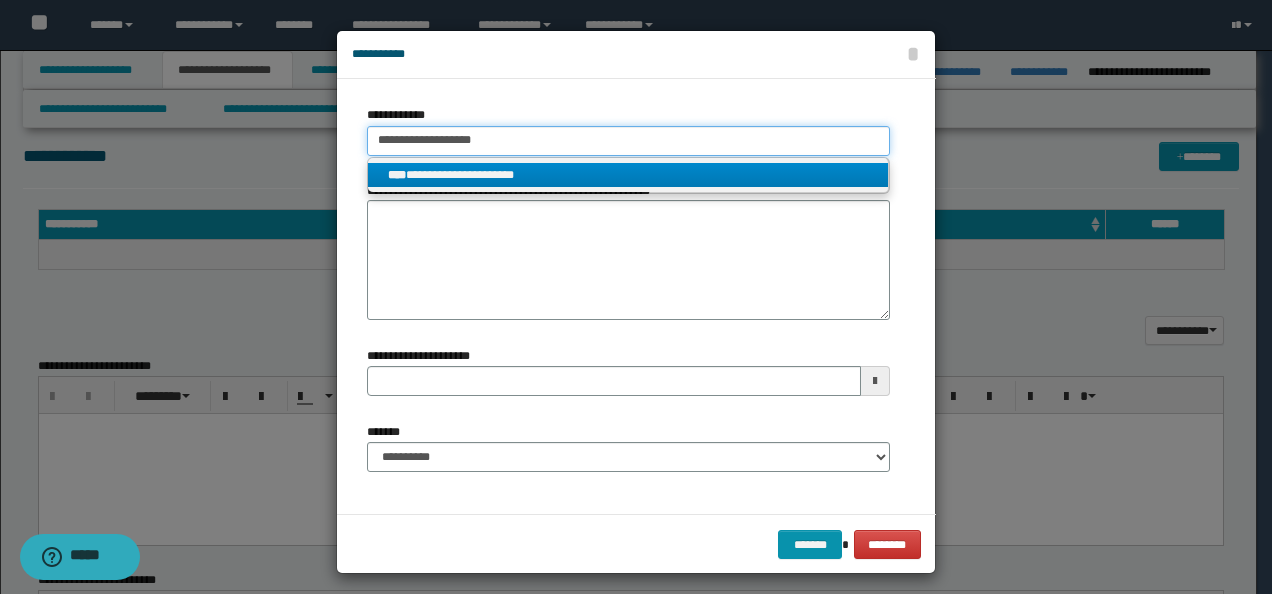 type 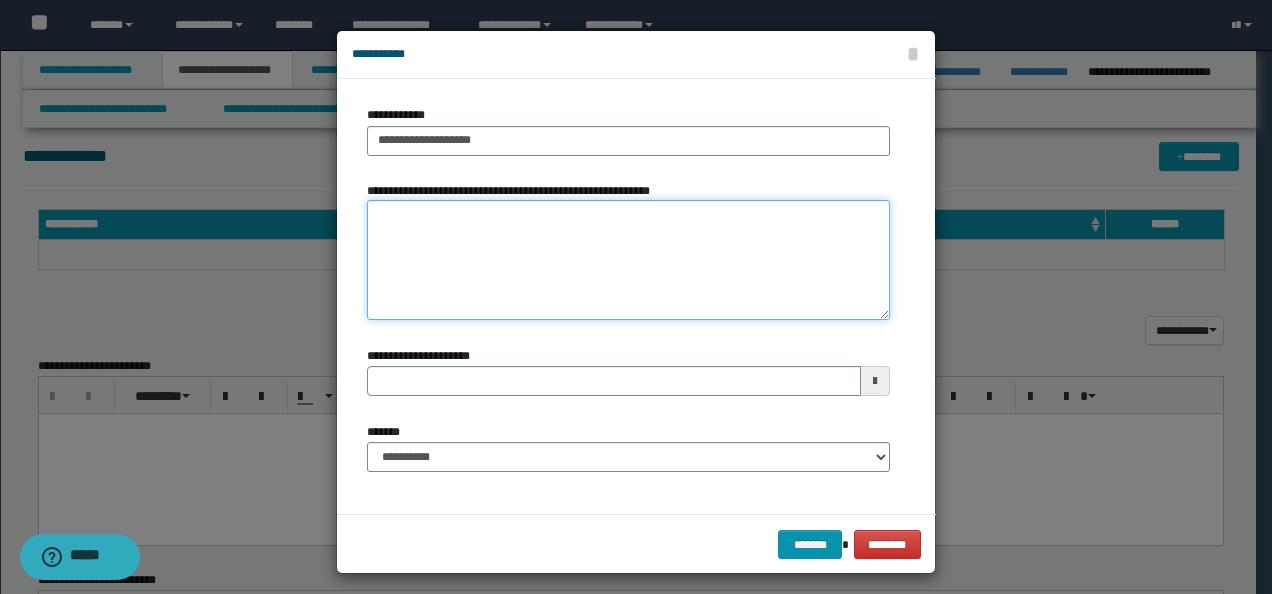 click on "**********" at bounding box center (628, 260) 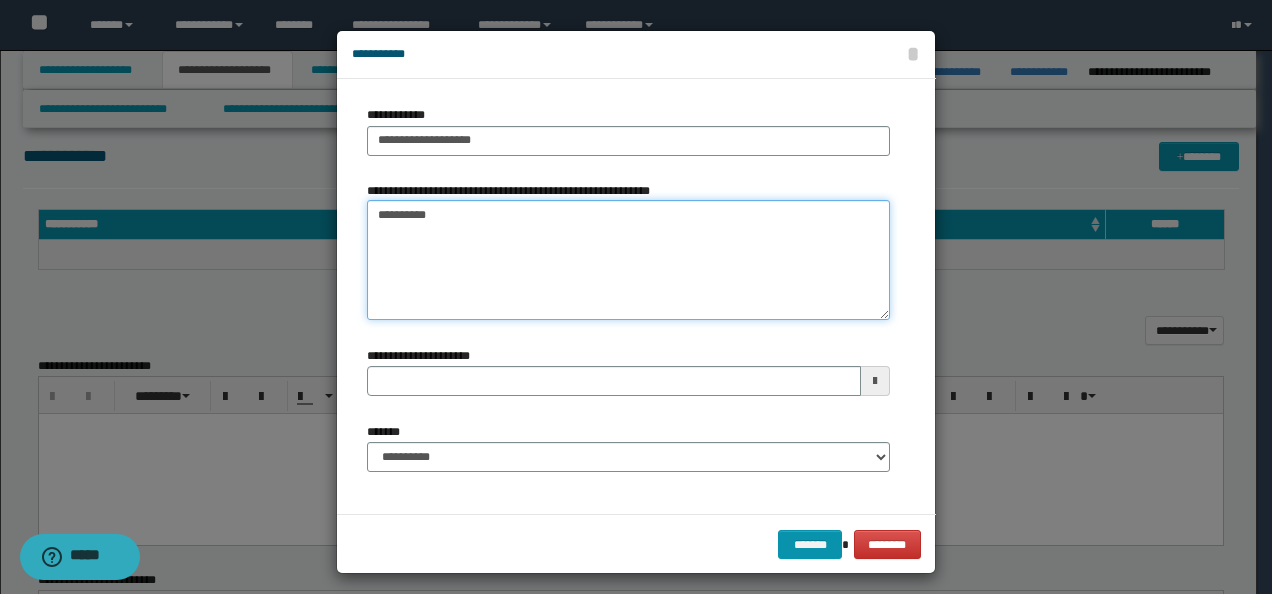 type on "*********" 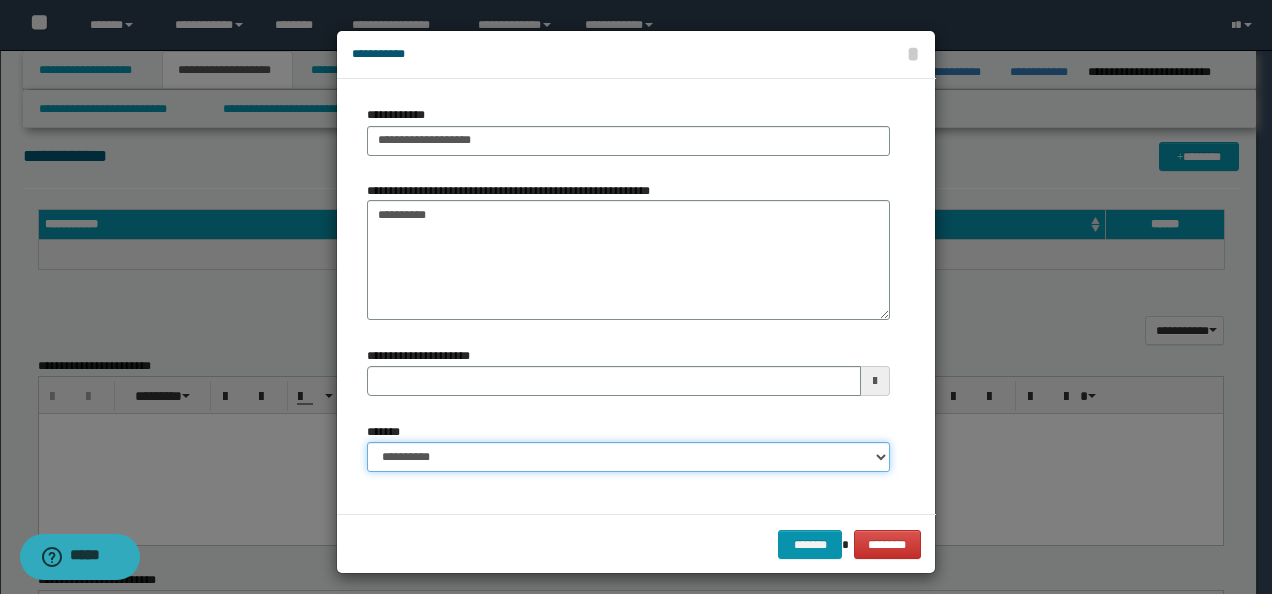 drag, startPoint x: 608, startPoint y: 451, endPoint x: 601, endPoint y: 442, distance: 11.401754 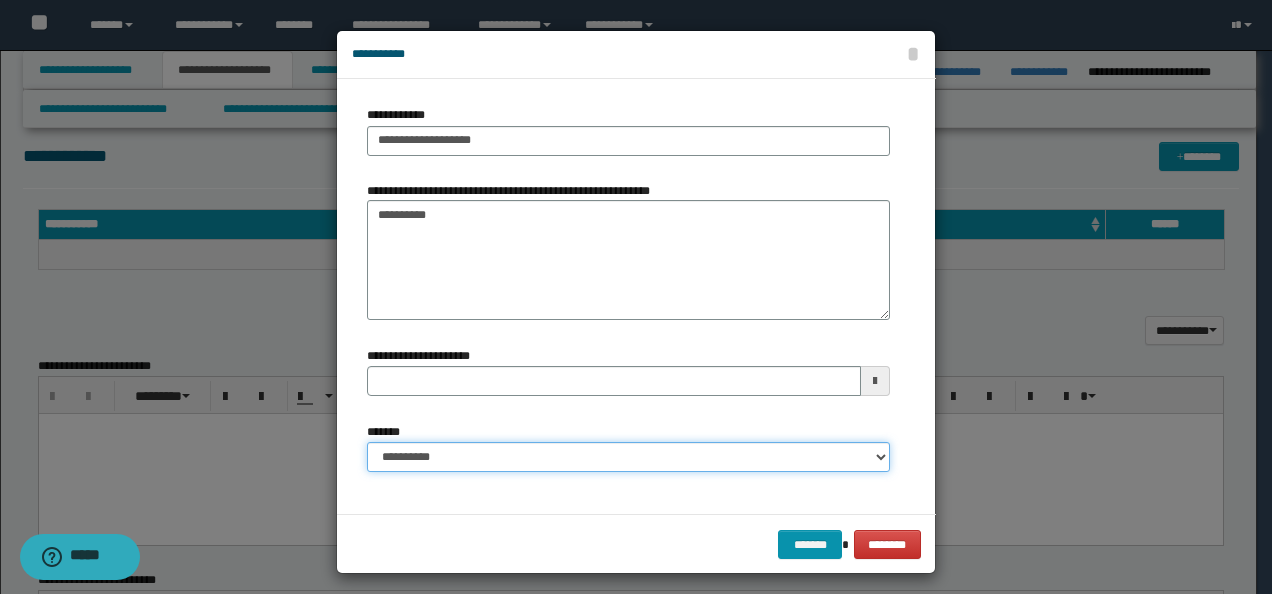 select on "*" 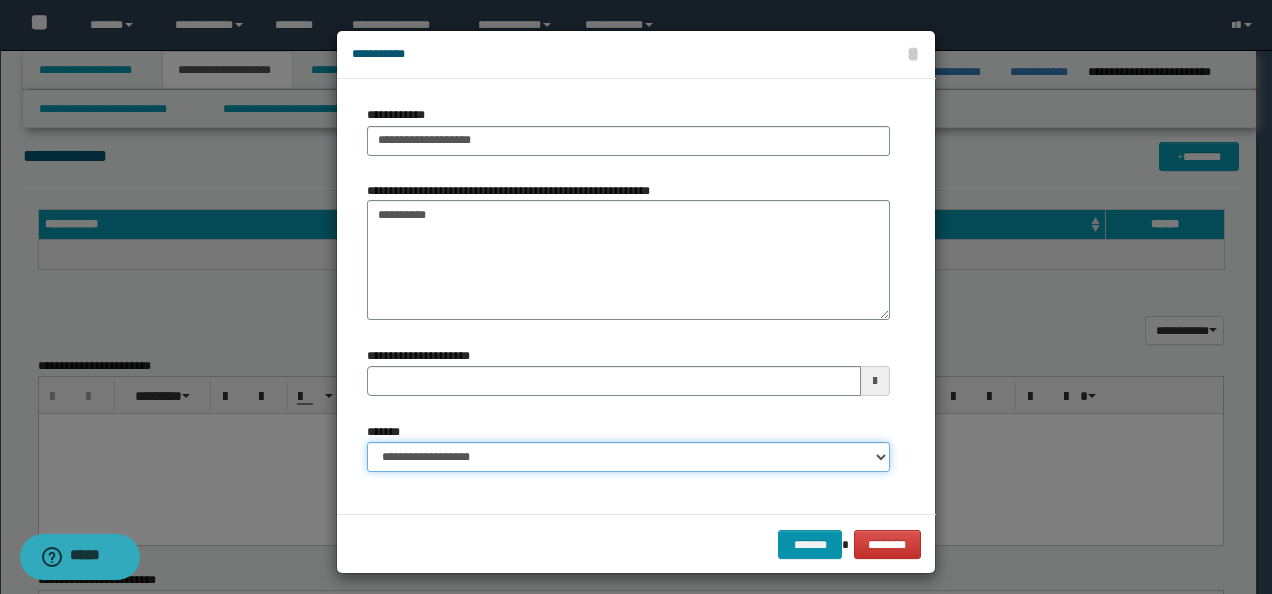 type 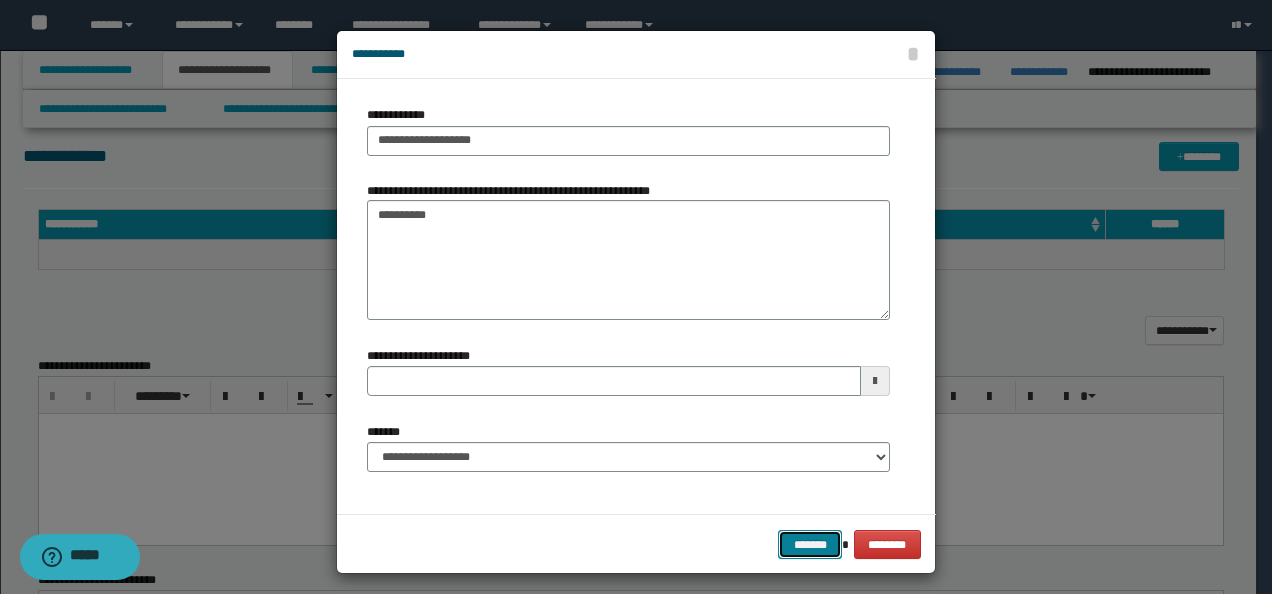 click on "*******" at bounding box center (810, 544) 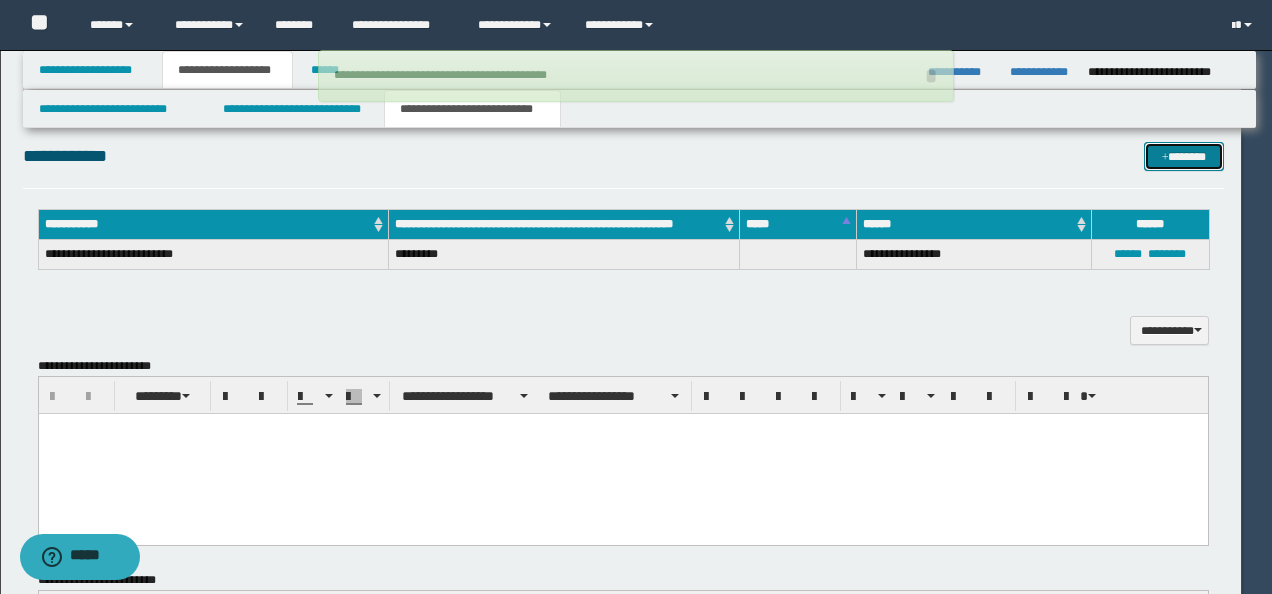 type 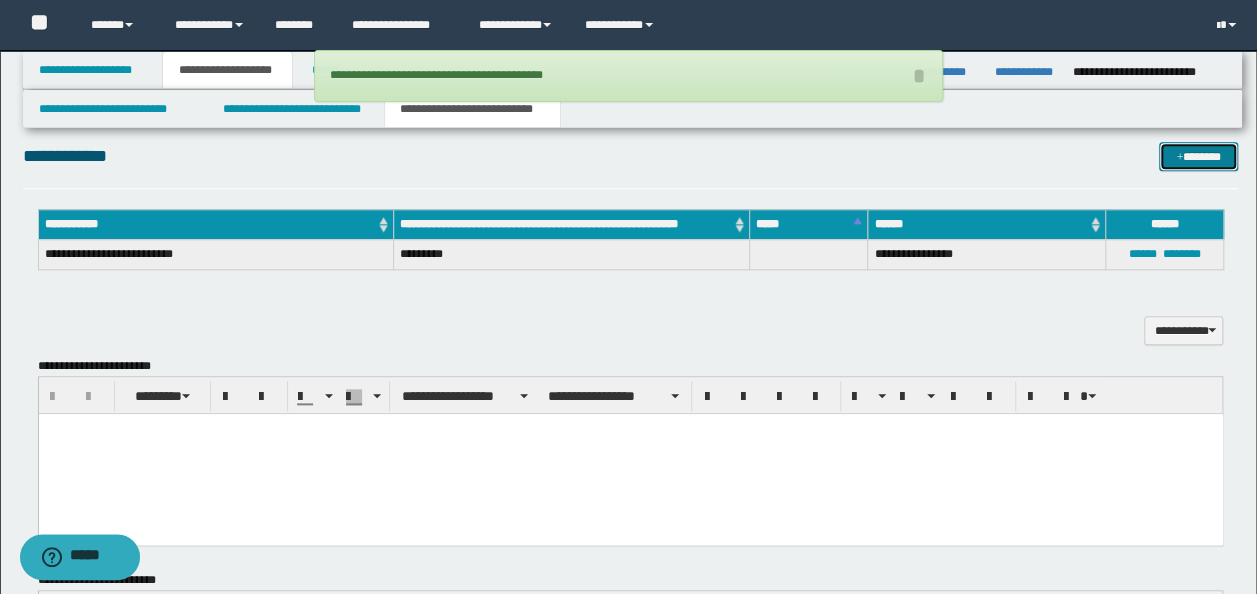 click on "*******" at bounding box center [1198, 156] 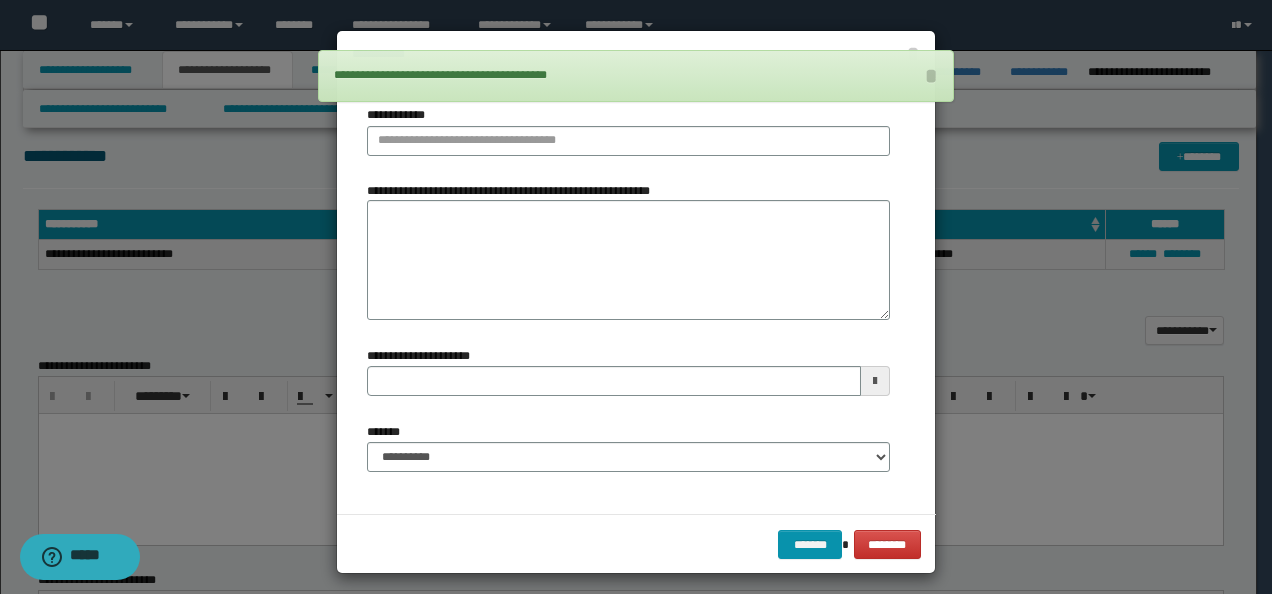 type 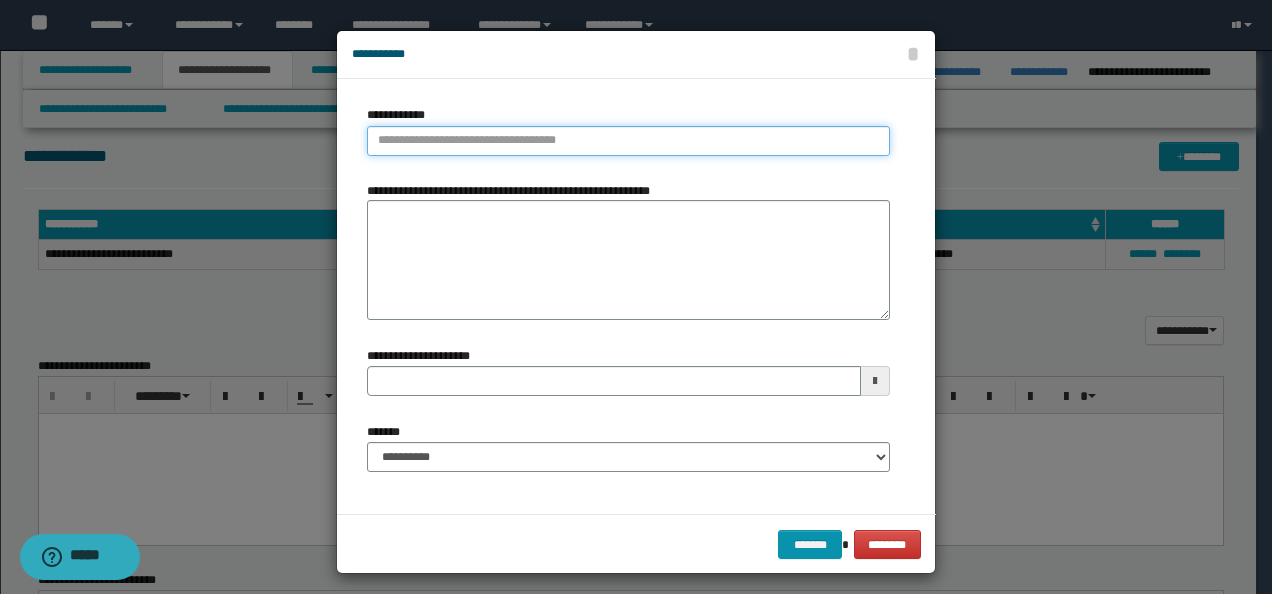 type on "**********" 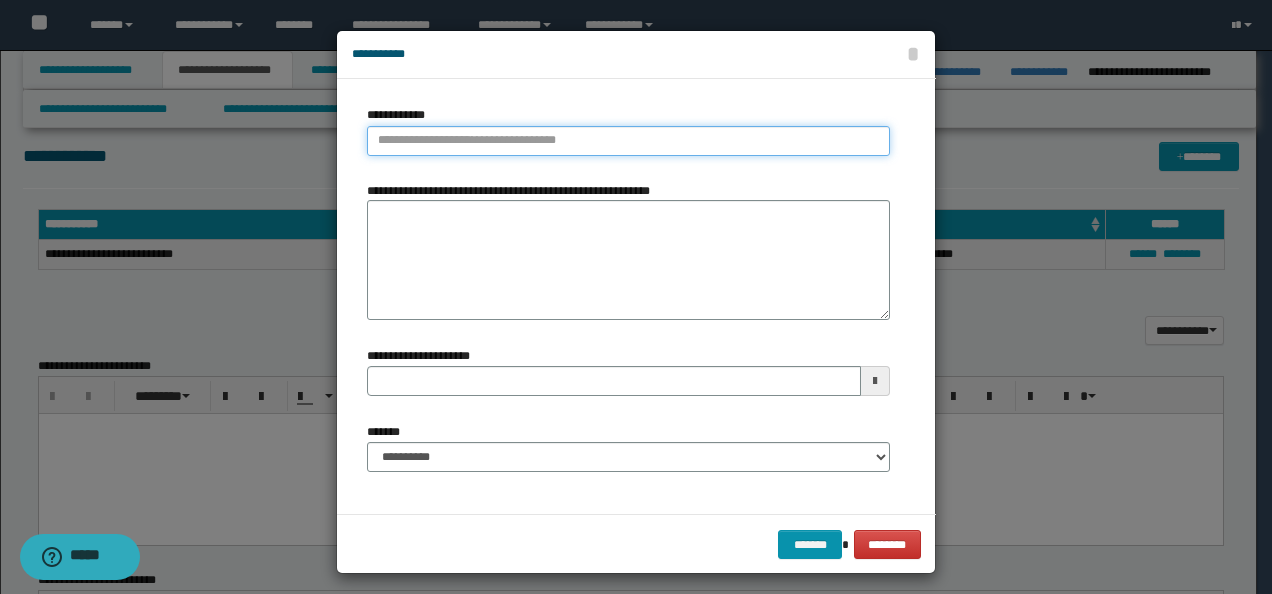 click on "**********" at bounding box center [628, 141] 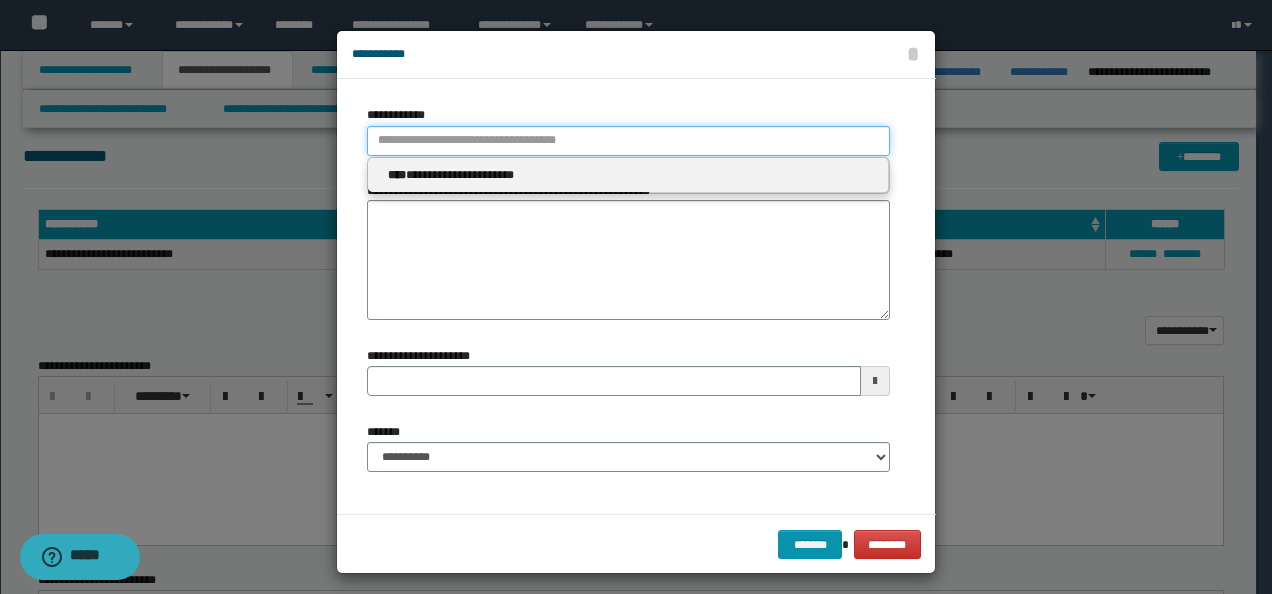 paste on "**********" 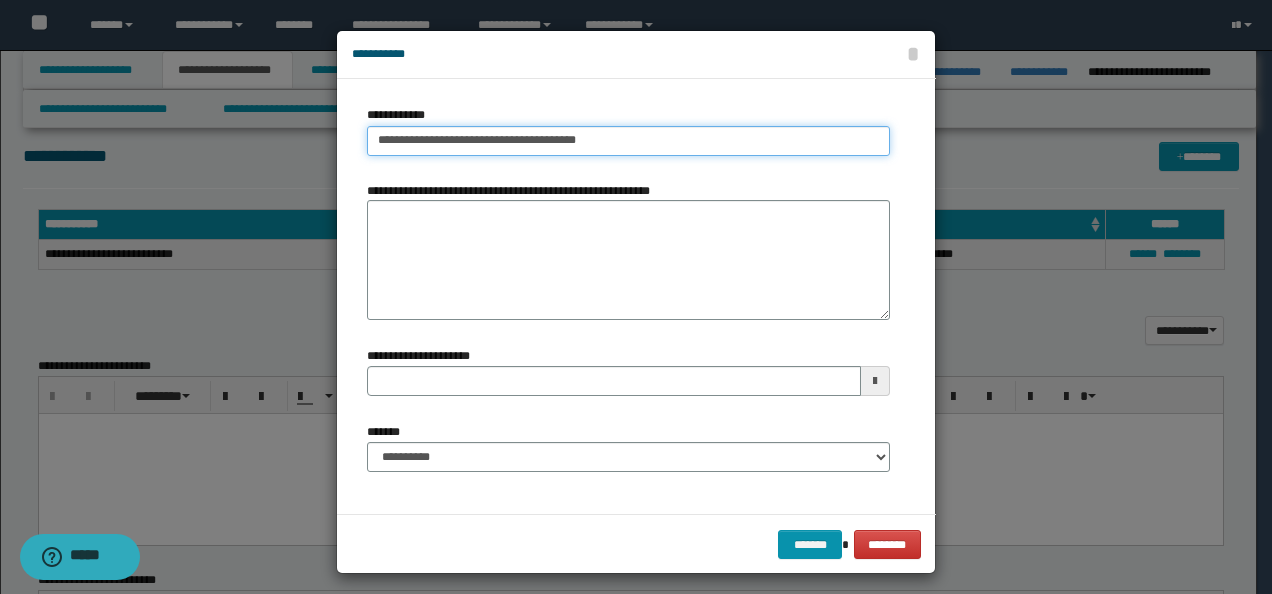 drag, startPoint x: 566, startPoint y: 136, endPoint x: 542, endPoint y: 139, distance: 24.186773 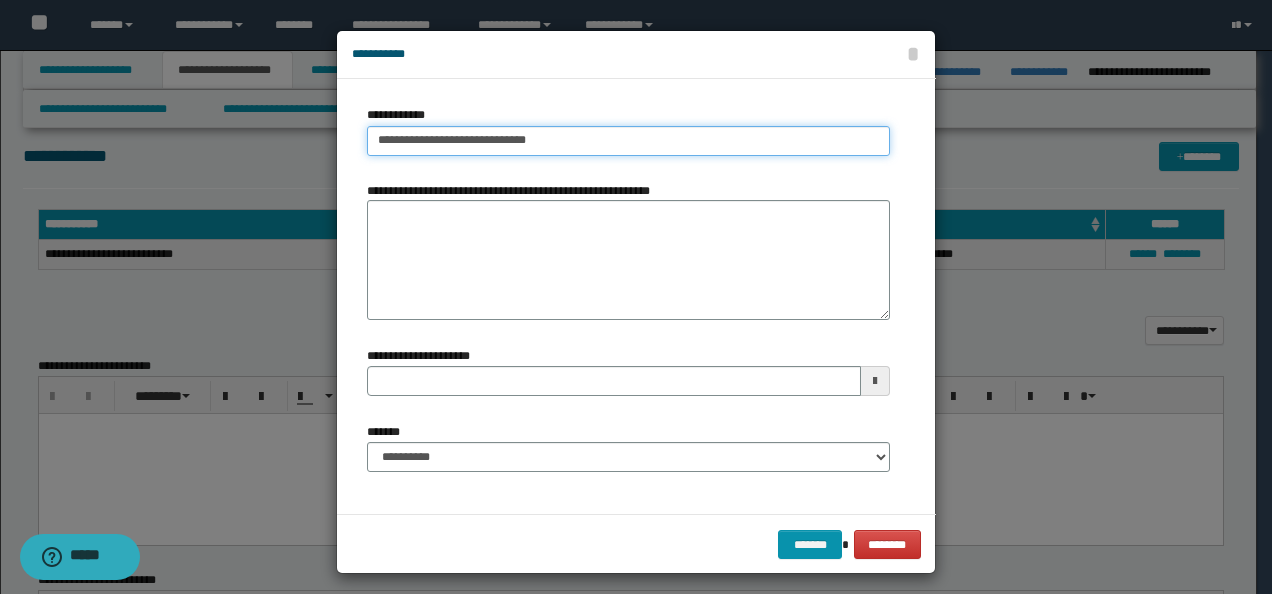 type on "**********" 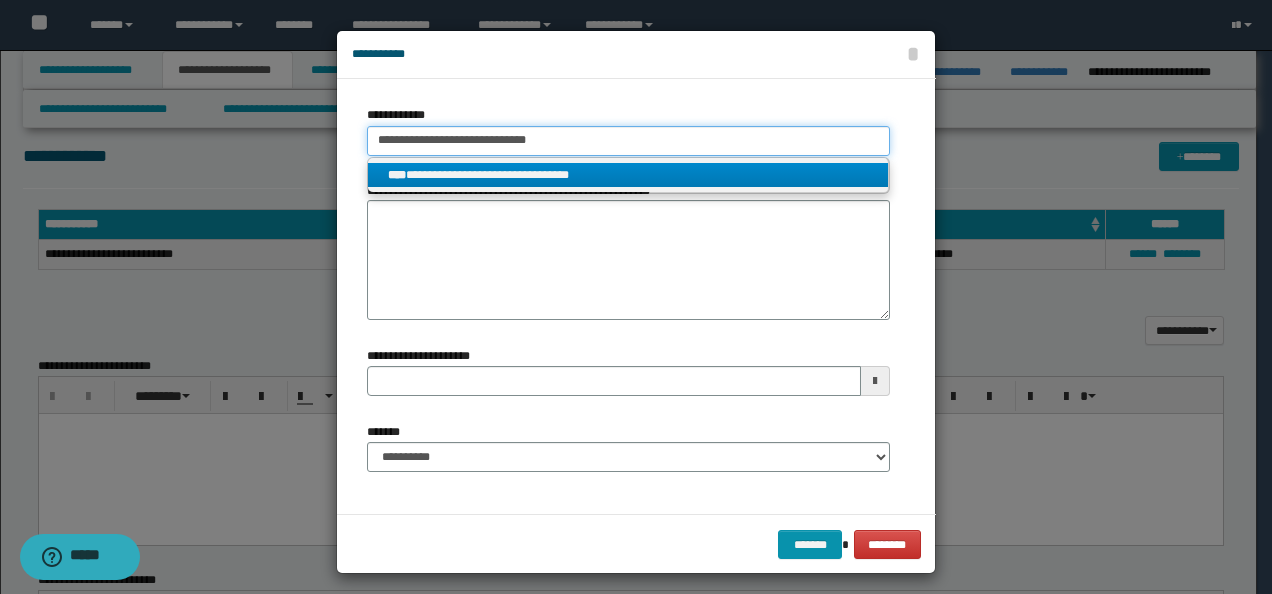 type on "**********" 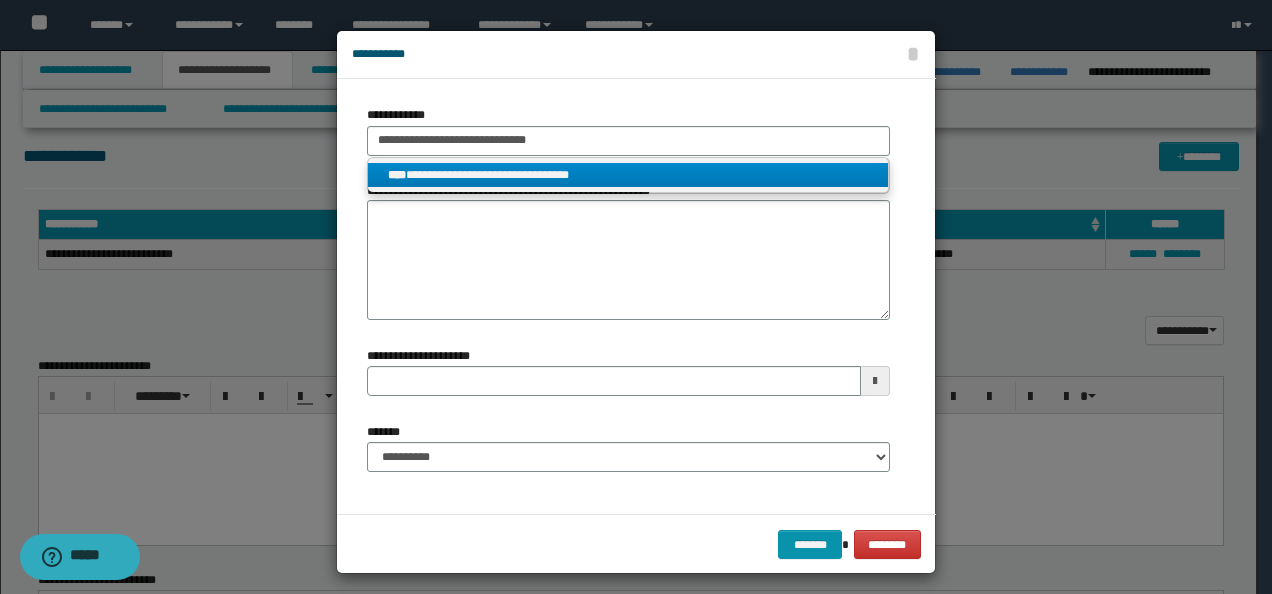 click on "**********" at bounding box center [628, 175] 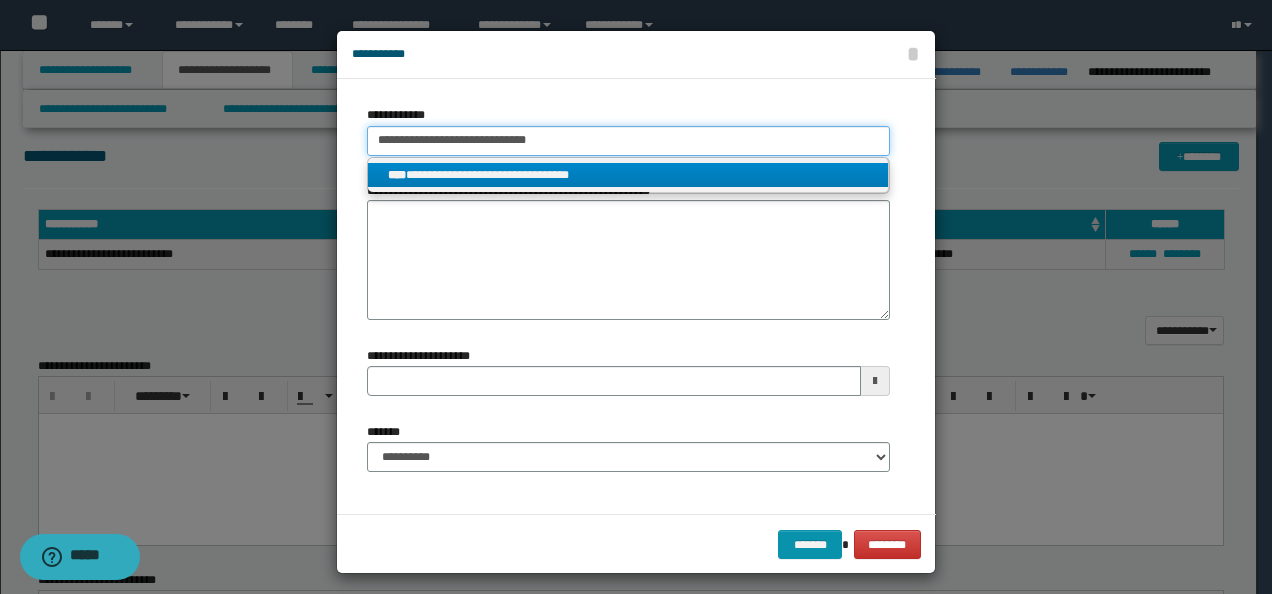 type 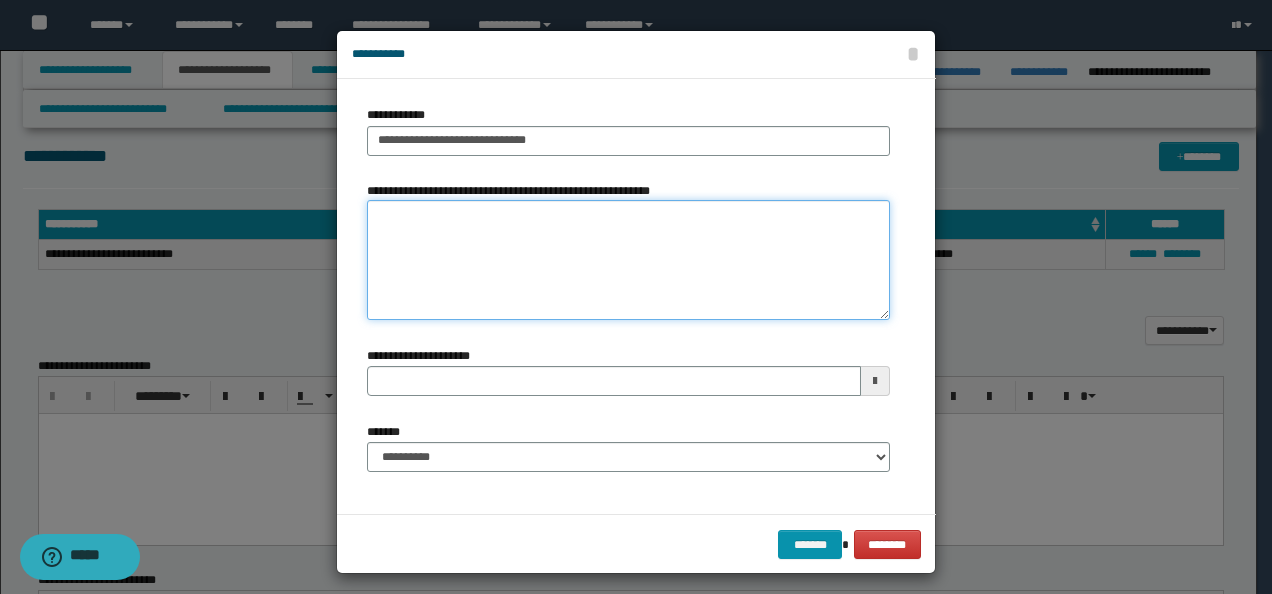 click on "**********" at bounding box center [628, 260] 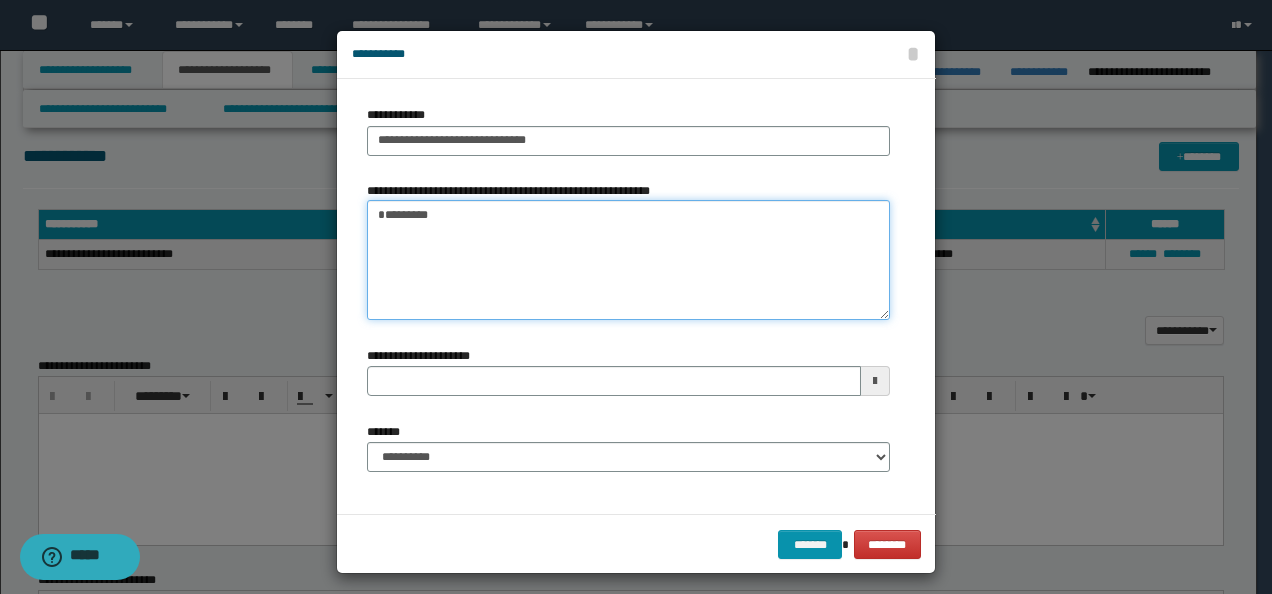 type 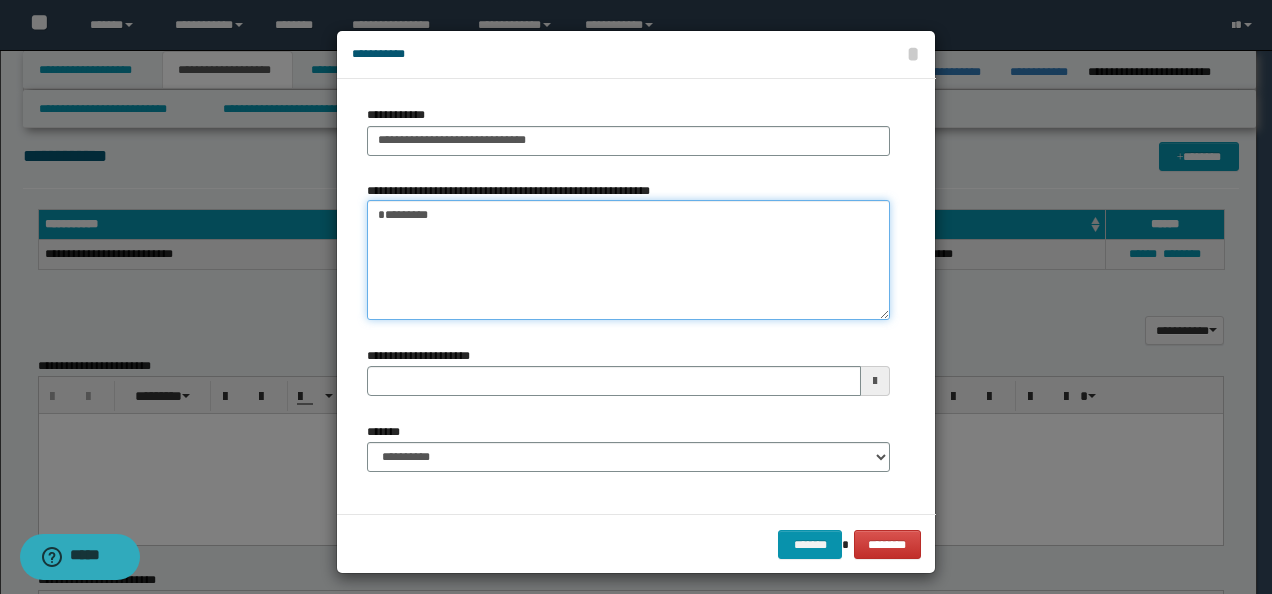 type on "*********" 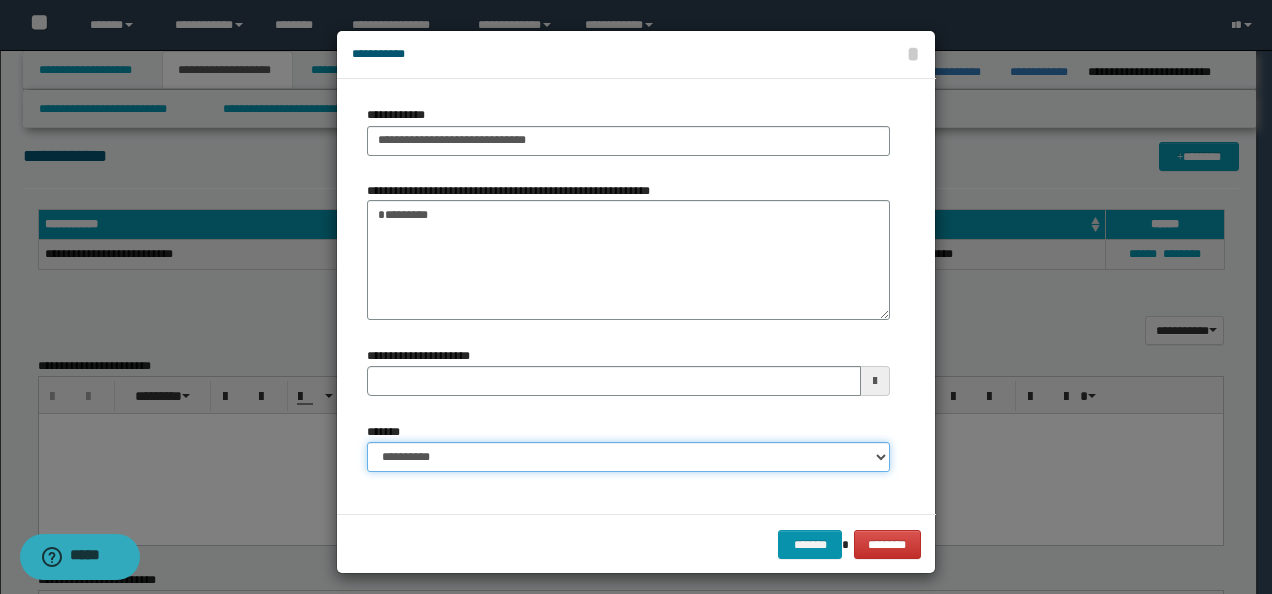 drag, startPoint x: 557, startPoint y: 466, endPoint x: 532, endPoint y: 439, distance: 36.796738 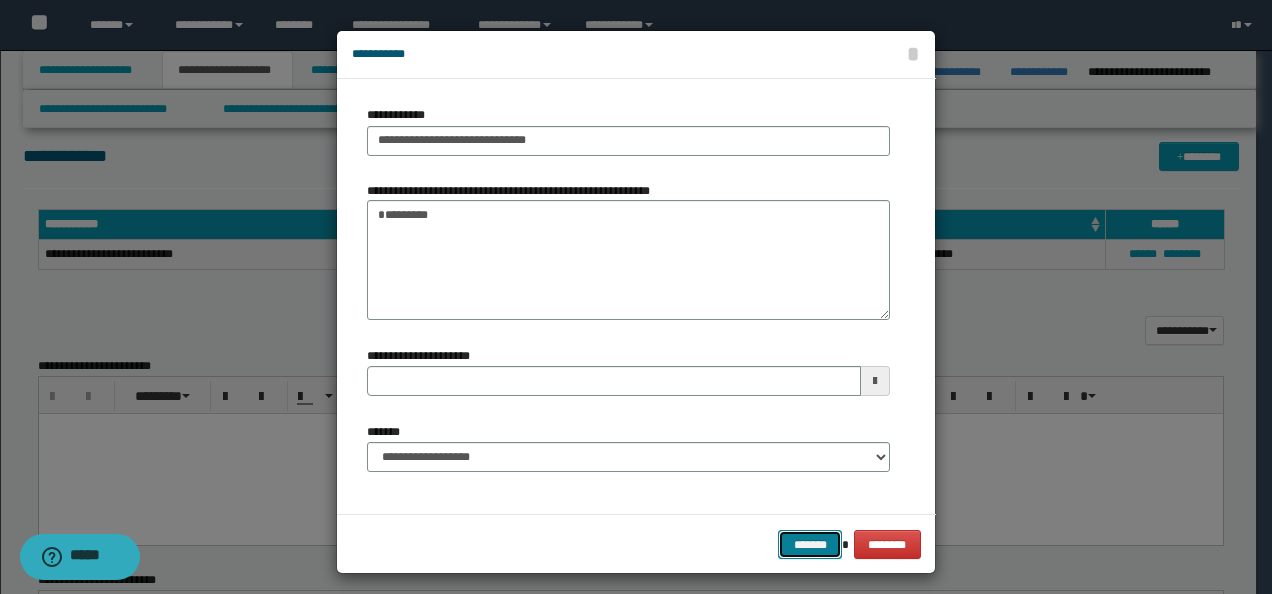 click on "*******" at bounding box center (810, 544) 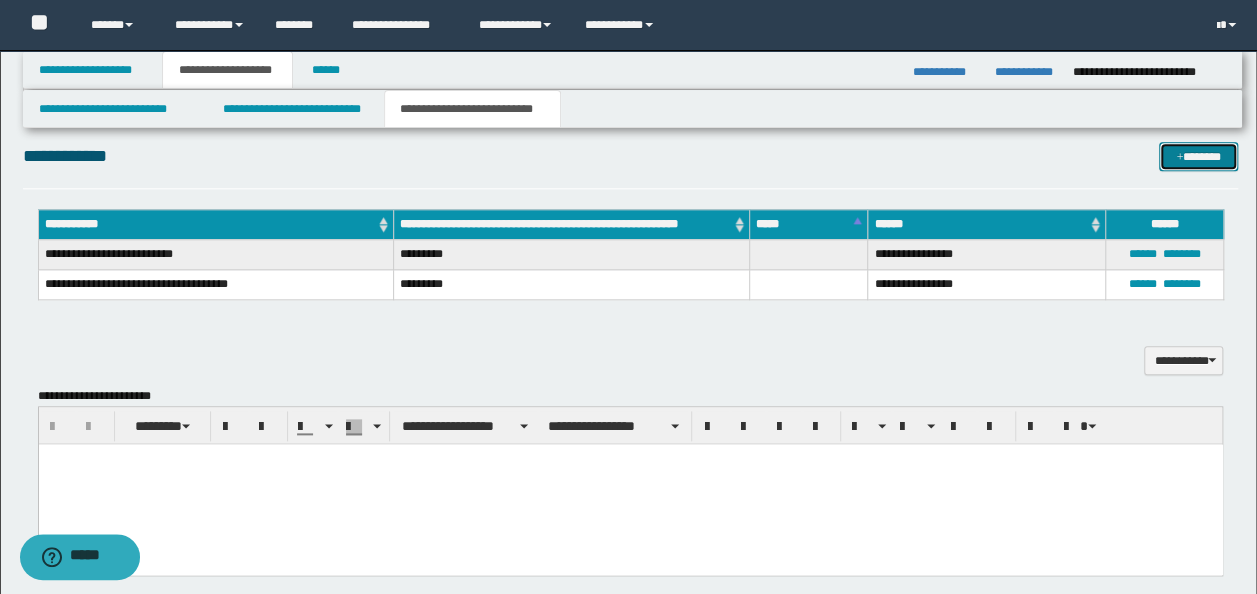 click on "*******" at bounding box center (1198, 156) 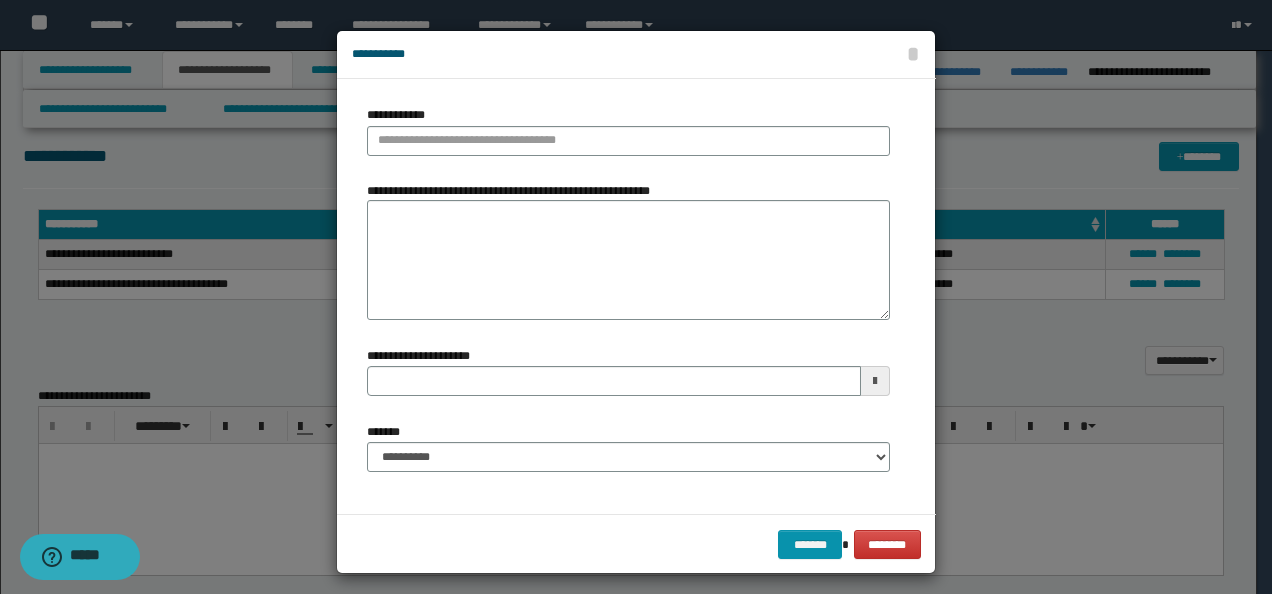 type 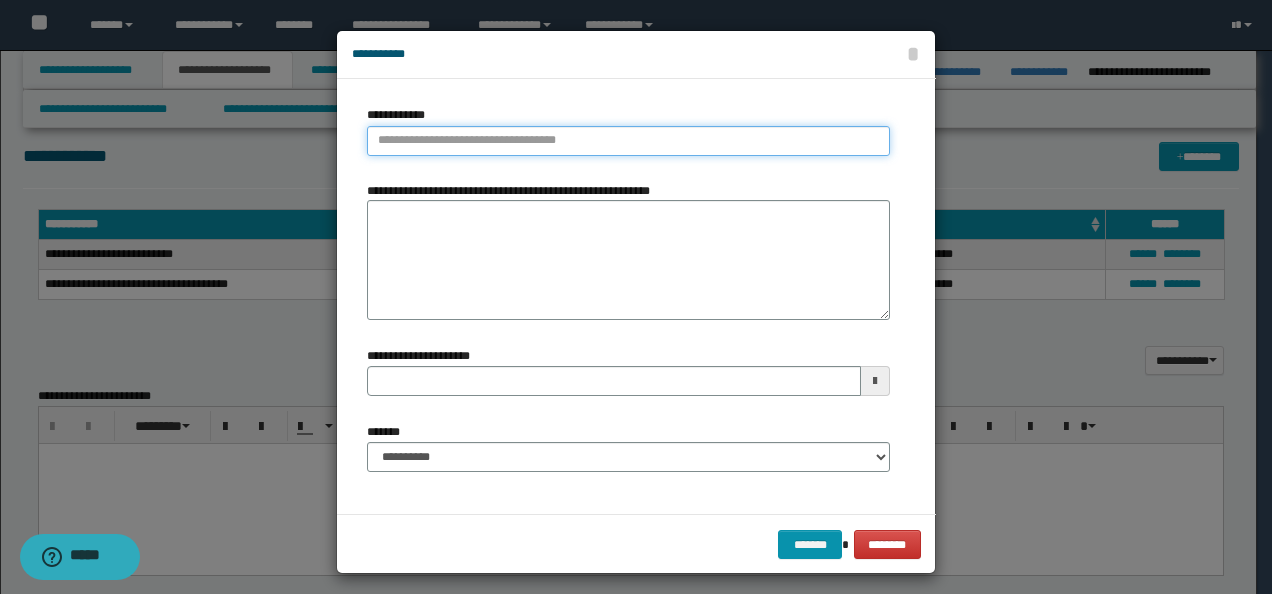 type on "**********" 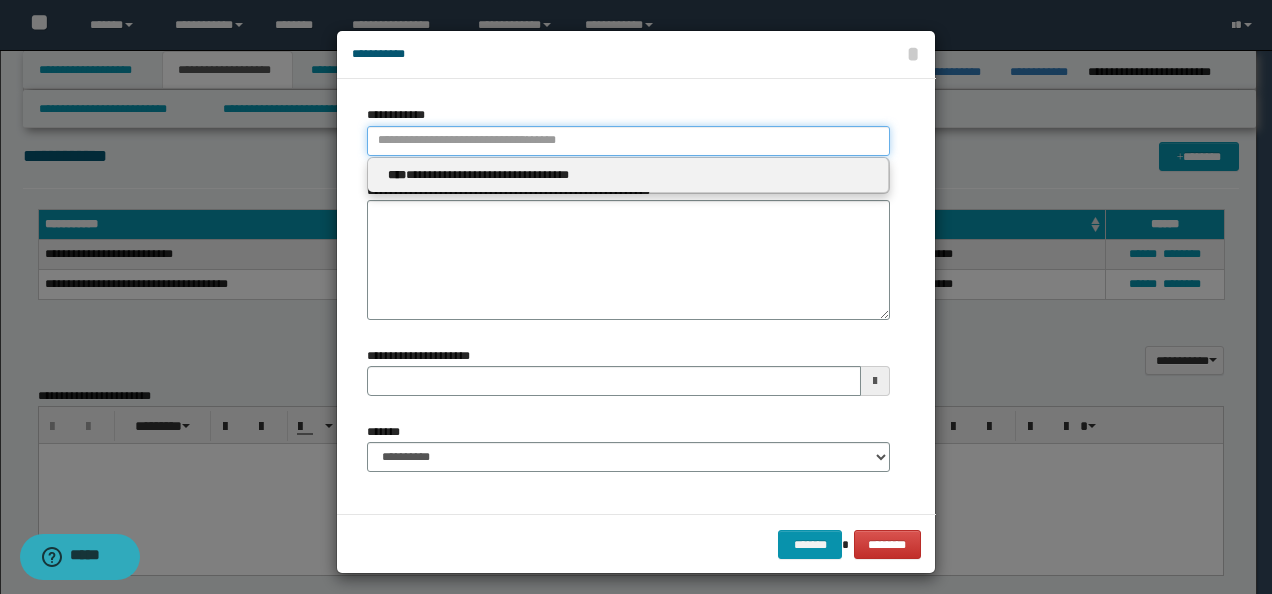 click on "**********" at bounding box center [628, 141] 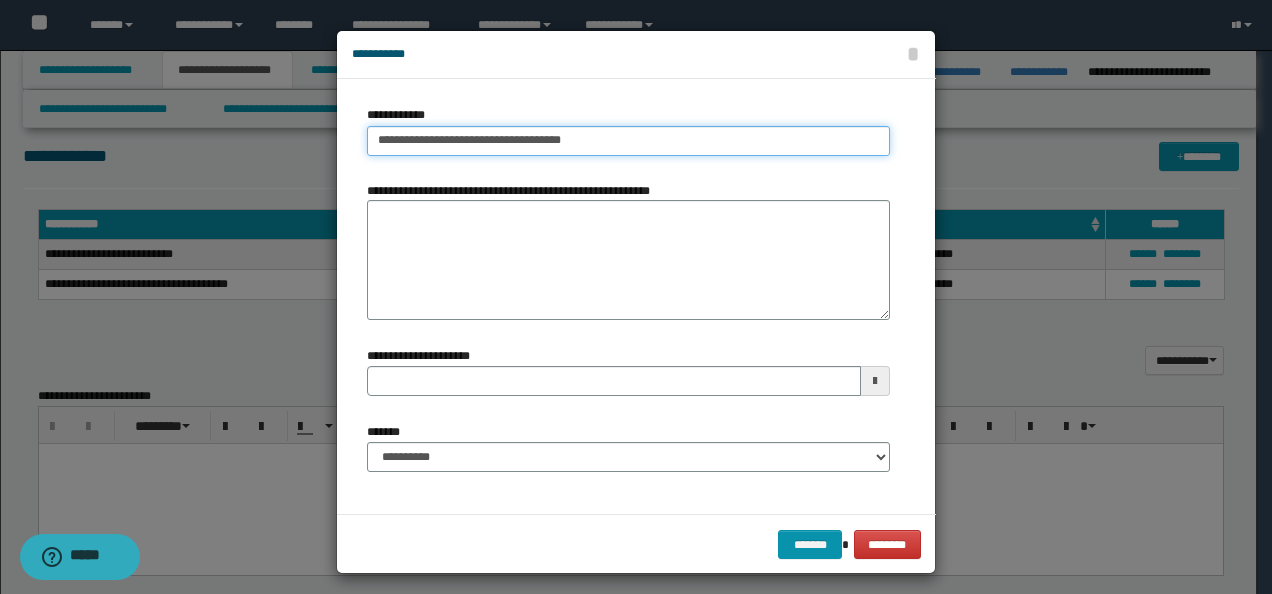 drag, startPoint x: 599, startPoint y: 134, endPoint x: 524, endPoint y: 138, distance: 75.10659 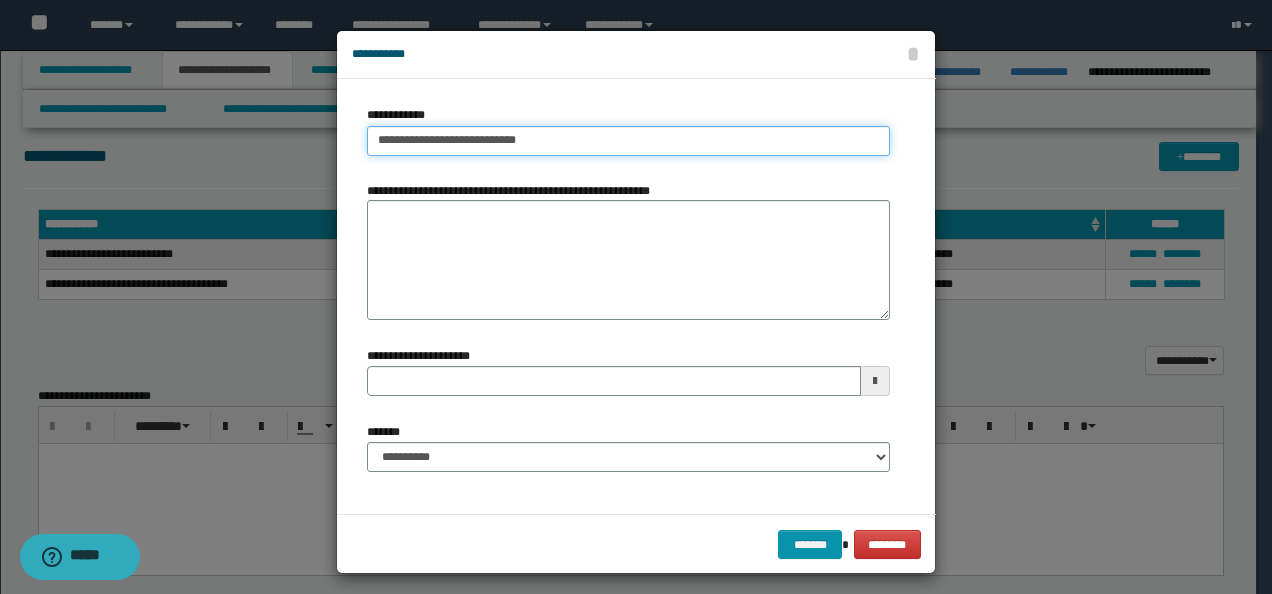 type on "**********" 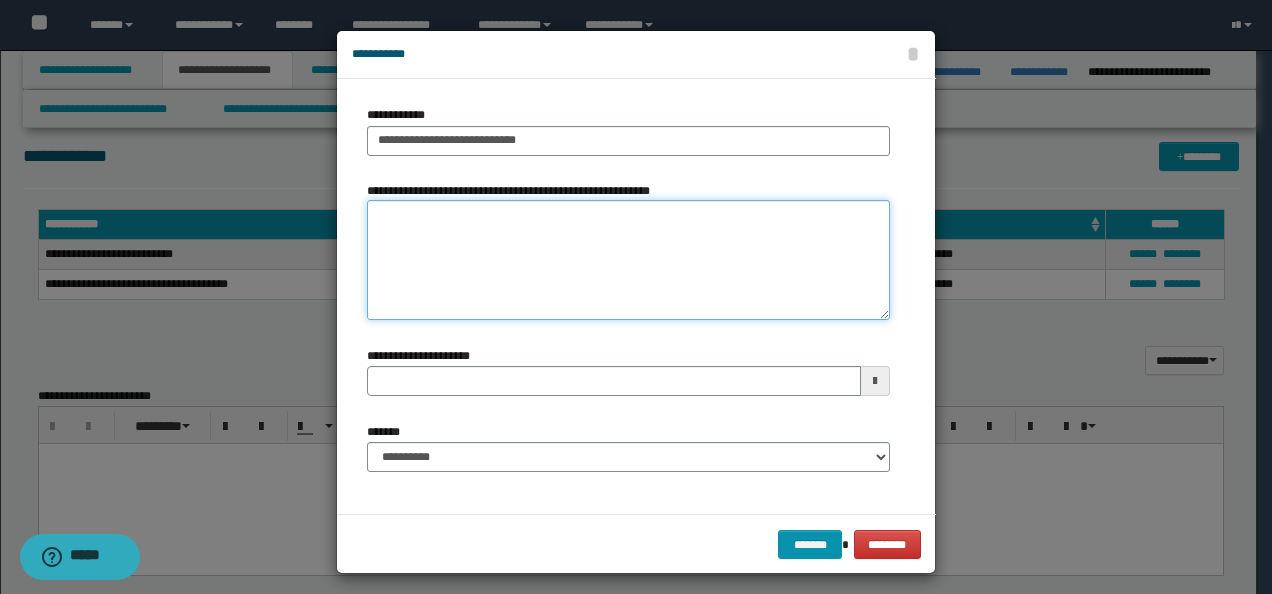 click on "**********" at bounding box center [628, 260] 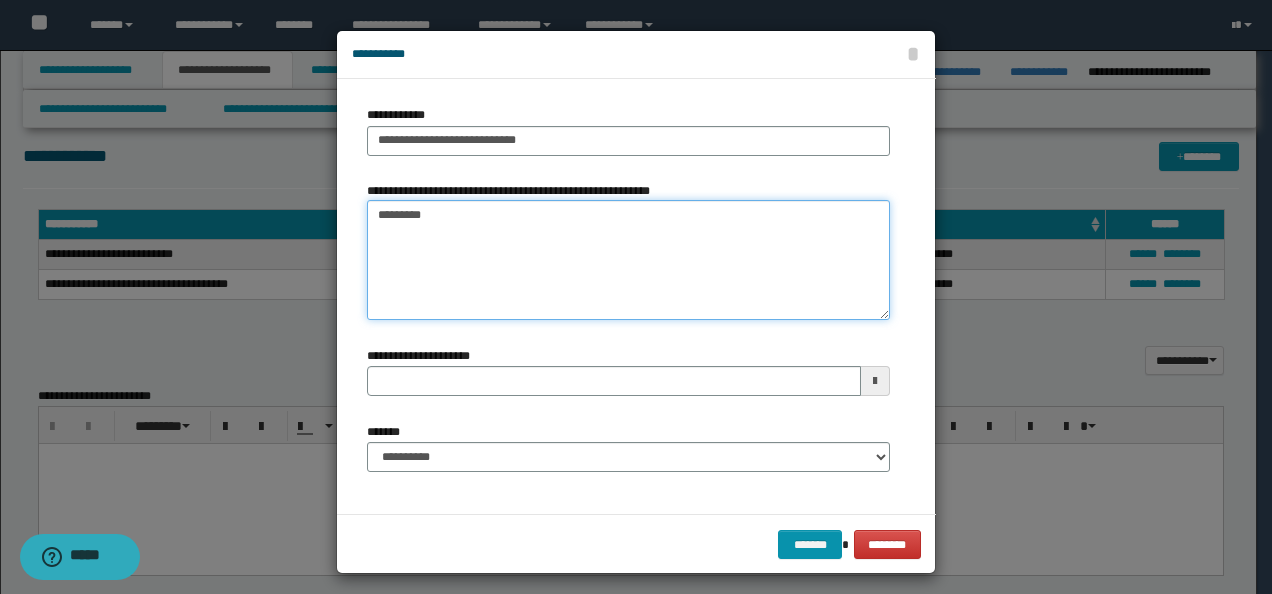 type on "*********" 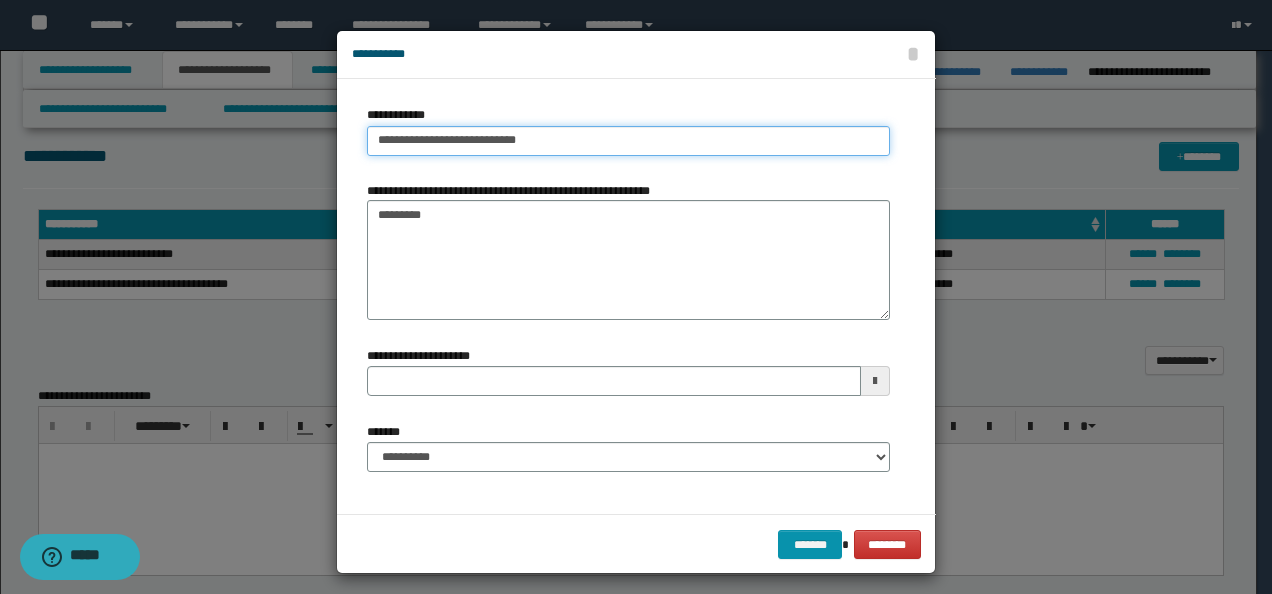type on "**********" 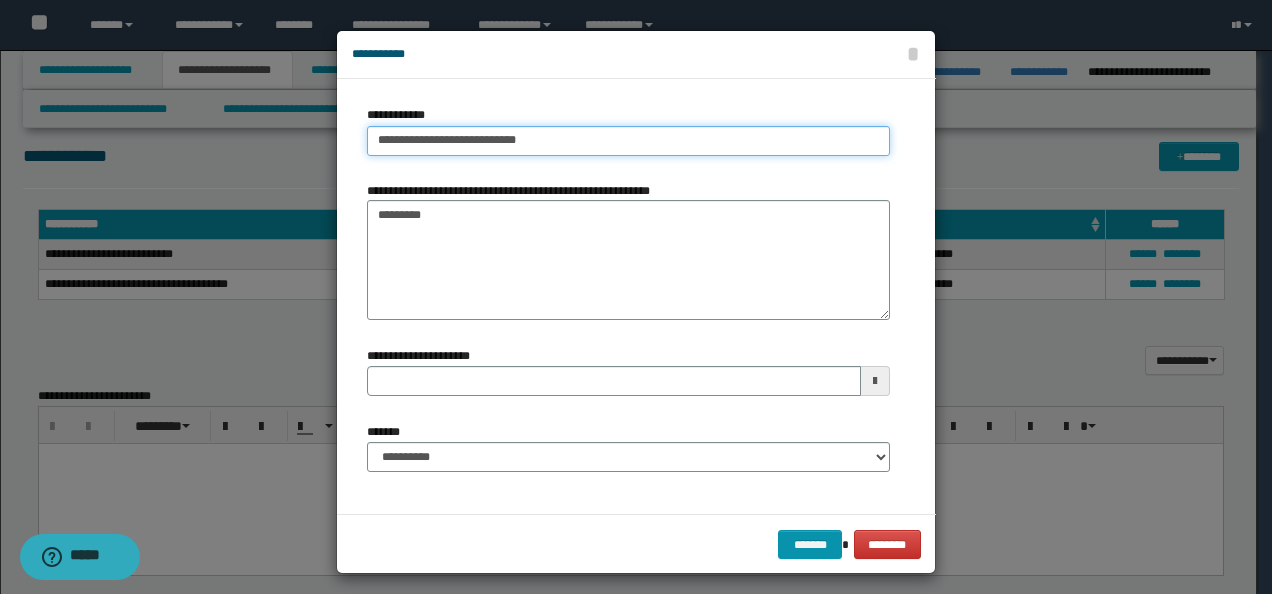 click on "**********" at bounding box center [628, 141] 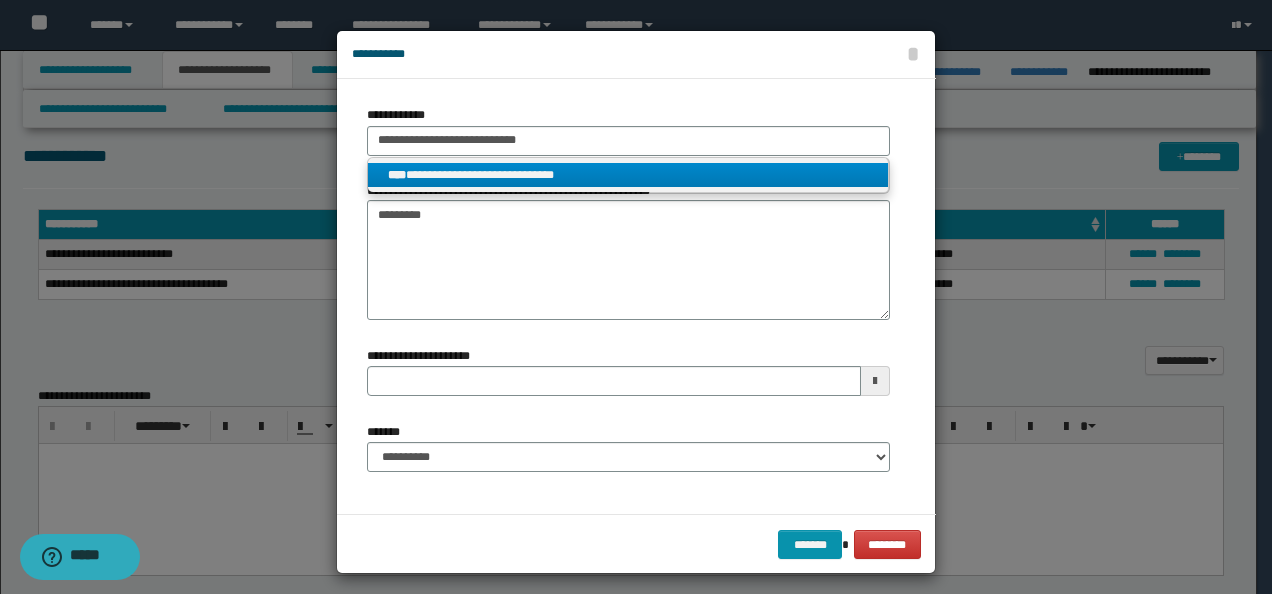 click on "**********" at bounding box center [628, 175] 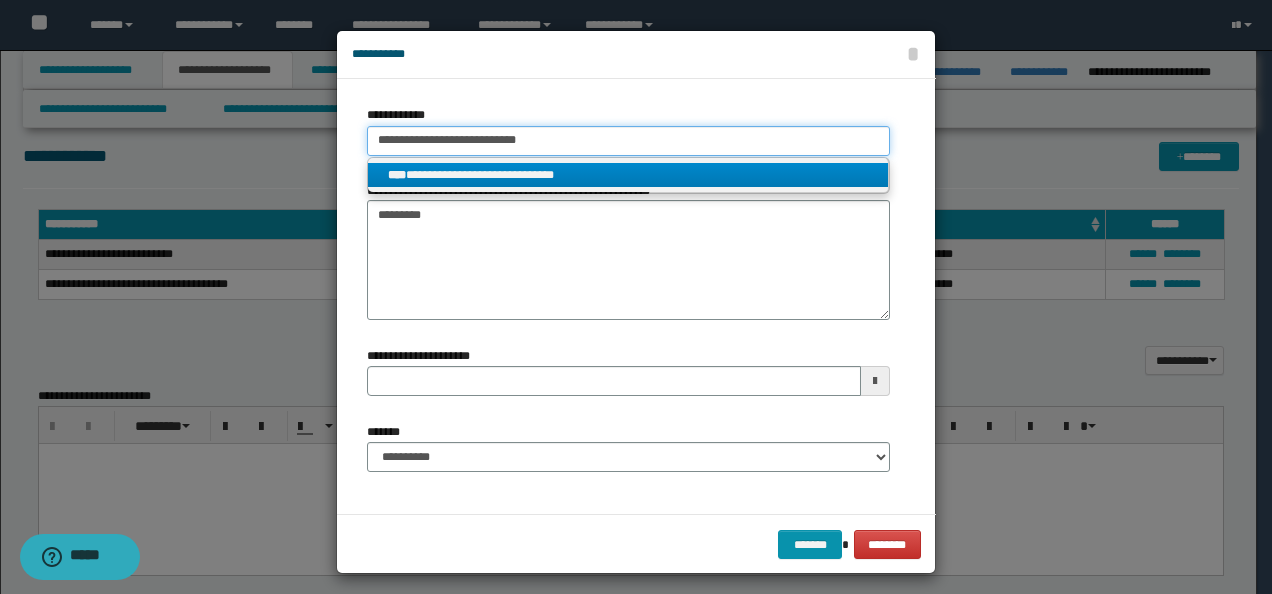 type 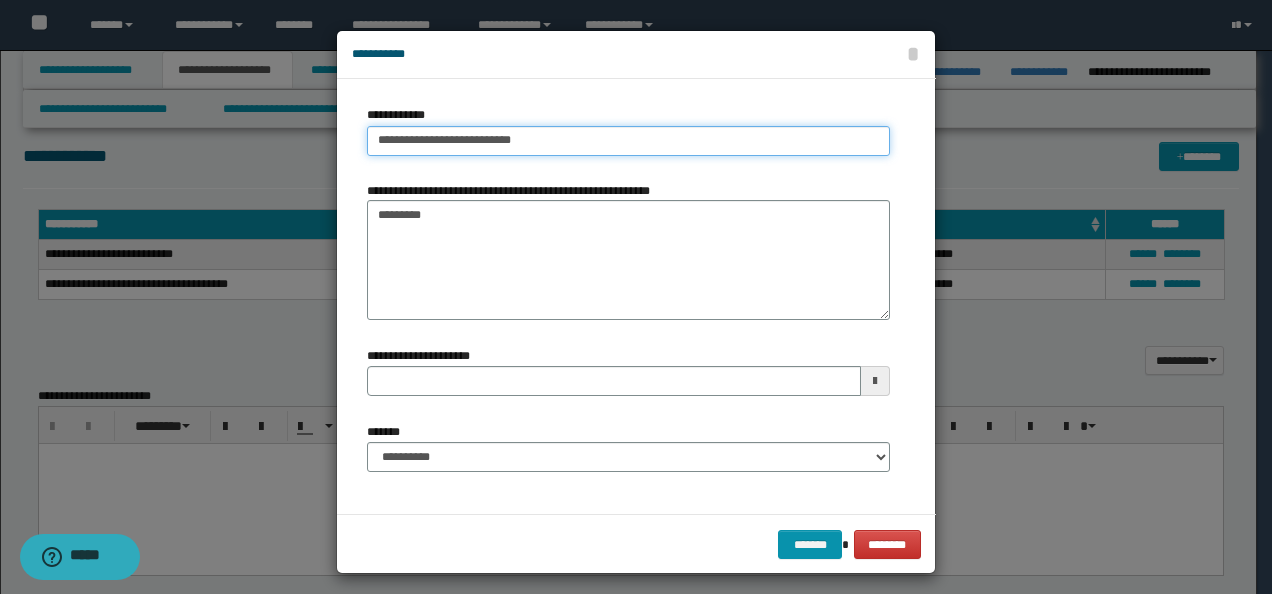 type 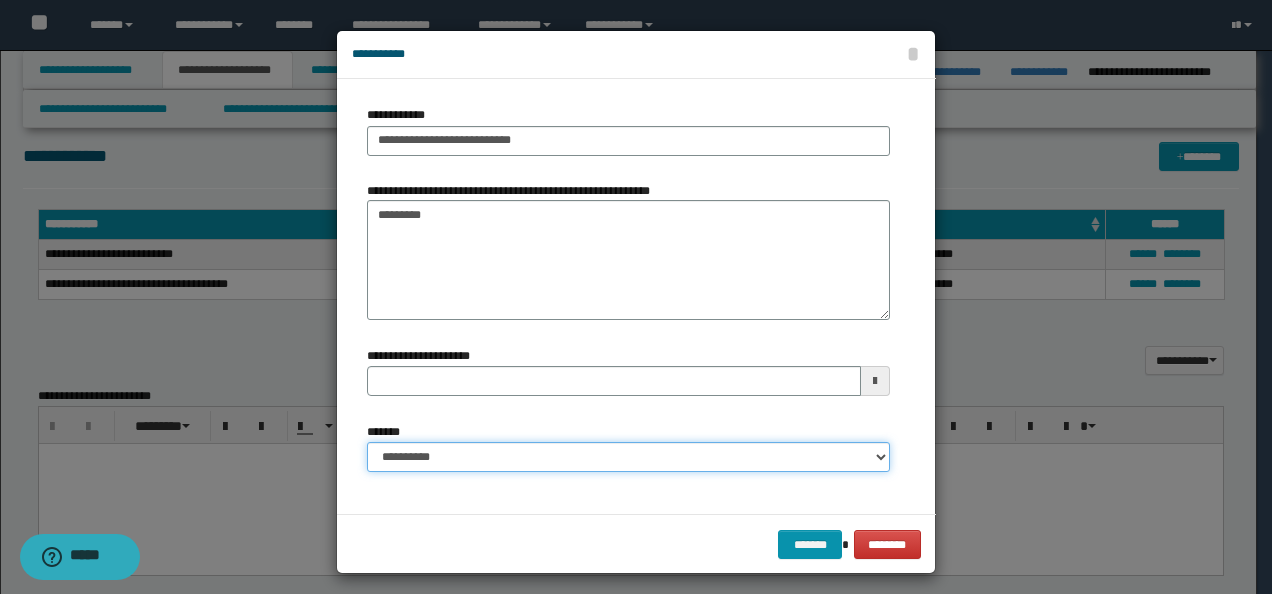click on "**********" at bounding box center (628, 457) 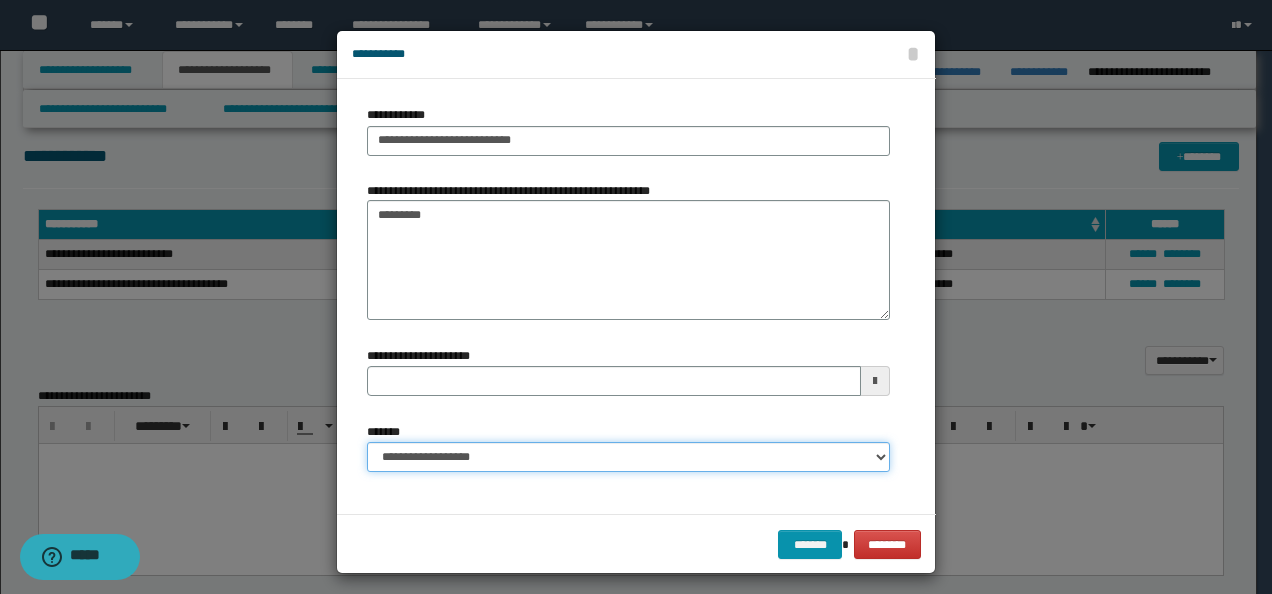 click on "**********" at bounding box center (628, 457) 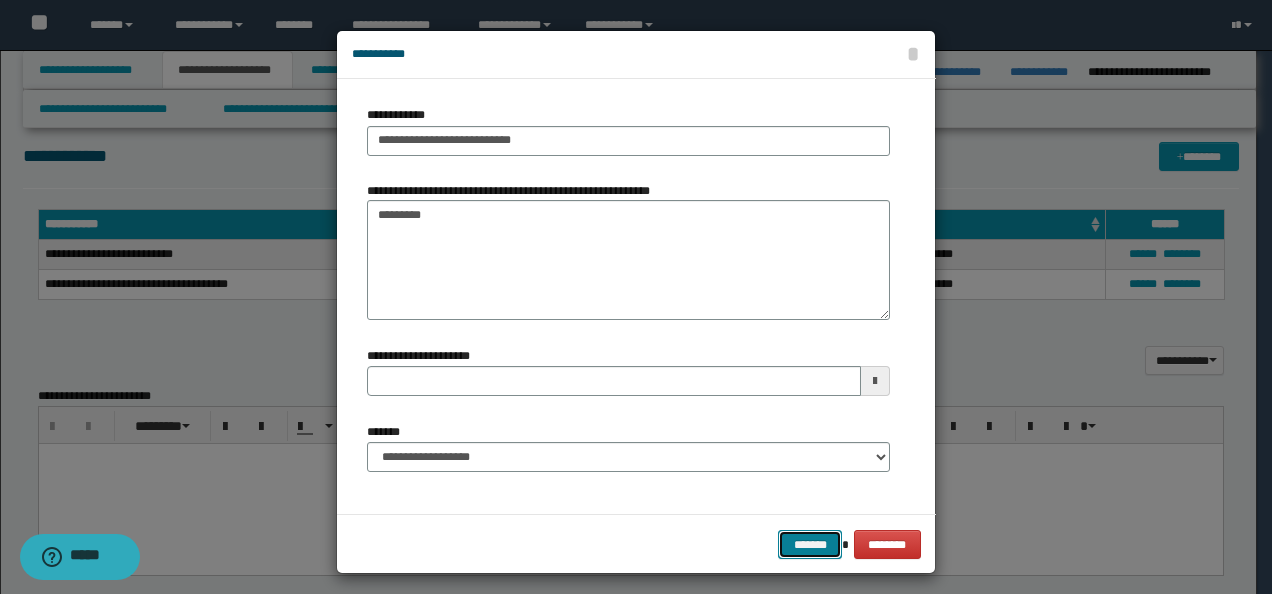 click on "*******" at bounding box center (810, 544) 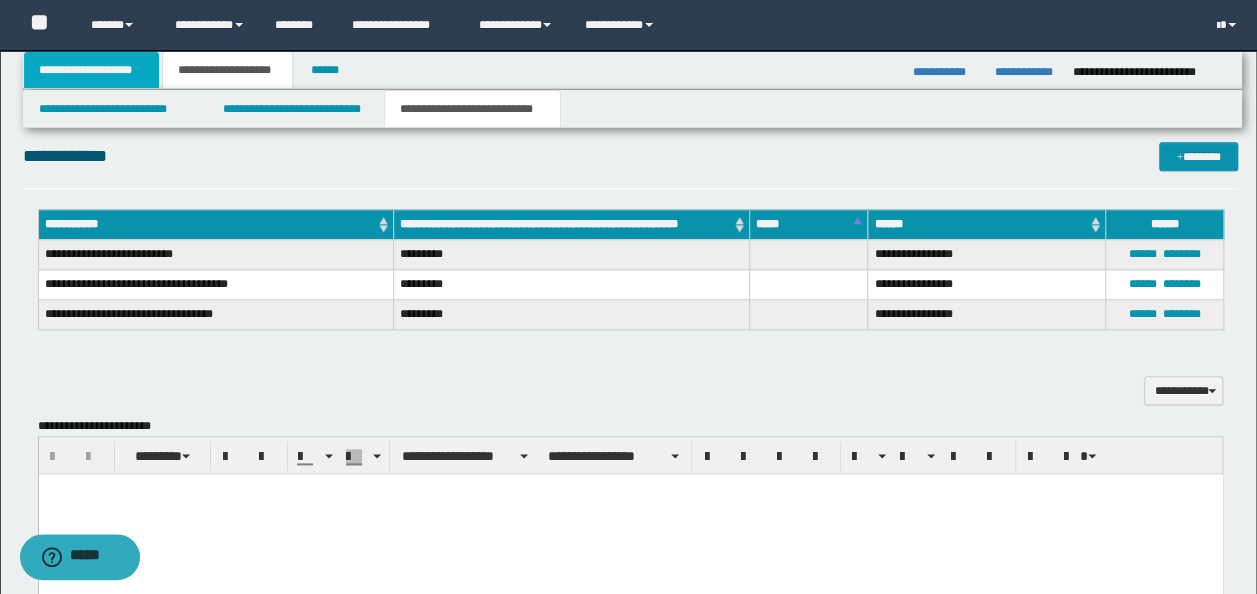 click on "**********" at bounding box center (92, 70) 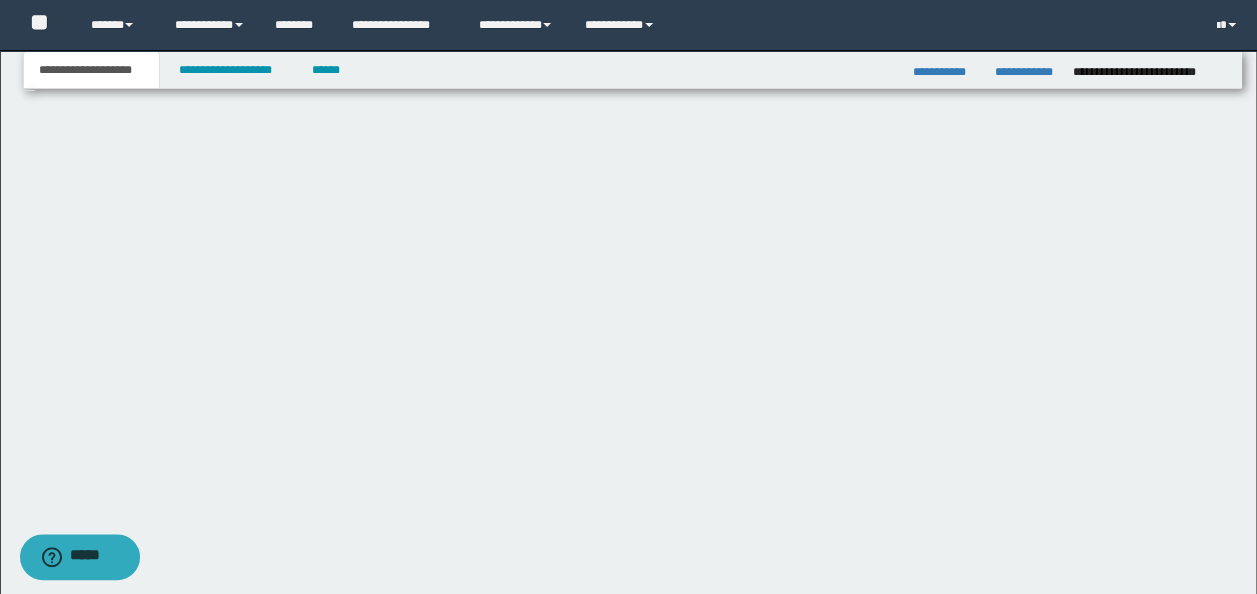 scroll, scrollTop: 307, scrollLeft: 0, axis: vertical 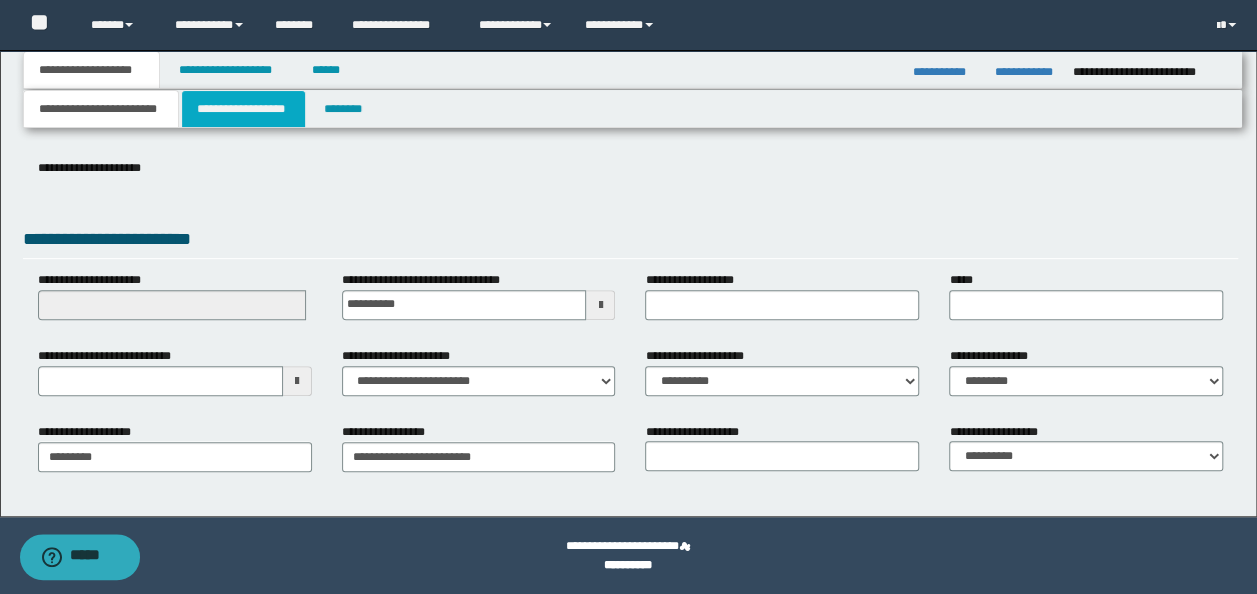 click on "**********" at bounding box center (243, 109) 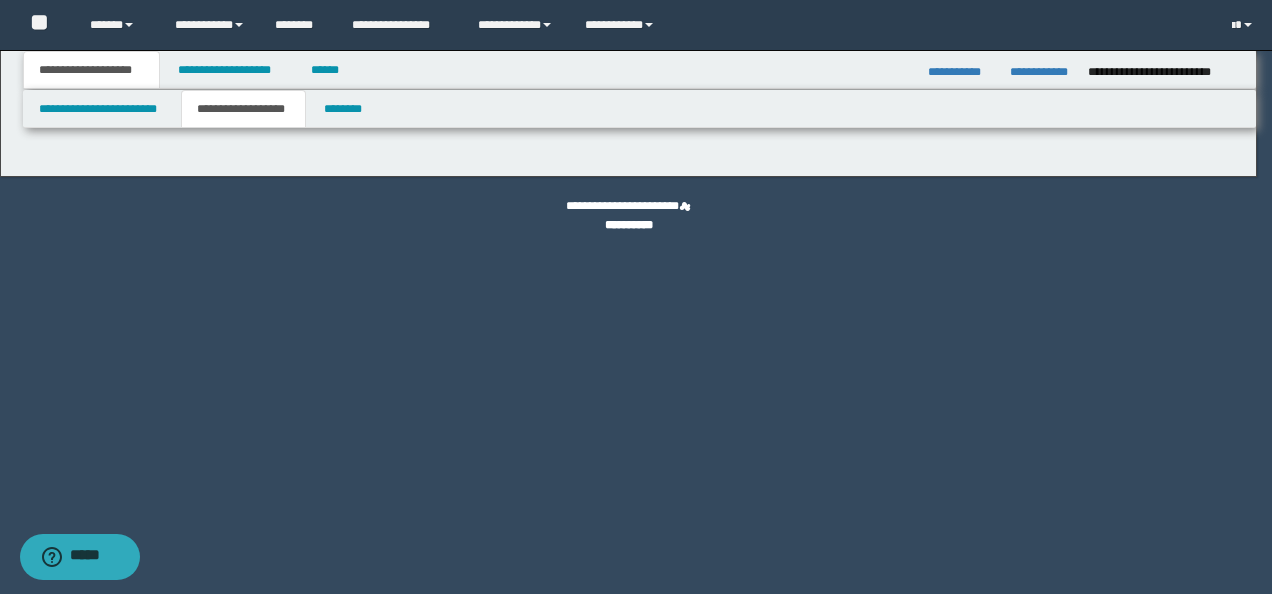 type on "********" 